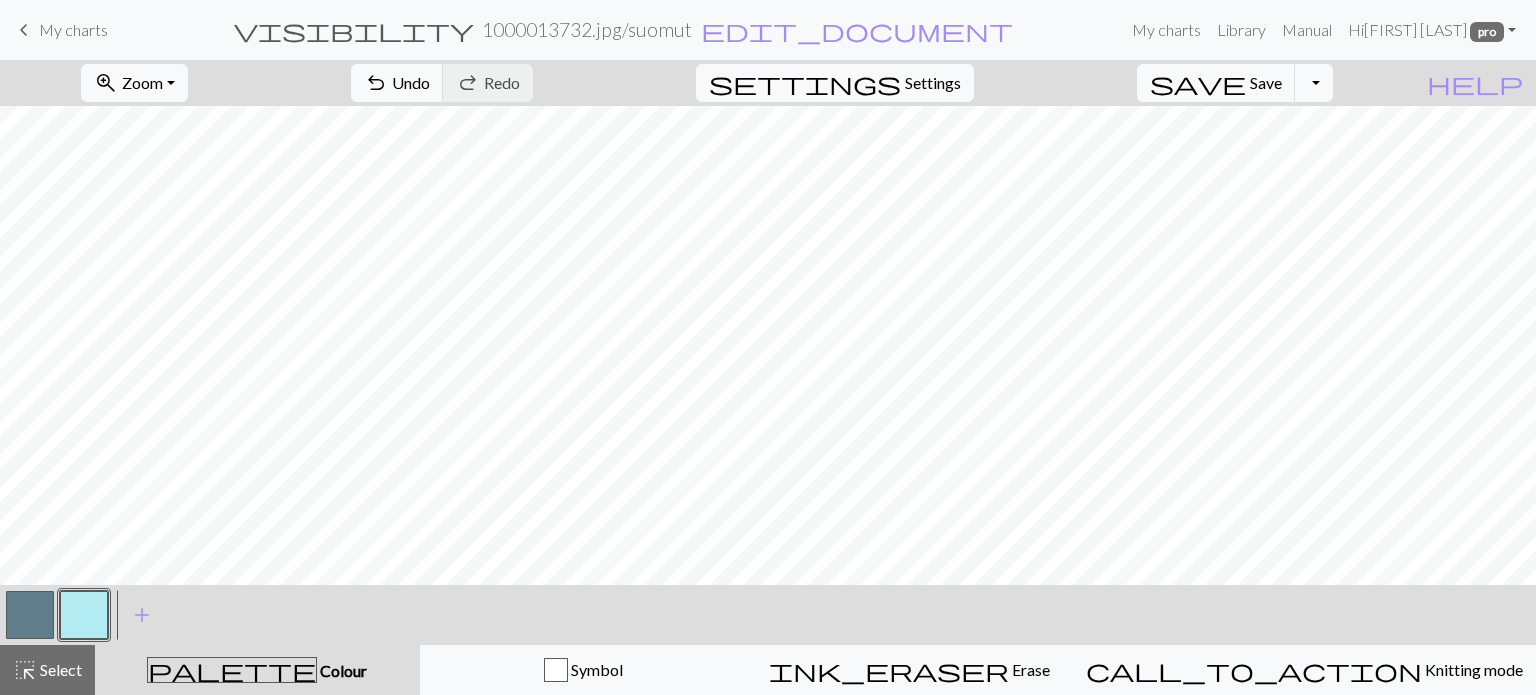 scroll, scrollTop: 0, scrollLeft: 0, axis: both 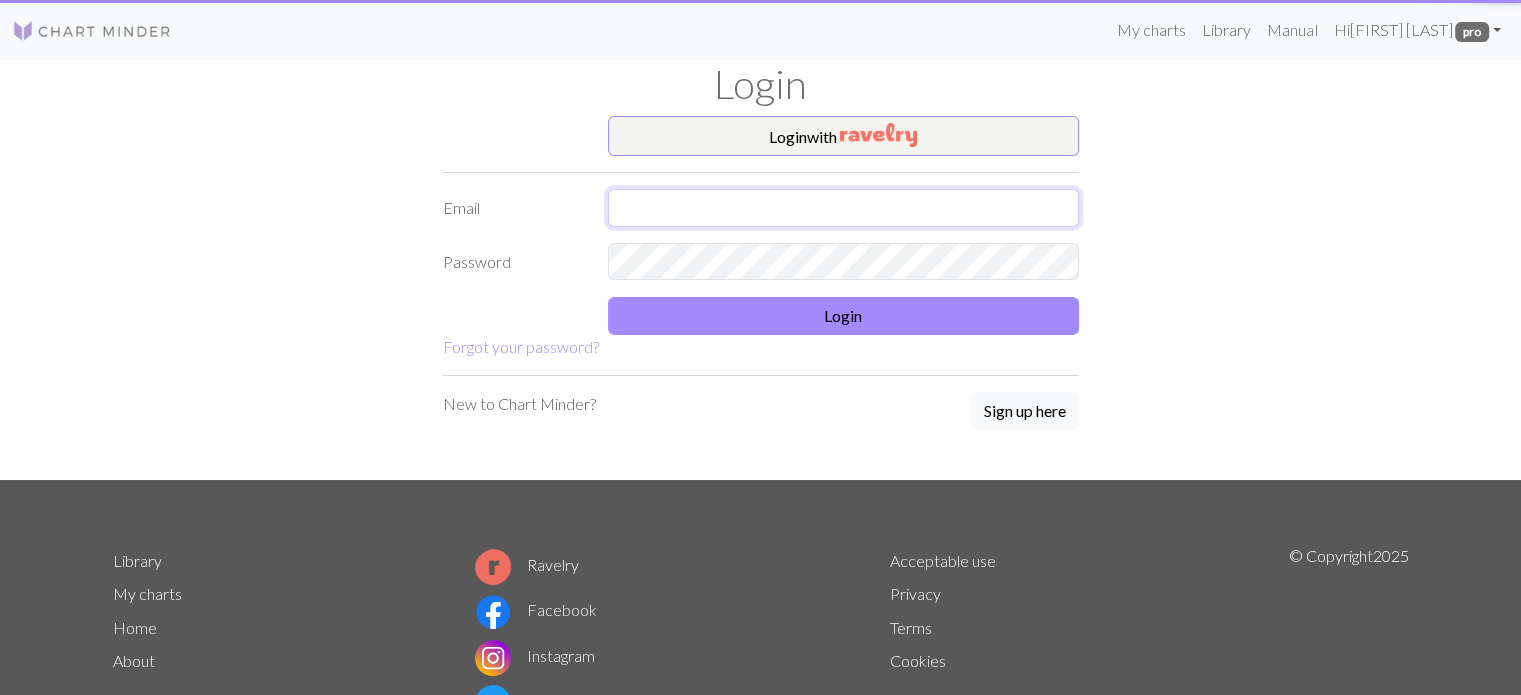 type on "henna@vinhapaanari.com" 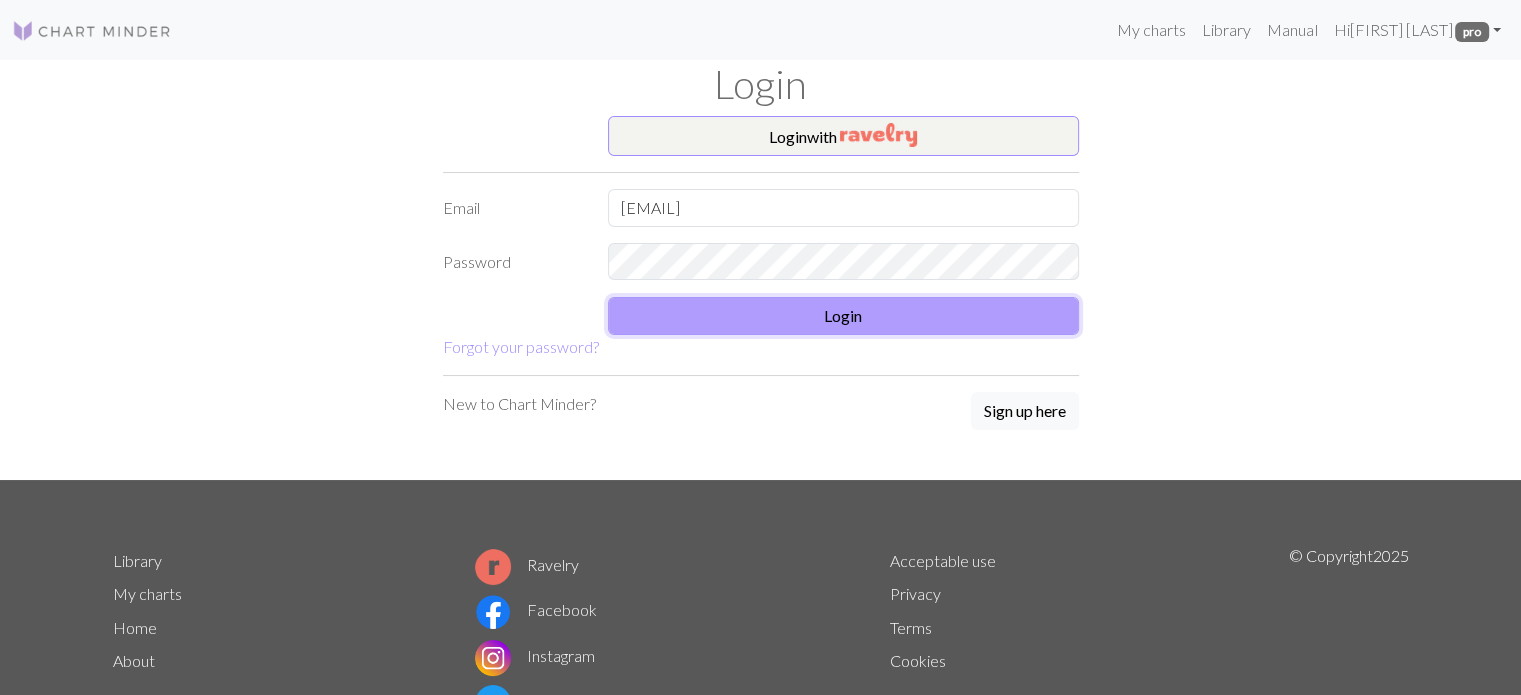 click on "Login" at bounding box center (843, 316) 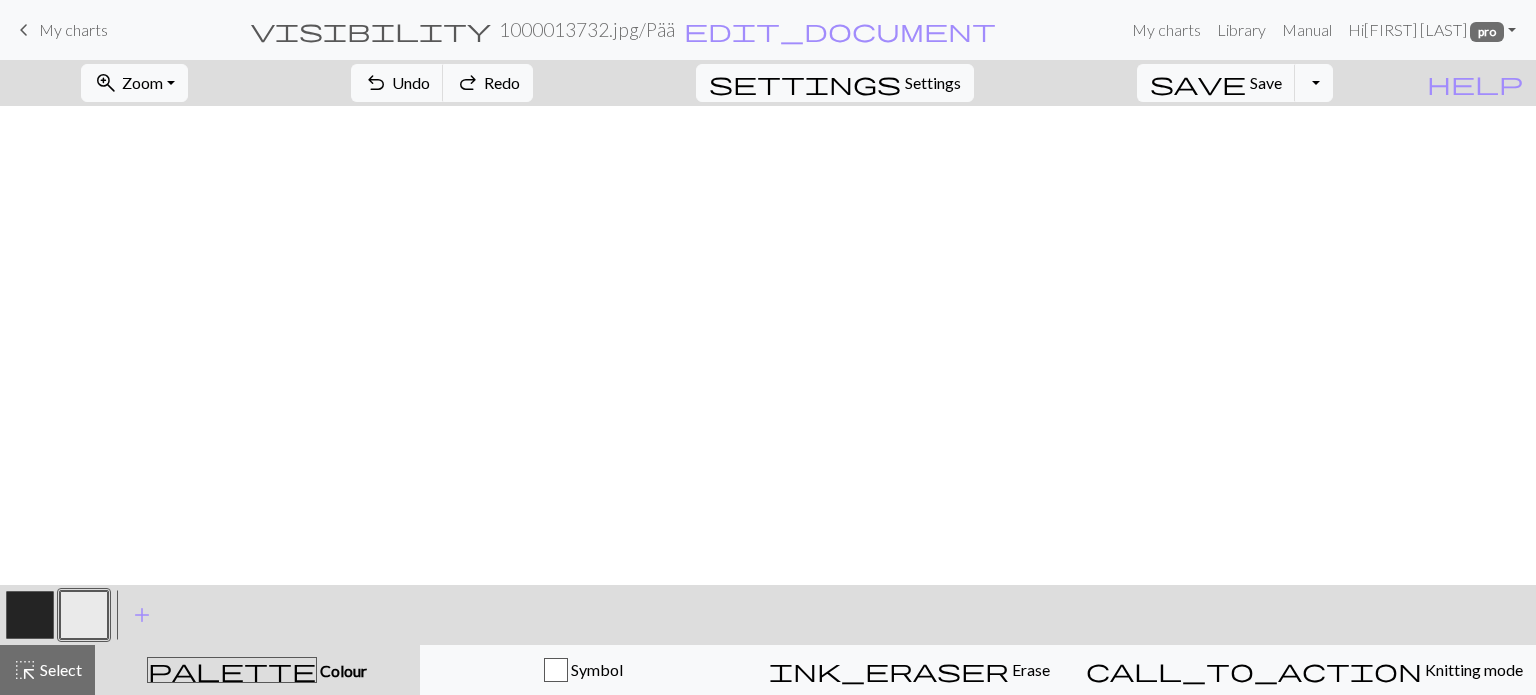 scroll, scrollTop: 0, scrollLeft: 0, axis: both 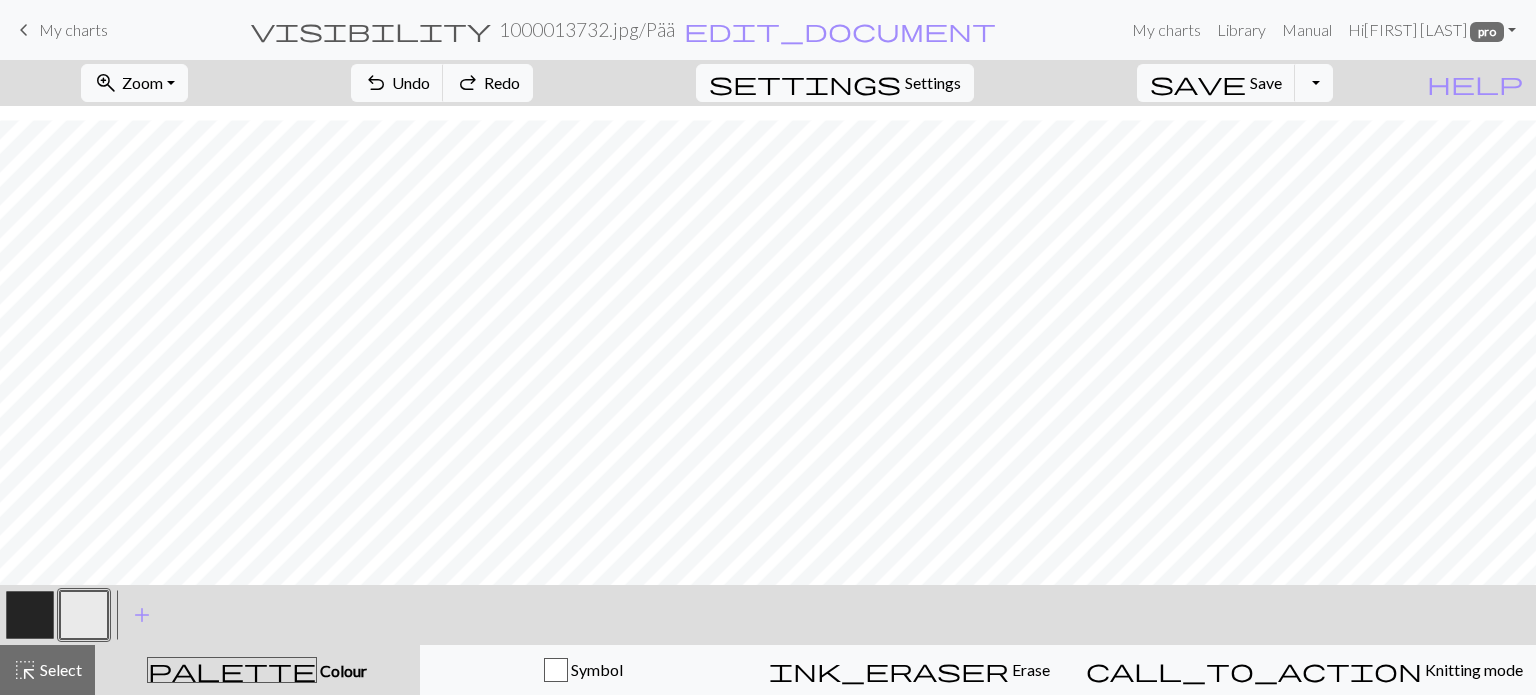 drag, startPoint x: 20, startPoint y: 607, endPoint x: 116, endPoint y: 580, distance: 99.724625 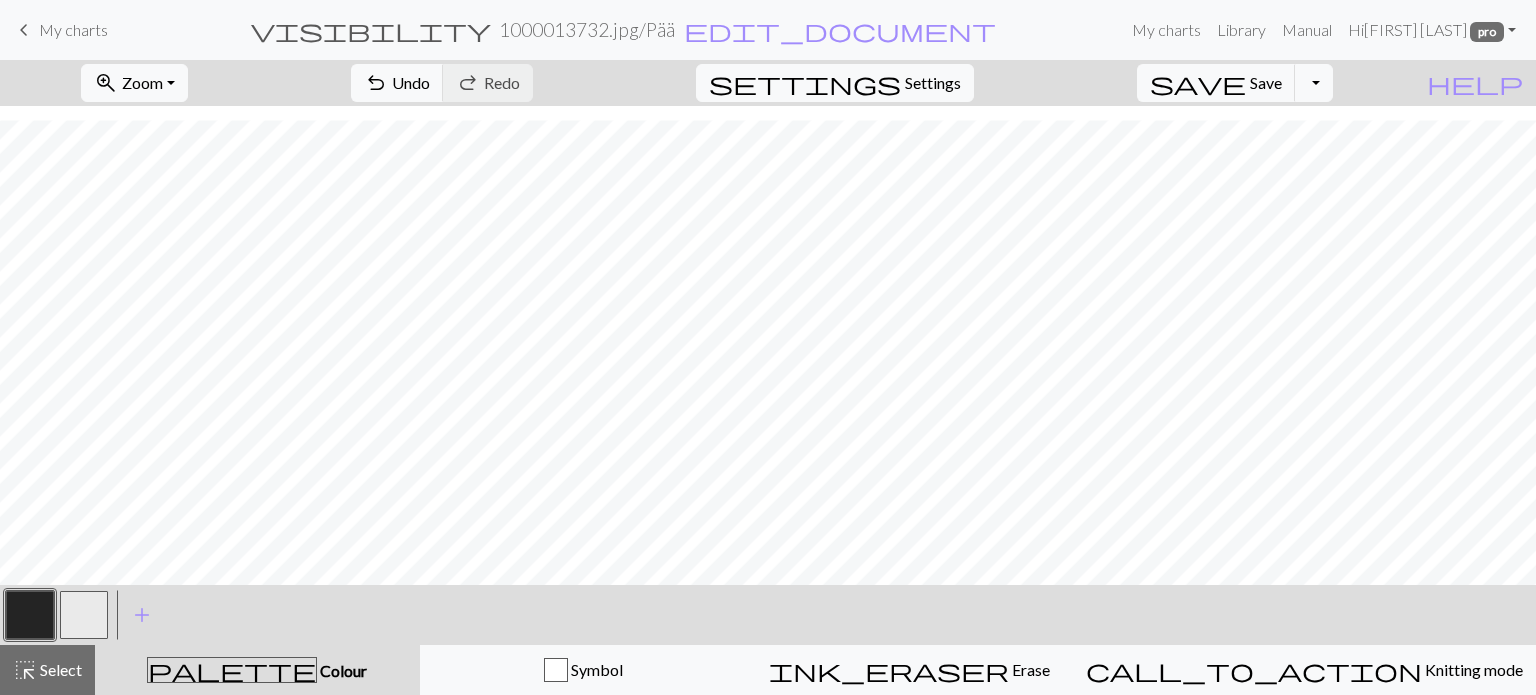 drag, startPoint x: 85, startPoint y: 604, endPoint x: 95, endPoint y: 600, distance: 10.770329 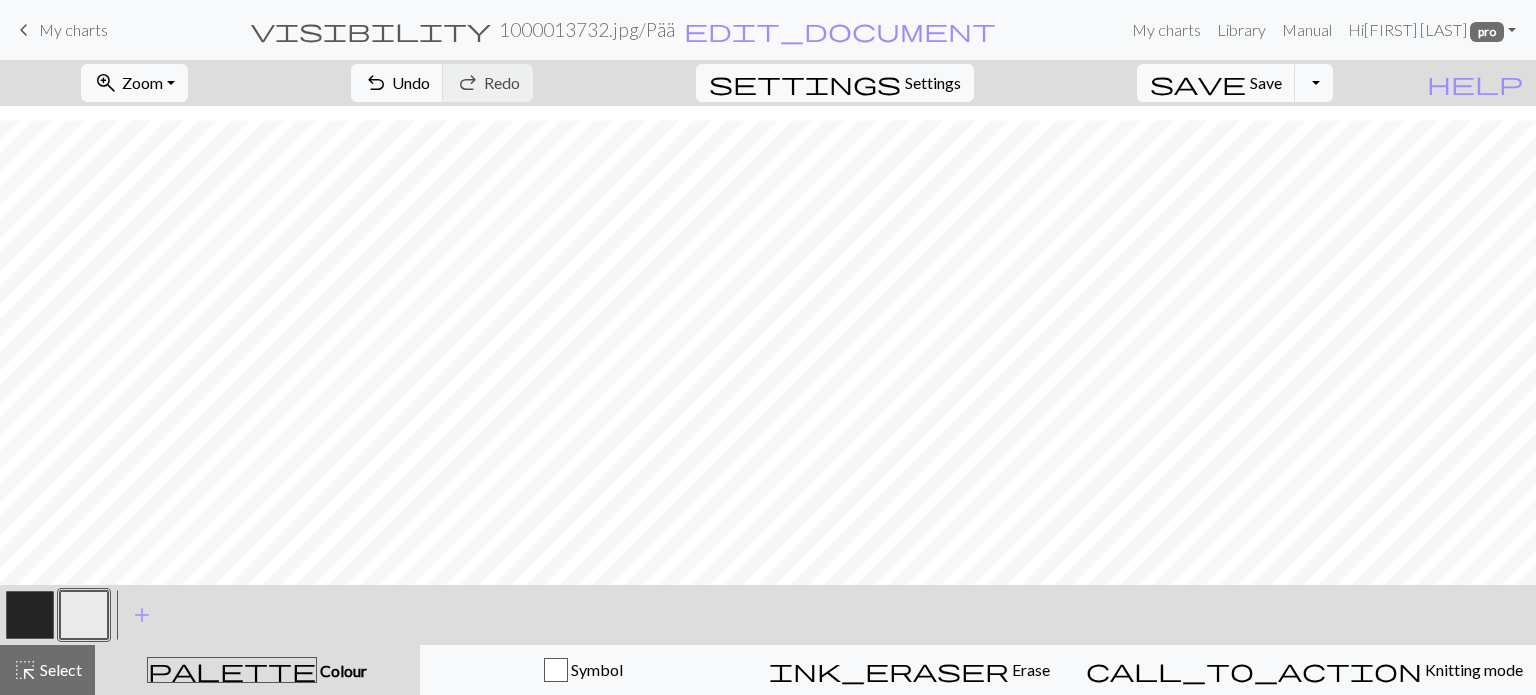 click at bounding box center [30, 615] 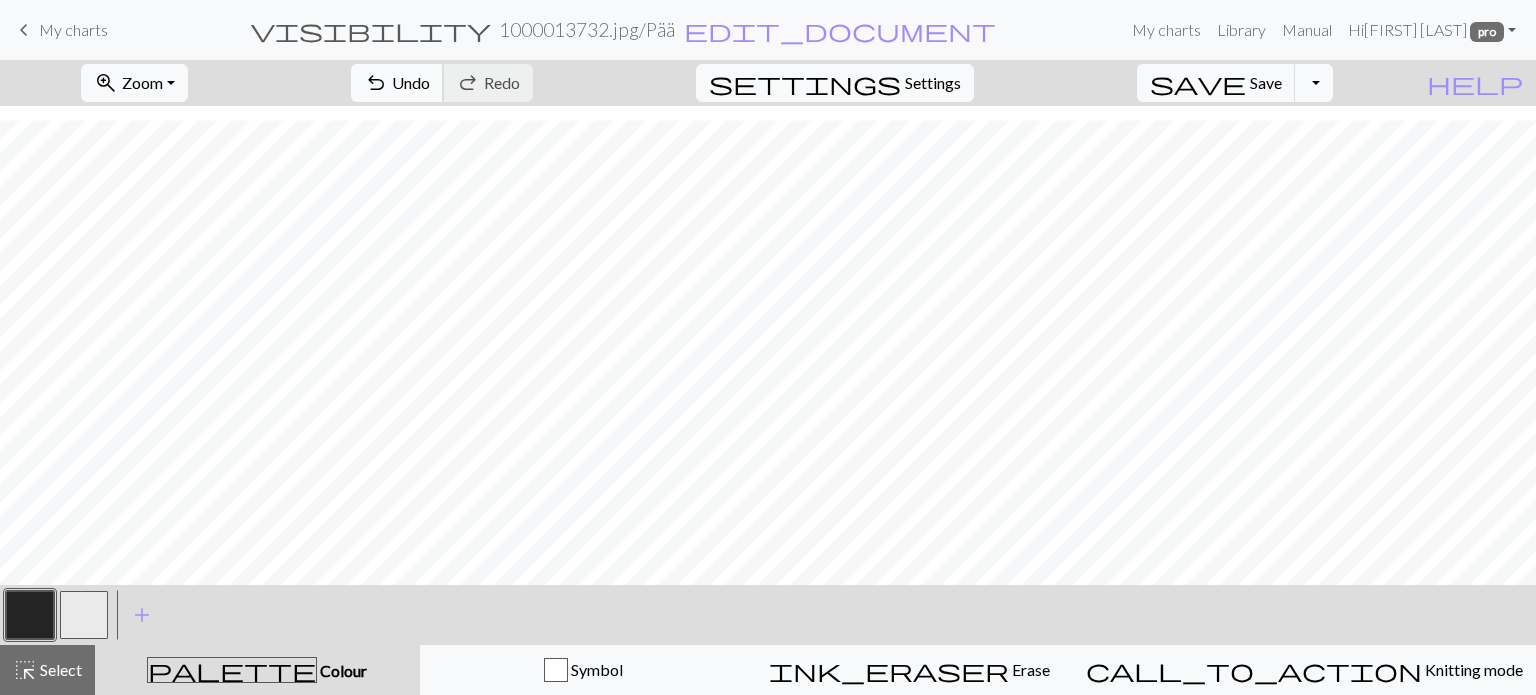 click on "undo Undo Undo" at bounding box center (397, 83) 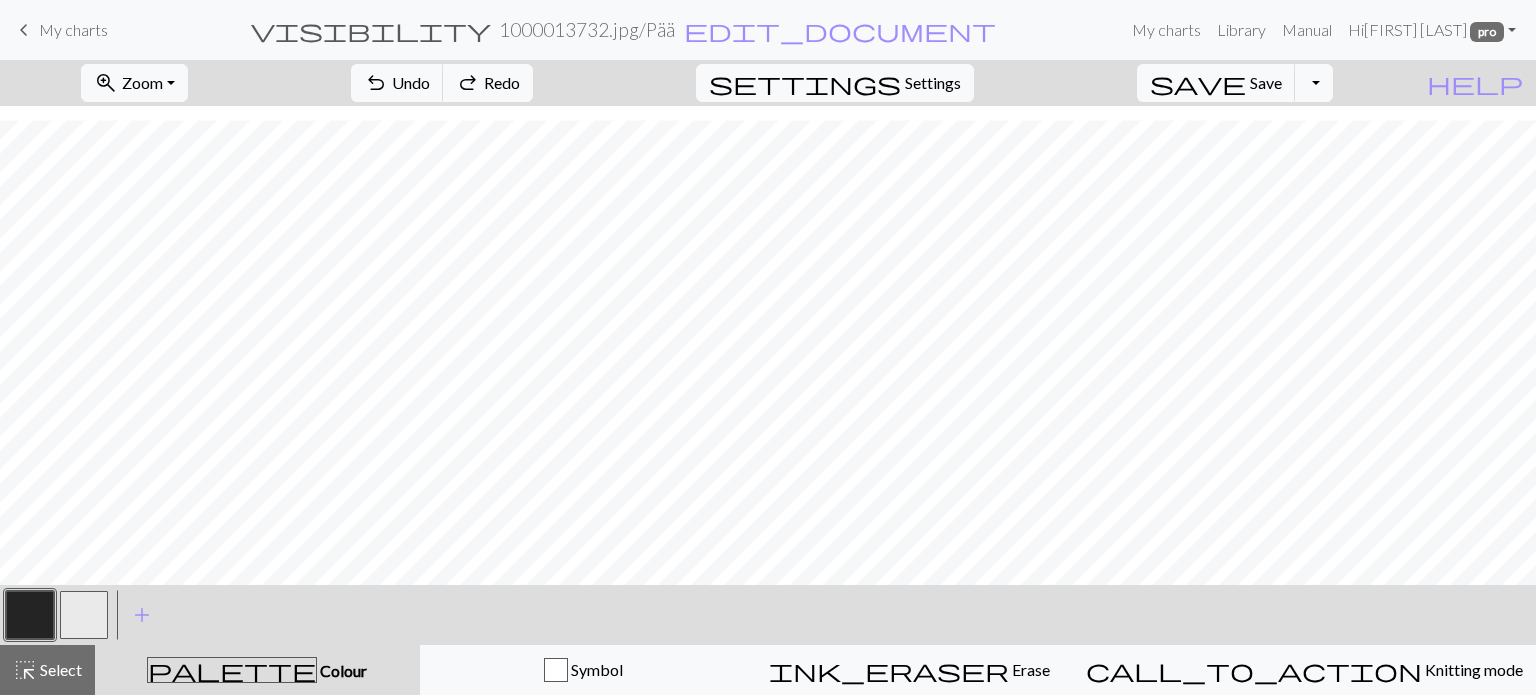 drag, startPoint x: 82, startPoint y: 611, endPoint x: 167, endPoint y: 574, distance: 92.70383 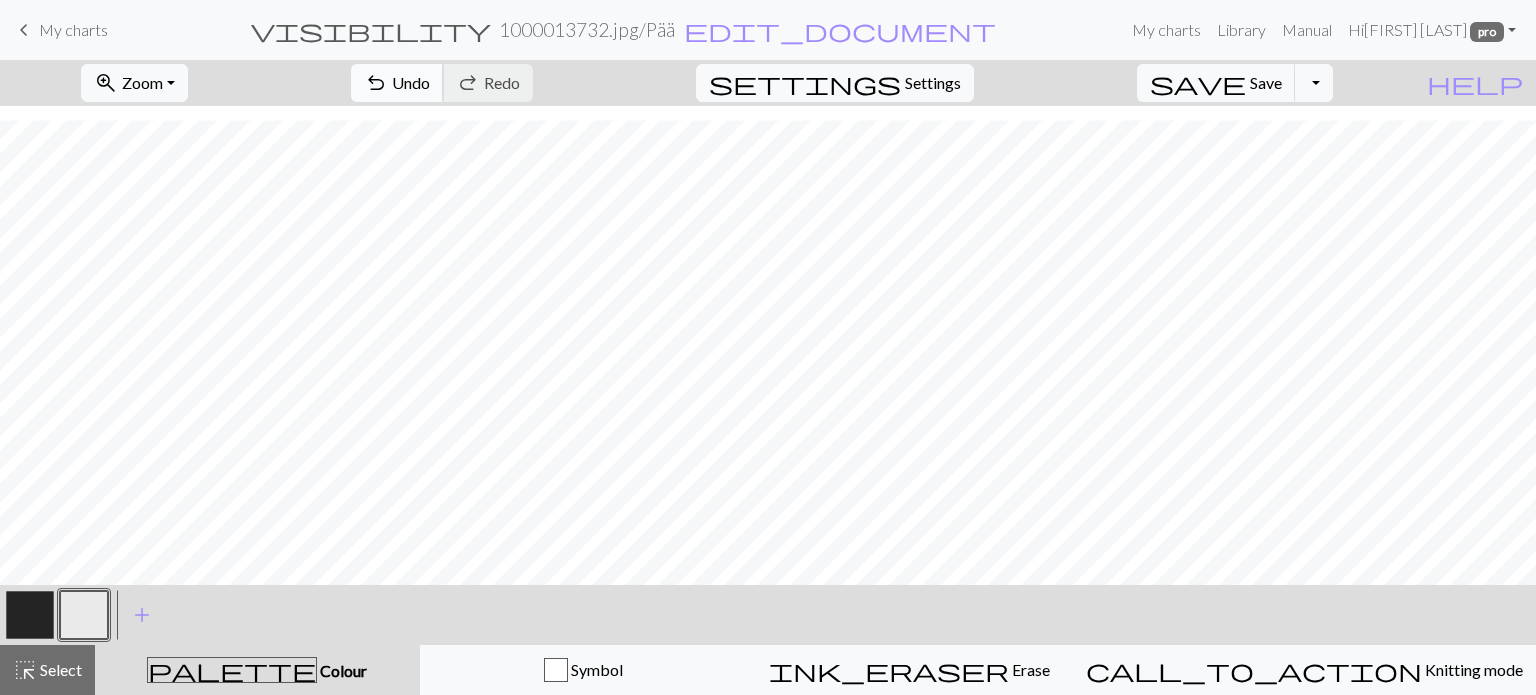 click on "Undo" at bounding box center (411, 82) 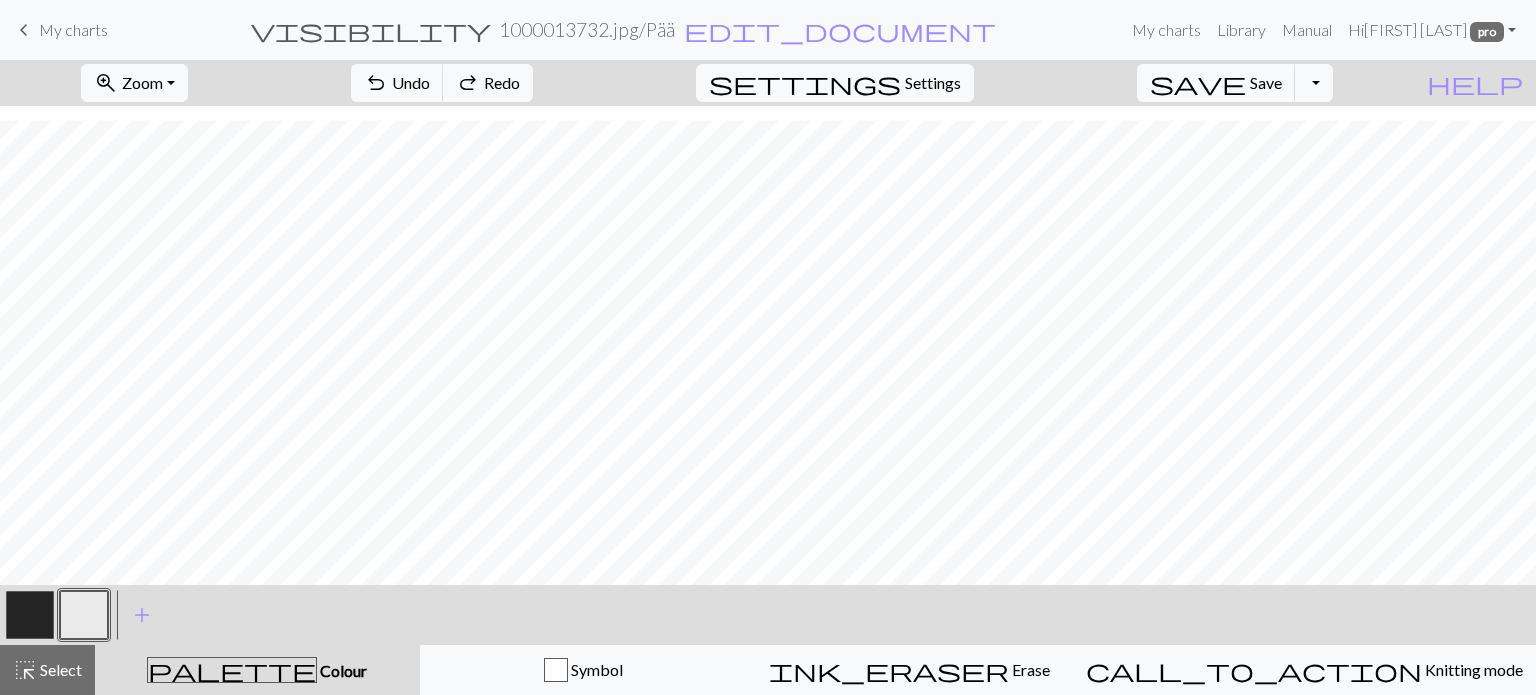 click at bounding box center (30, 615) 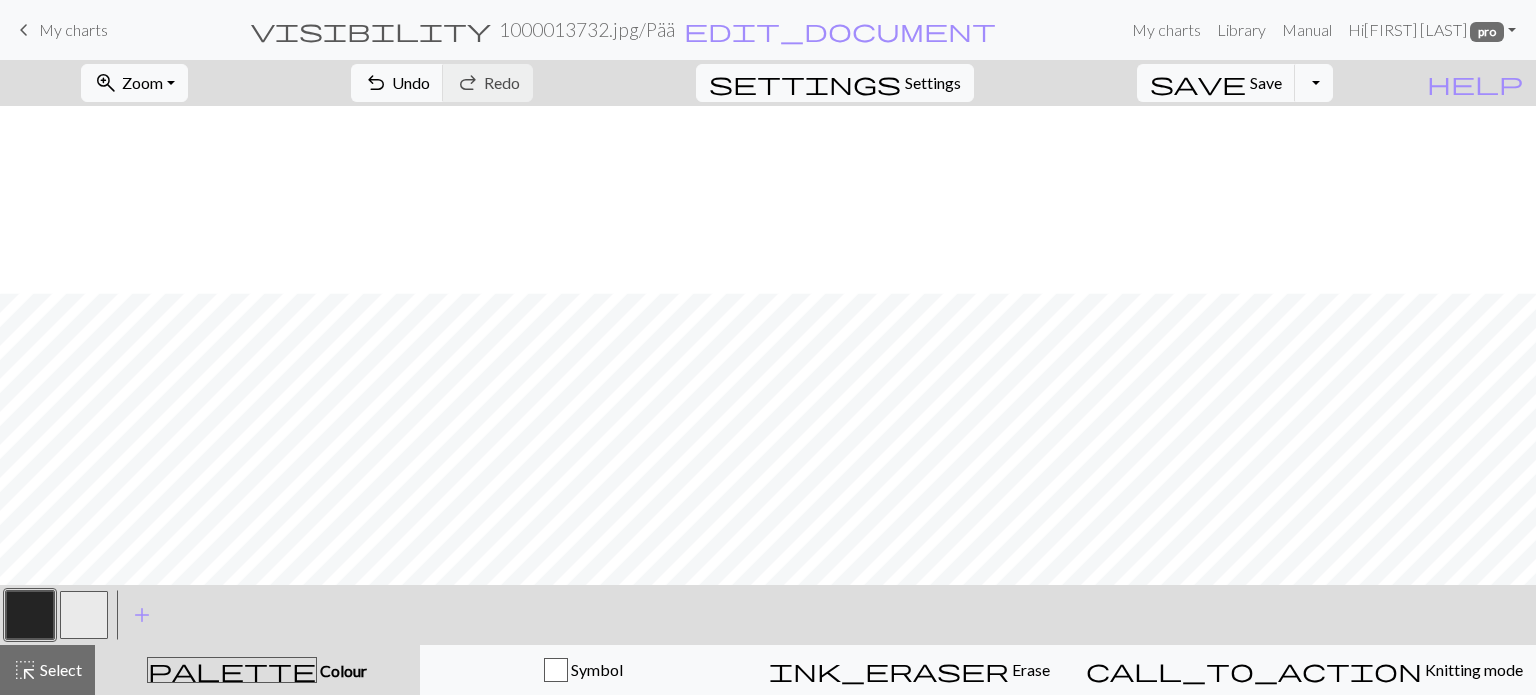scroll, scrollTop: 485, scrollLeft: 0, axis: vertical 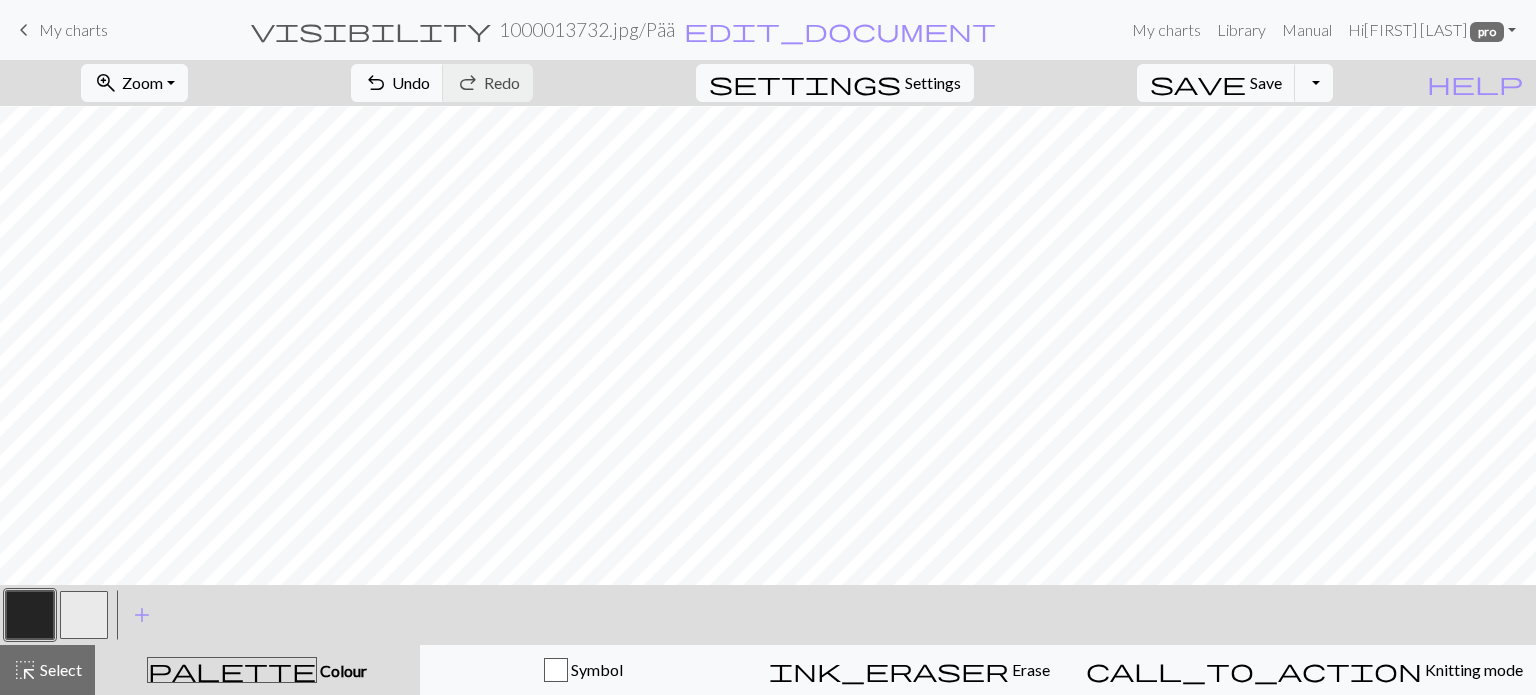 drag, startPoint x: 79, startPoint y: 610, endPoint x: 260, endPoint y: 579, distance: 183.63551 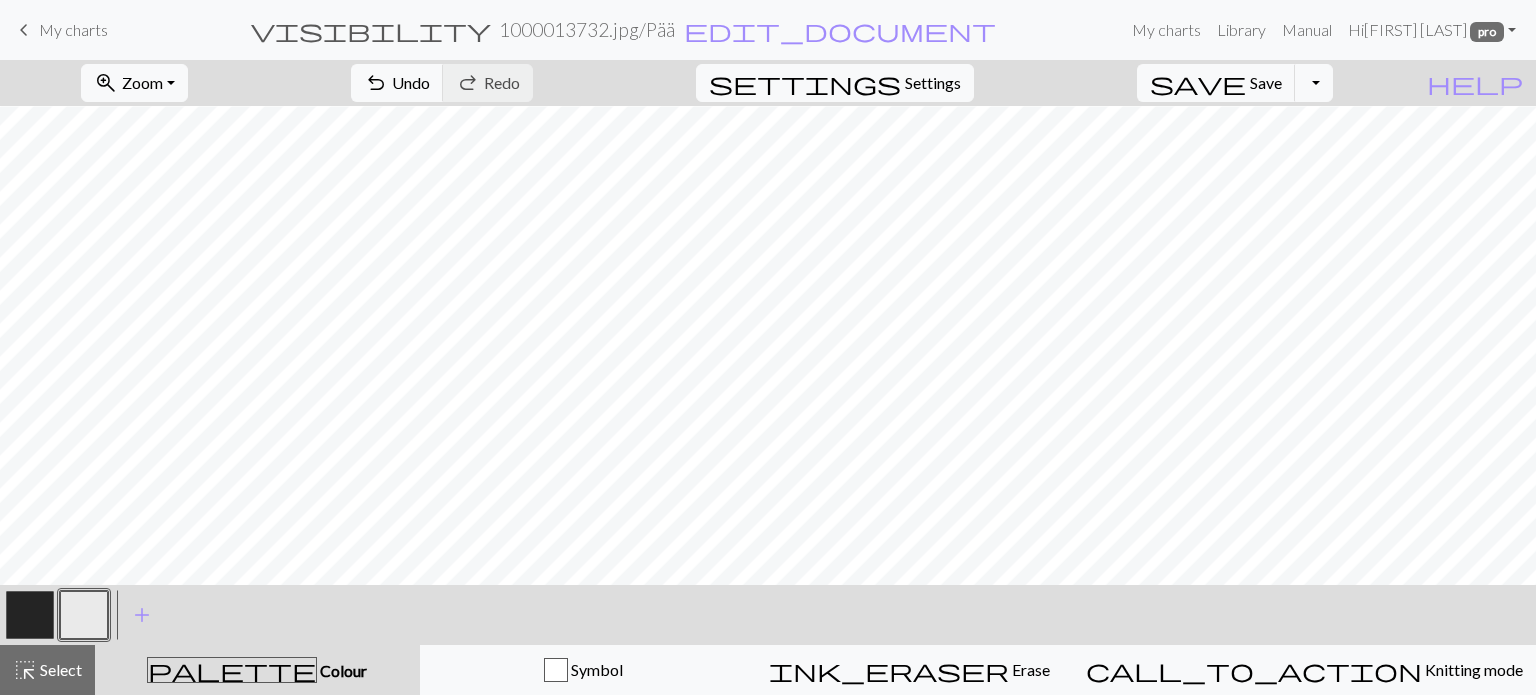 drag, startPoint x: 25, startPoint y: 612, endPoint x: 126, endPoint y: 574, distance: 107.912 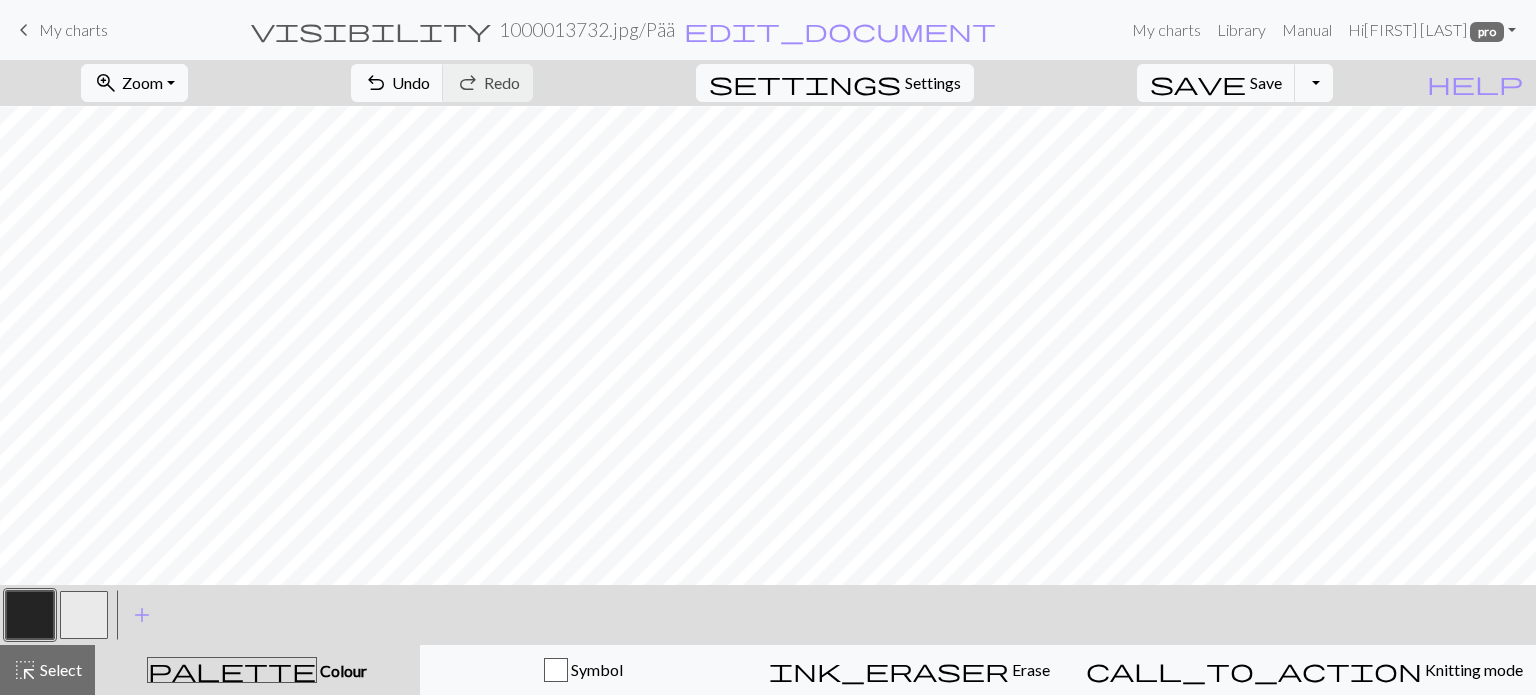 click at bounding box center [84, 615] 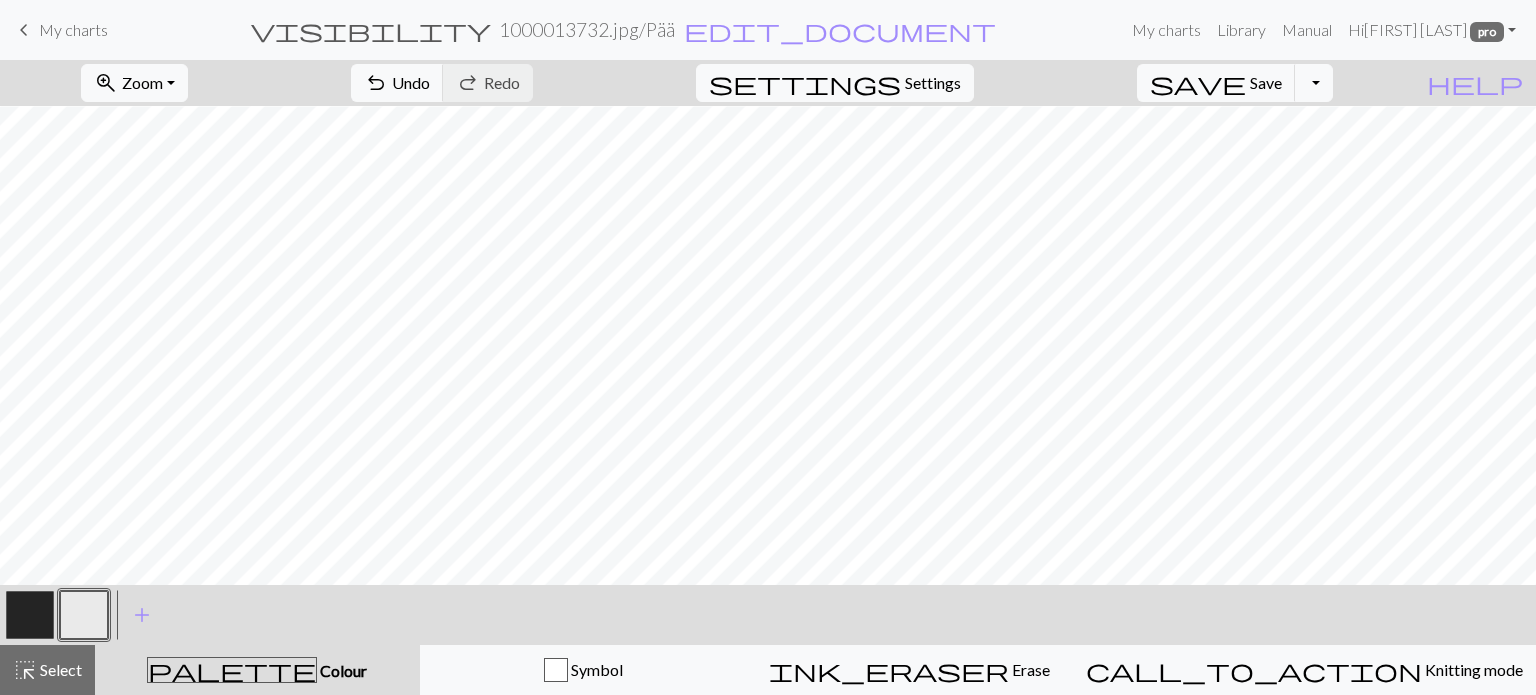 drag, startPoint x: 29, startPoint y: 611, endPoint x: 154, endPoint y: 576, distance: 129.80756 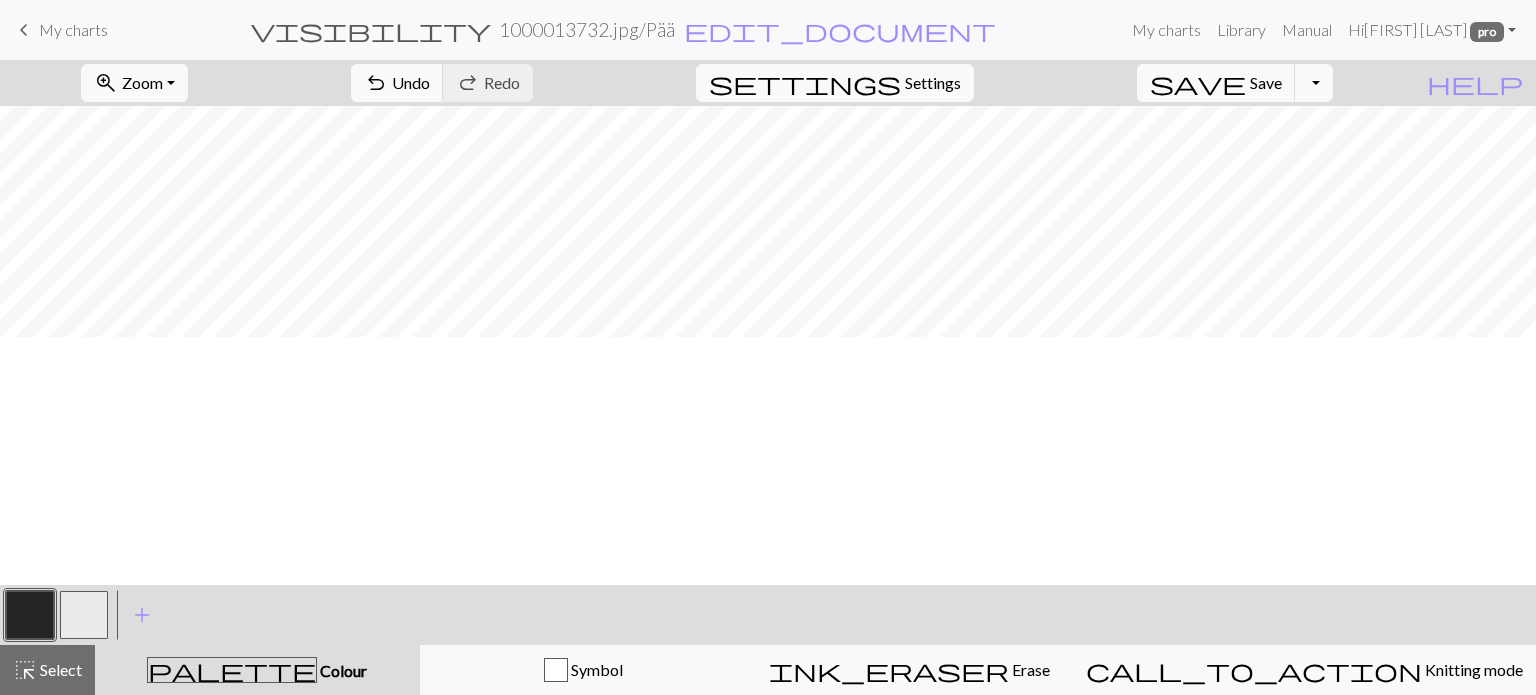 scroll, scrollTop: 185, scrollLeft: 0, axis: vertical 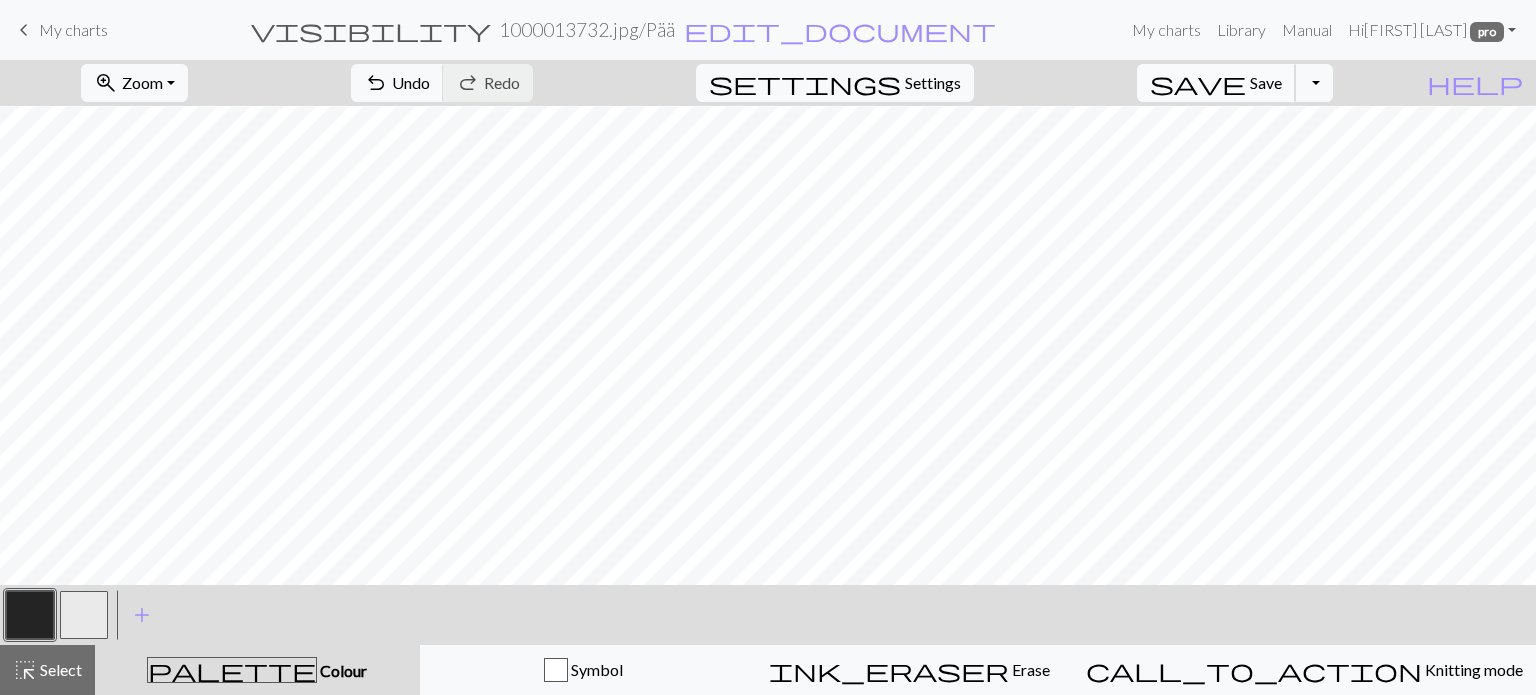 click on "save Save Save" at bounding box center (1216, 83) 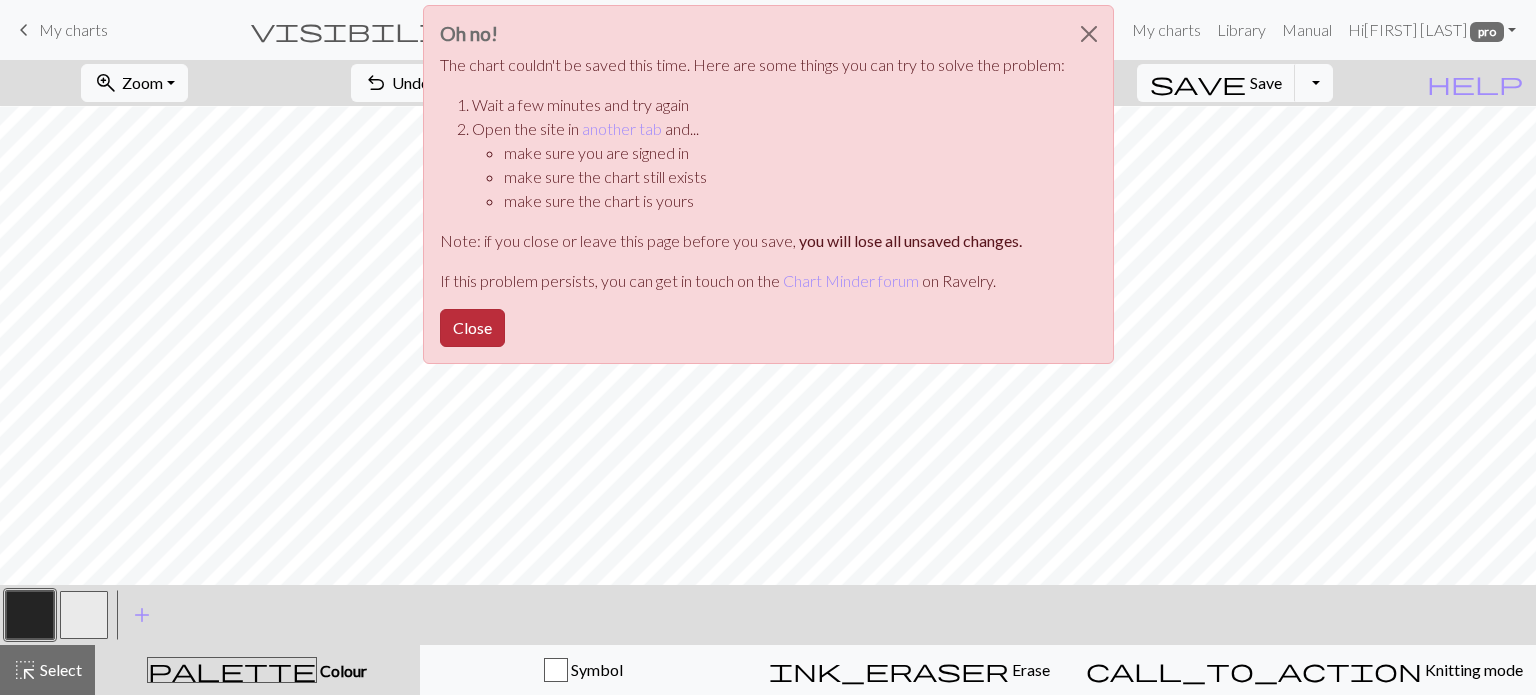 click on "Close" at bounding box center [472, 328] 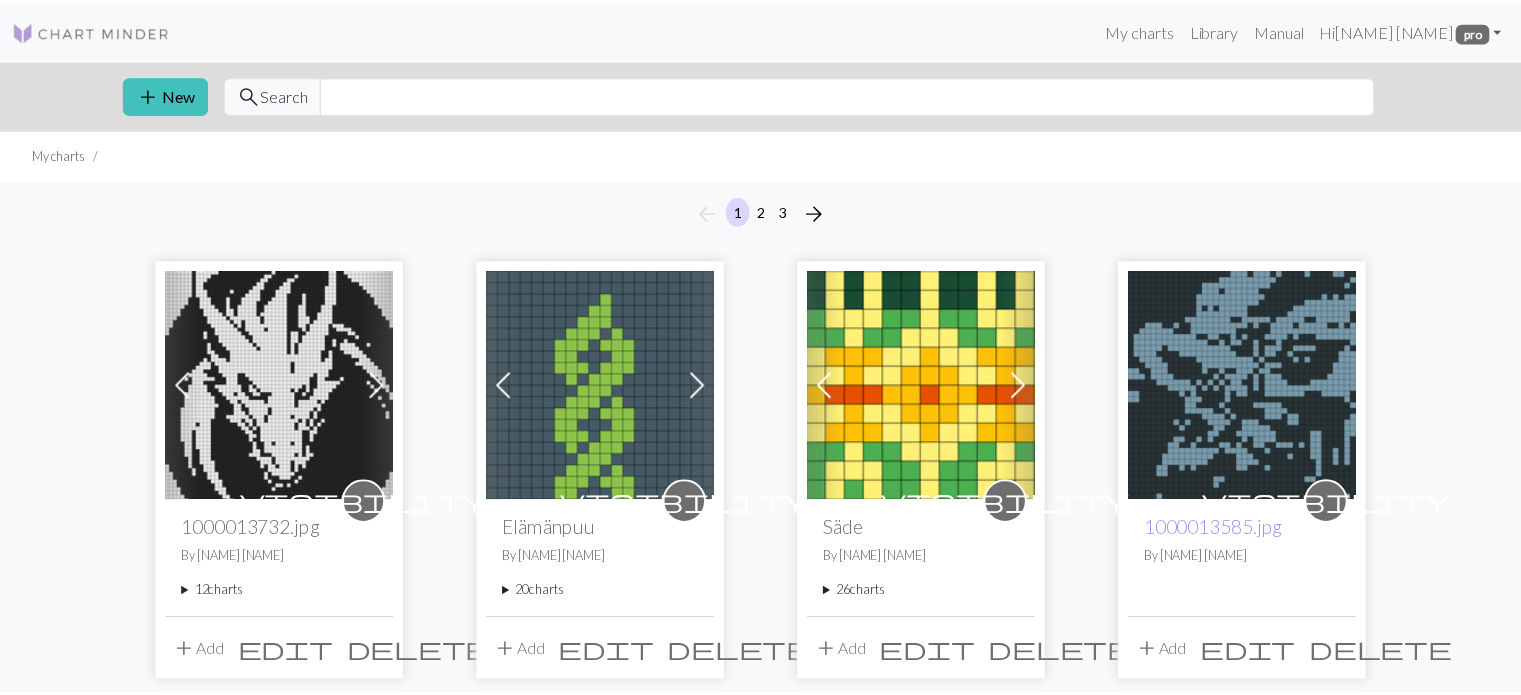 scroll, scrollTop: 0, scrollLeft: 0, axis: both 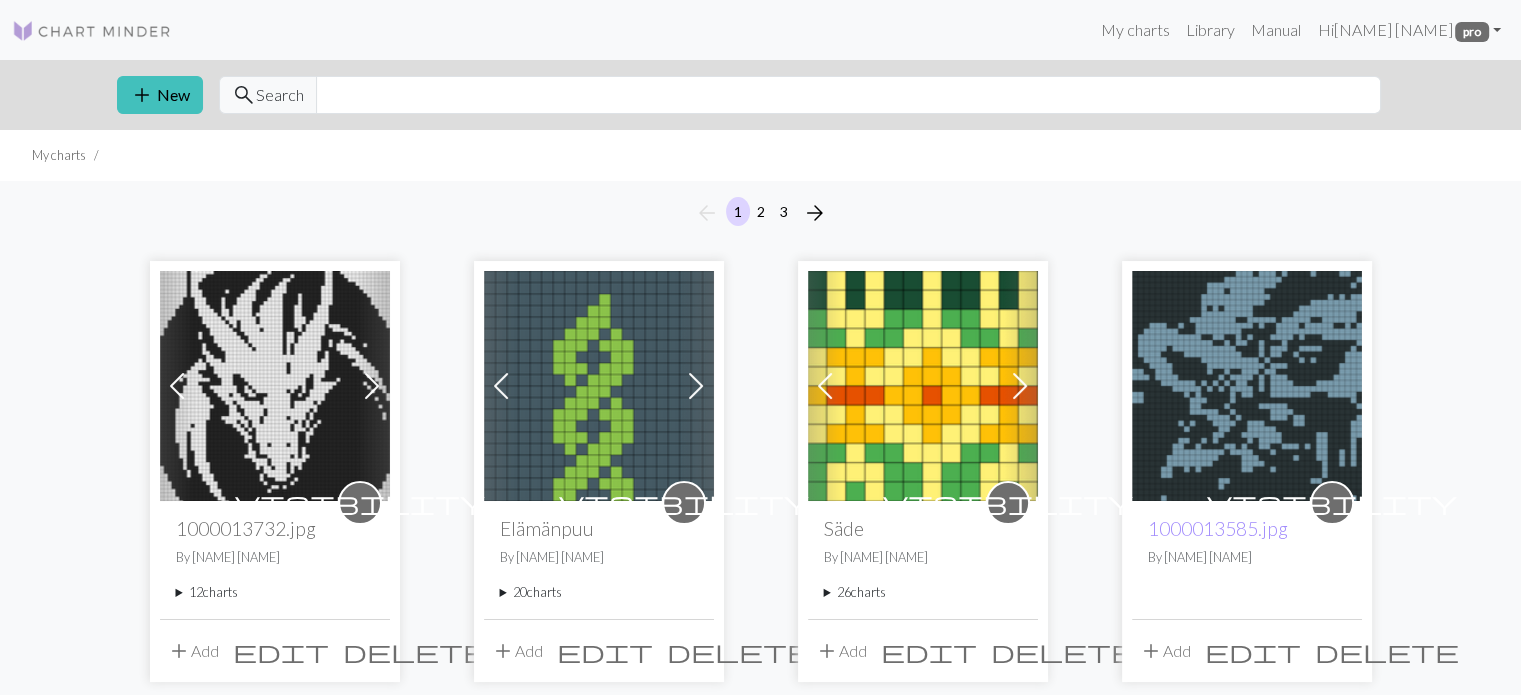 click on "12  charts" at bounding box center [275, 592] 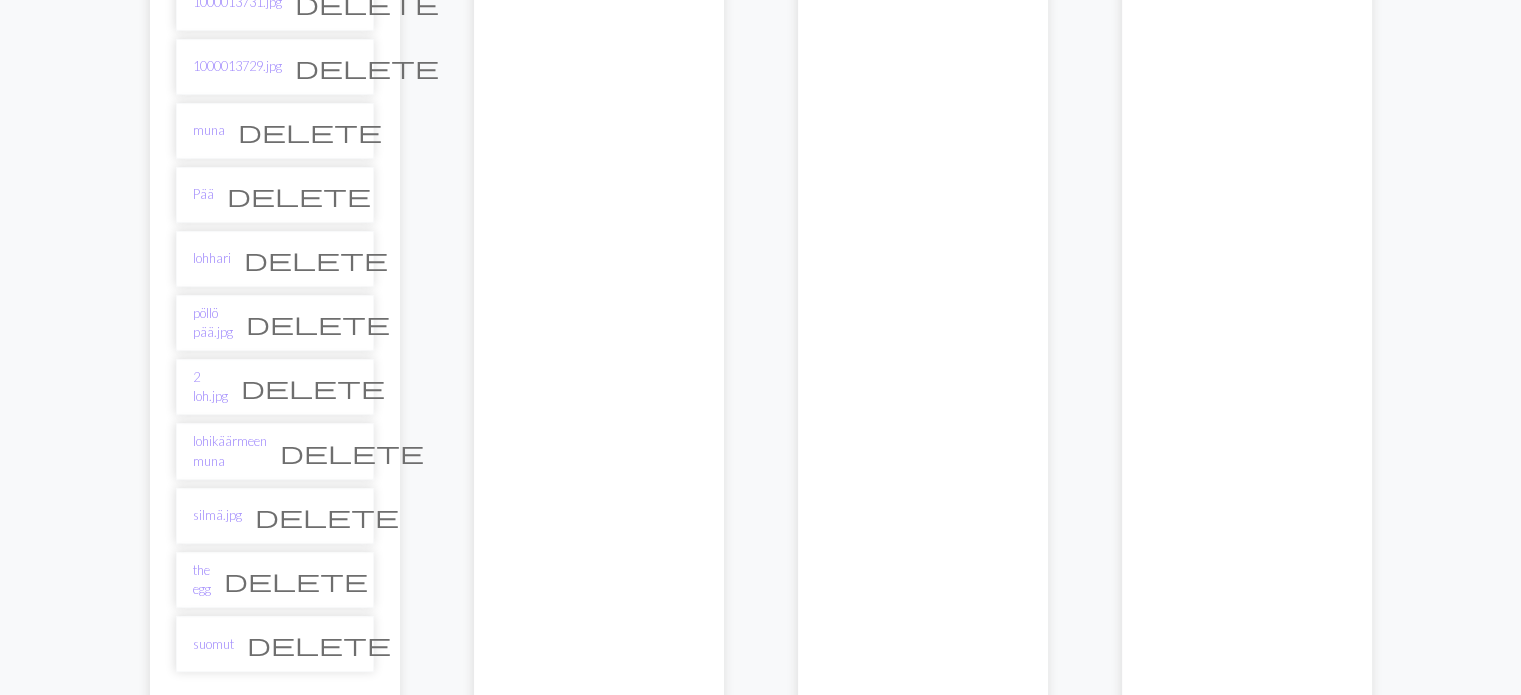 scroll, scrollTop: 700, scrollLeft: 0, axis: vertical 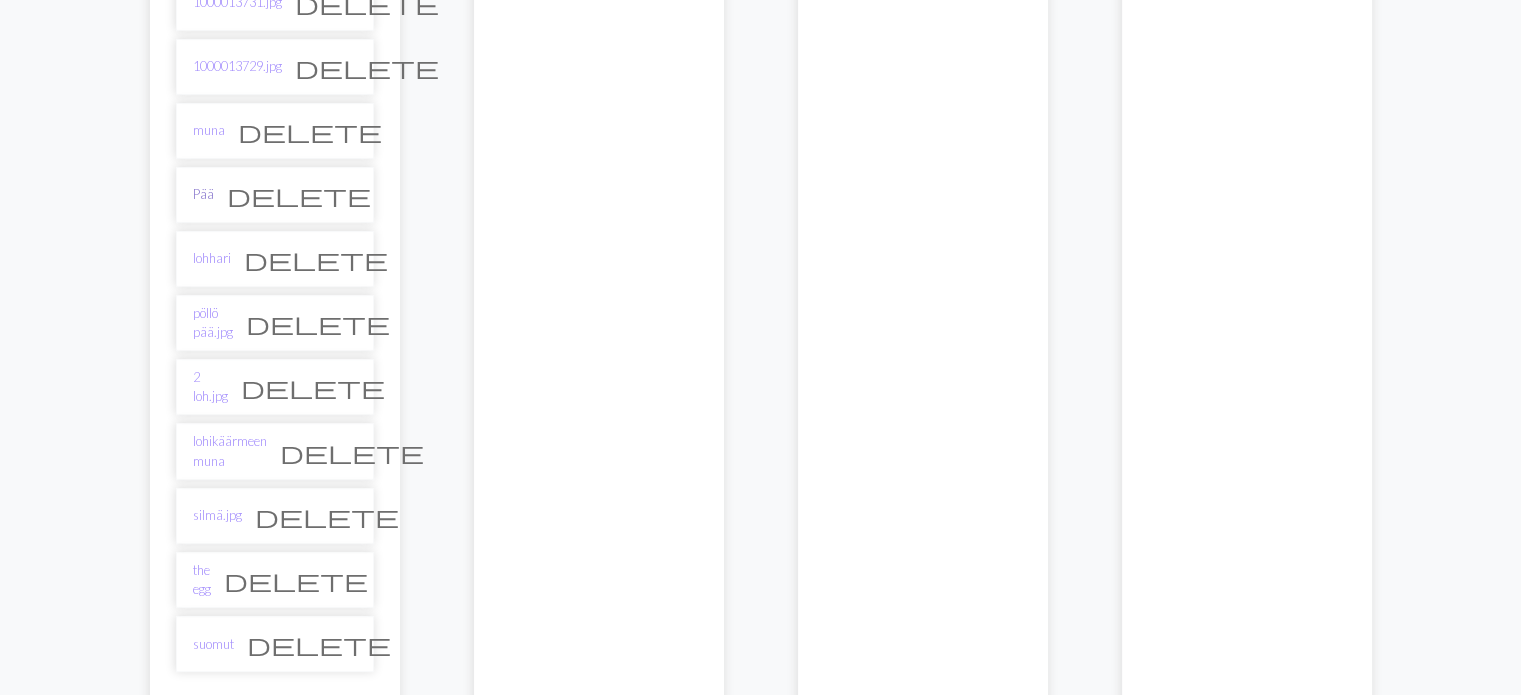 click on "Pää" at bounding box center [203, 194] 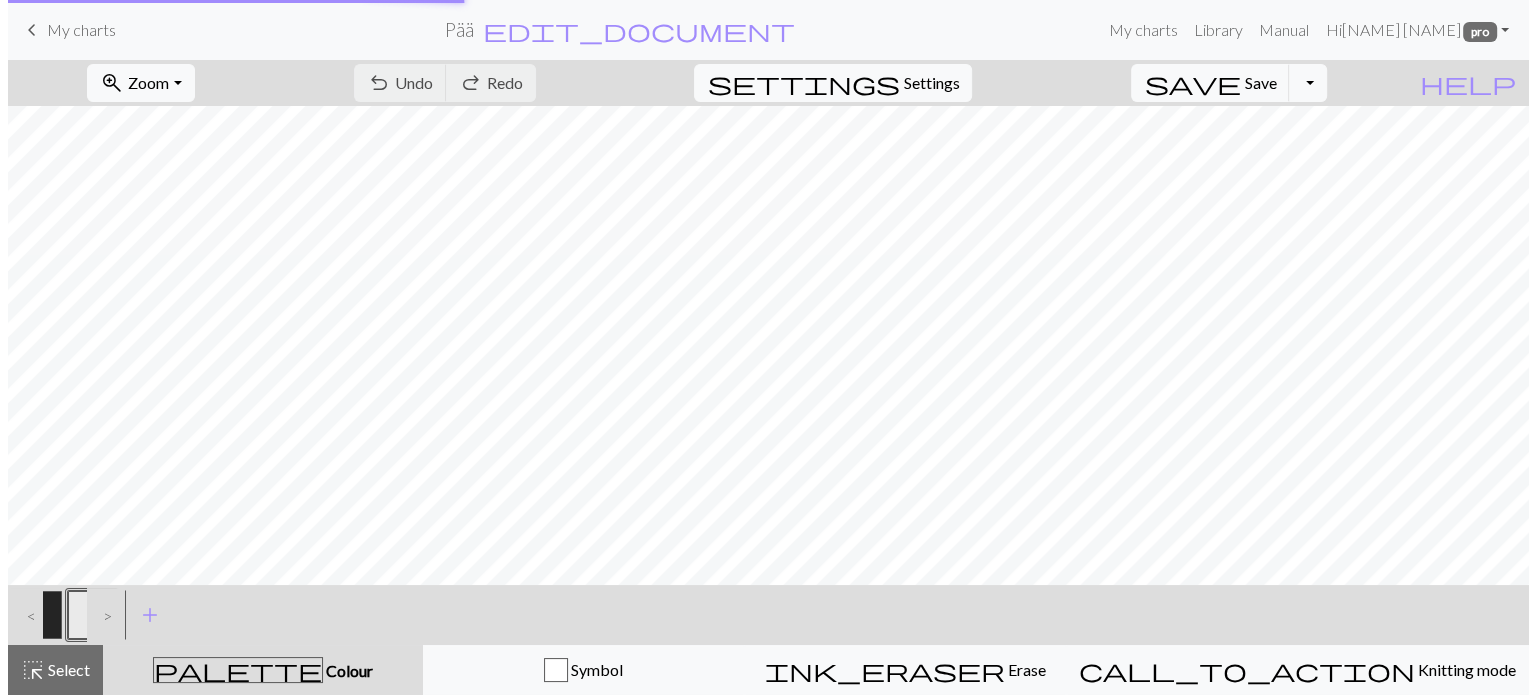 scroll, scrollTop: 0, scrollLeft: 0, axis: both 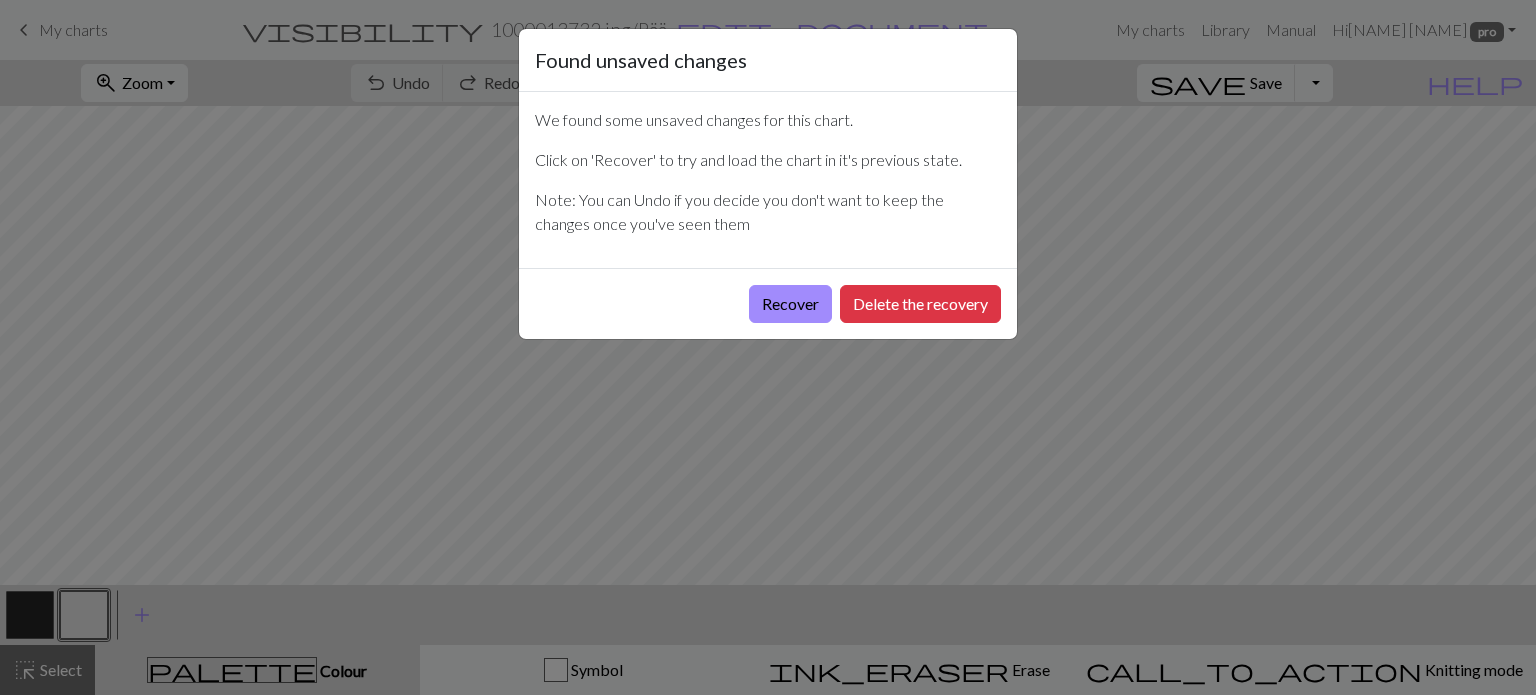 click on "Recover   Delete the recovery" at bounding box center (768, 303) 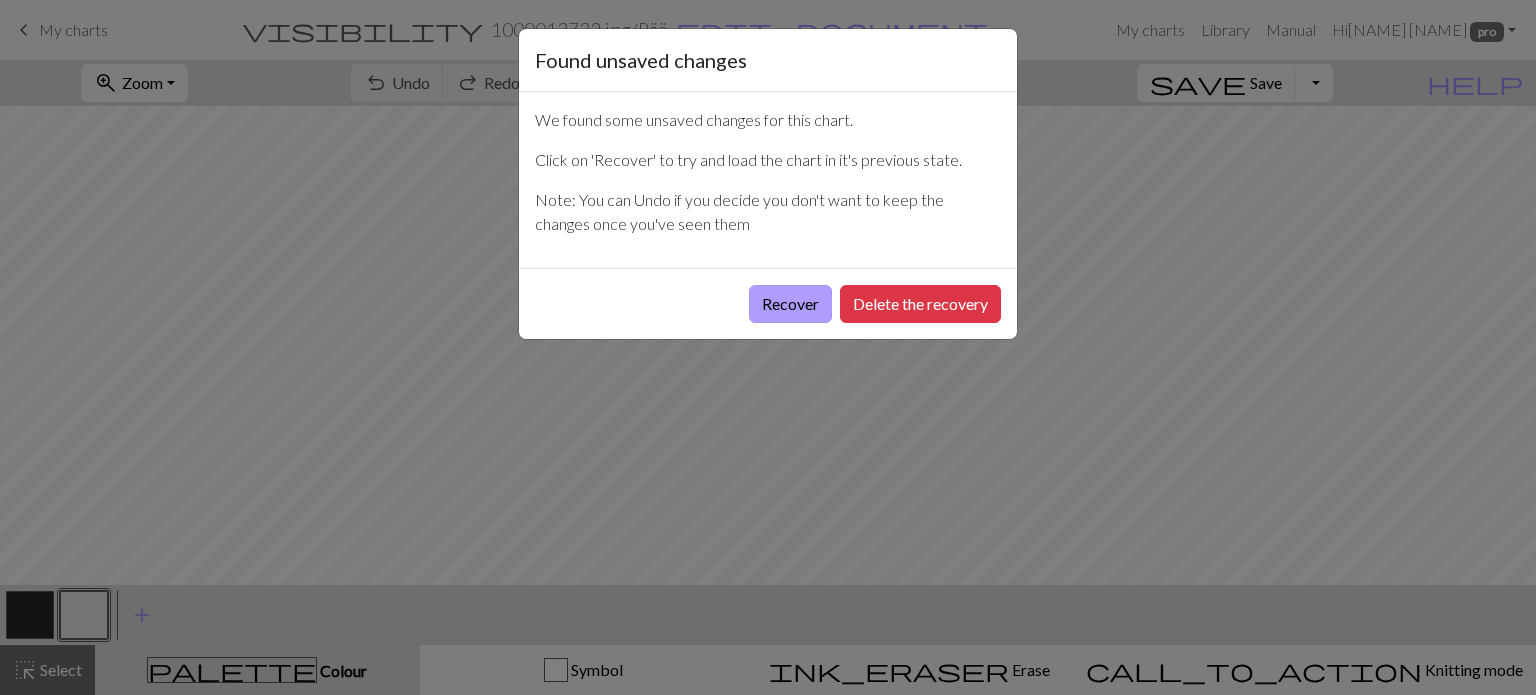 click on "Recover" at bounding box center [790, 304] 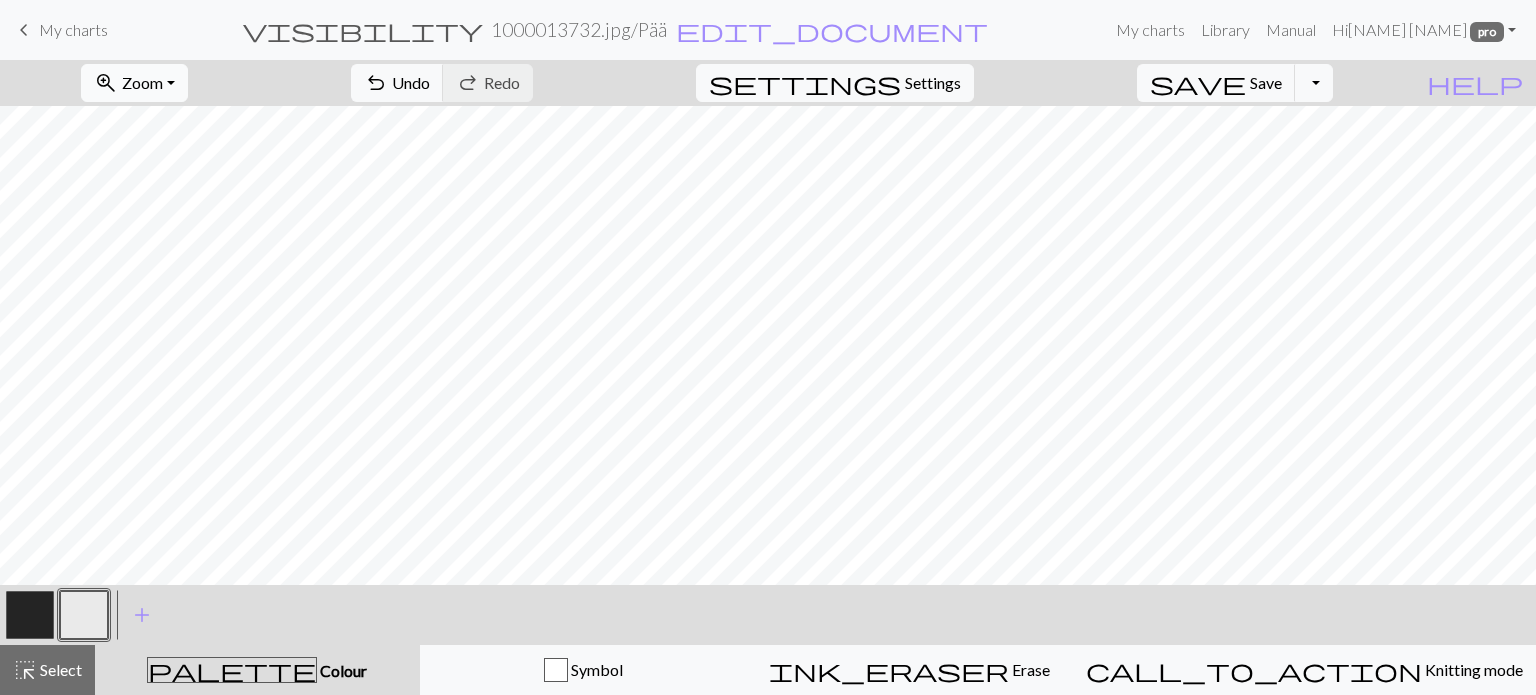 click on "Zoom" at bounding box center (142, 82) 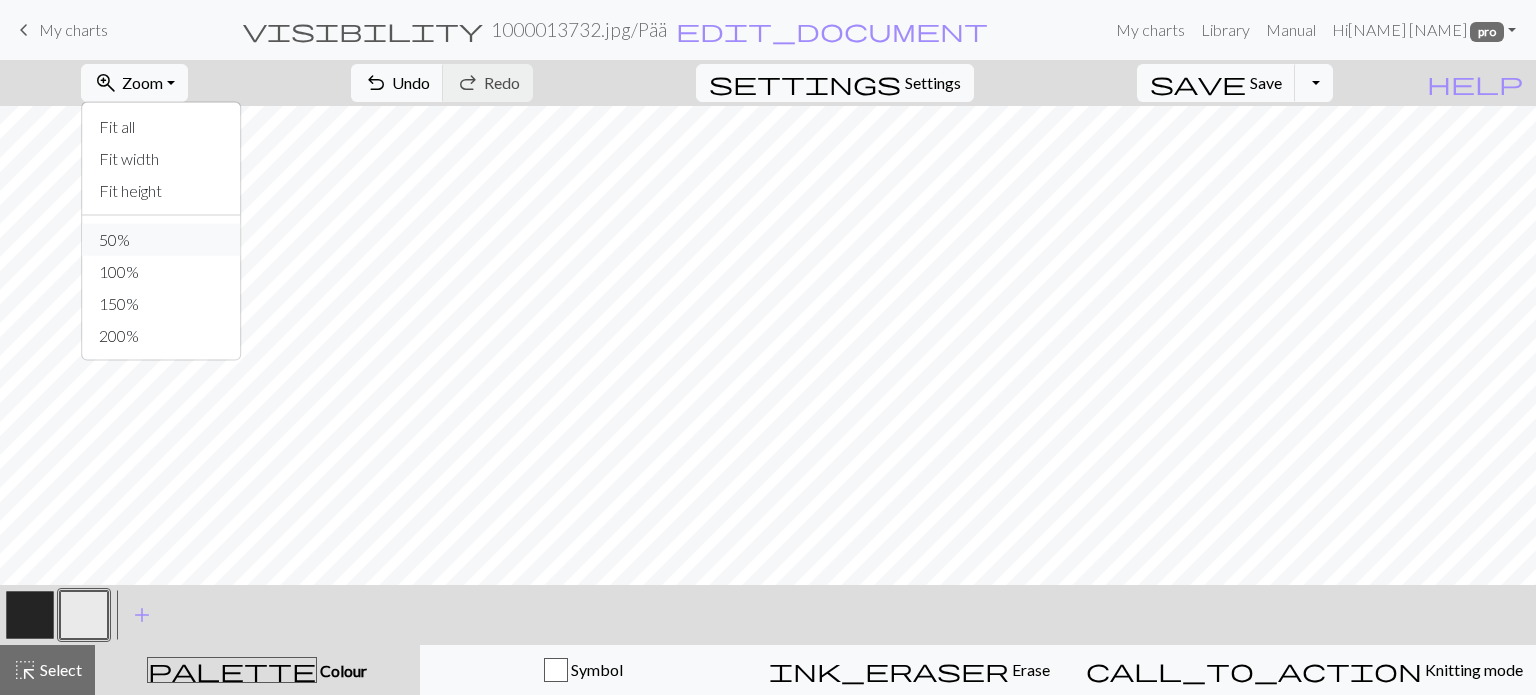 click on "50%" at bounding box center [162, 240] 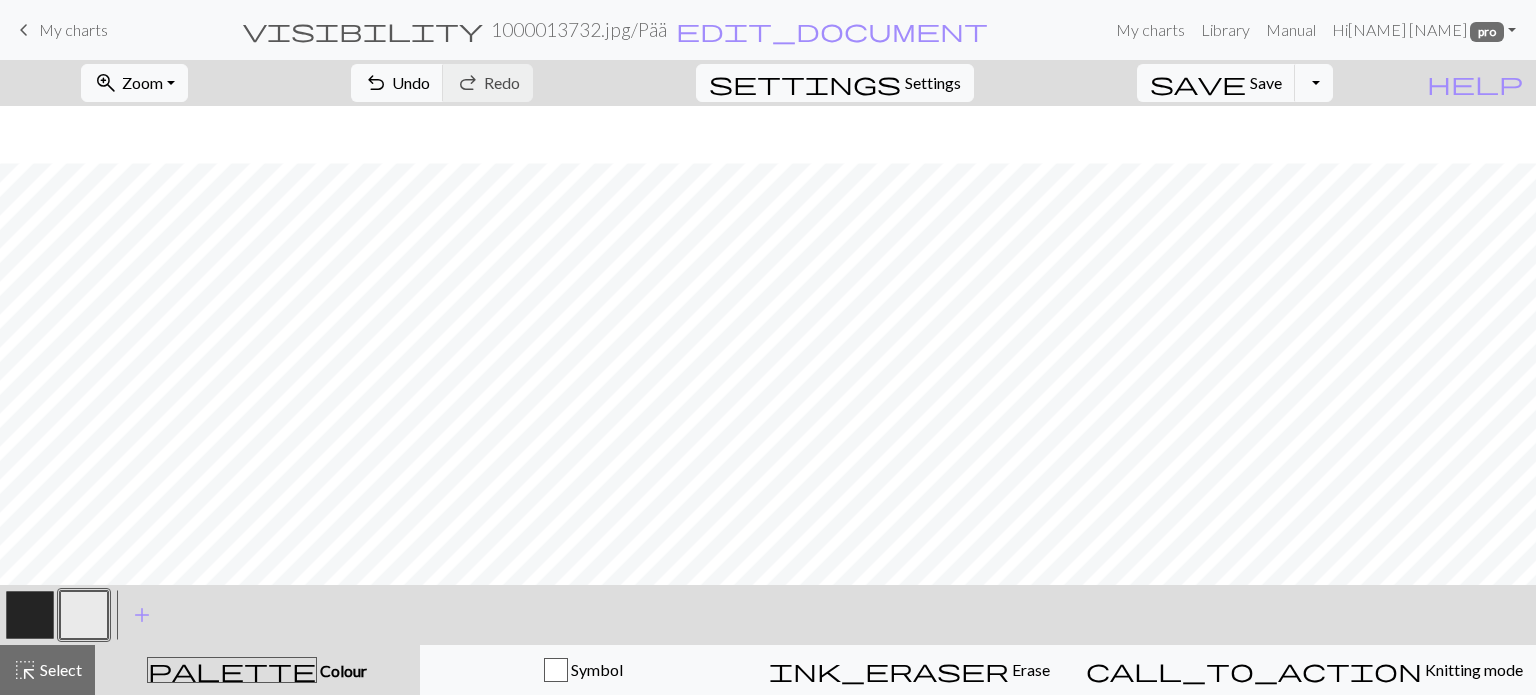 scroll, scrollTop: 585, scrollLeft: 0, axis: vertical 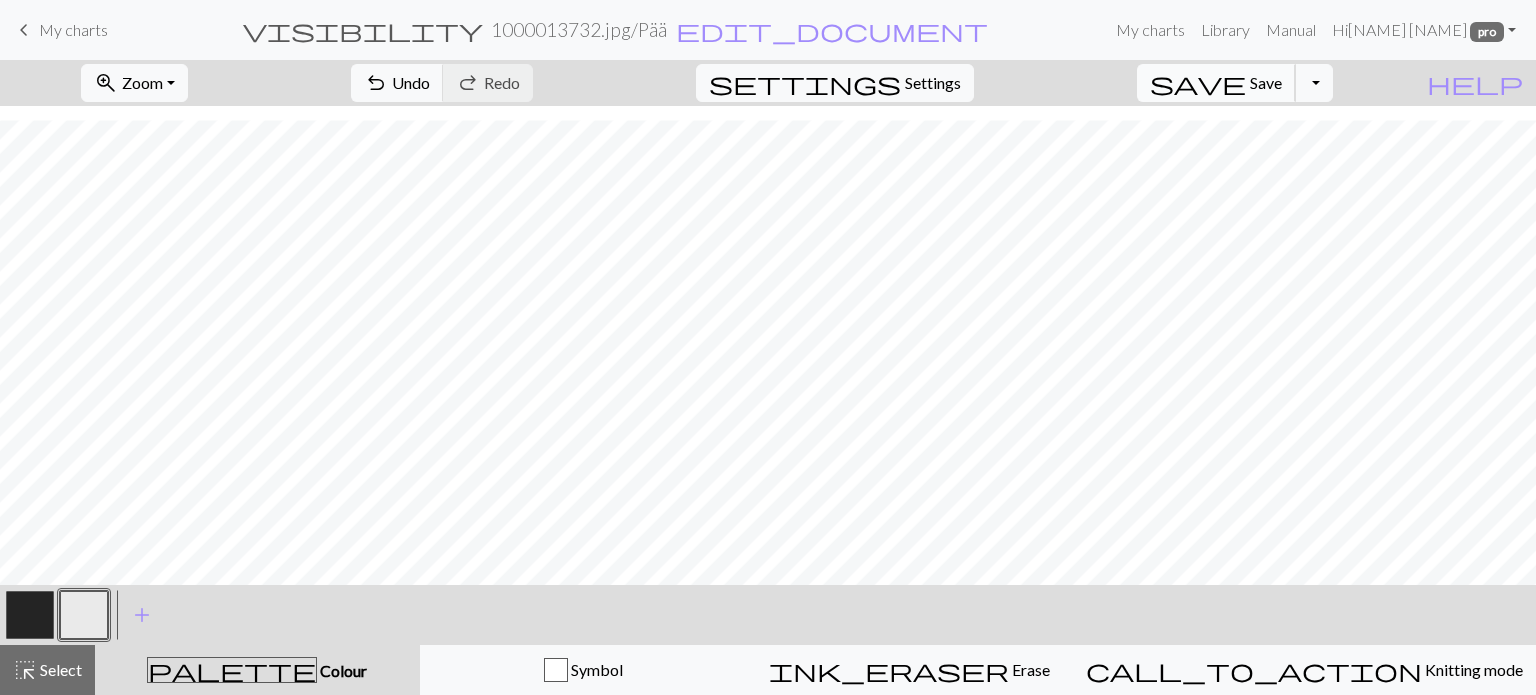 click on "Save" at bounding box center [1266, 82] 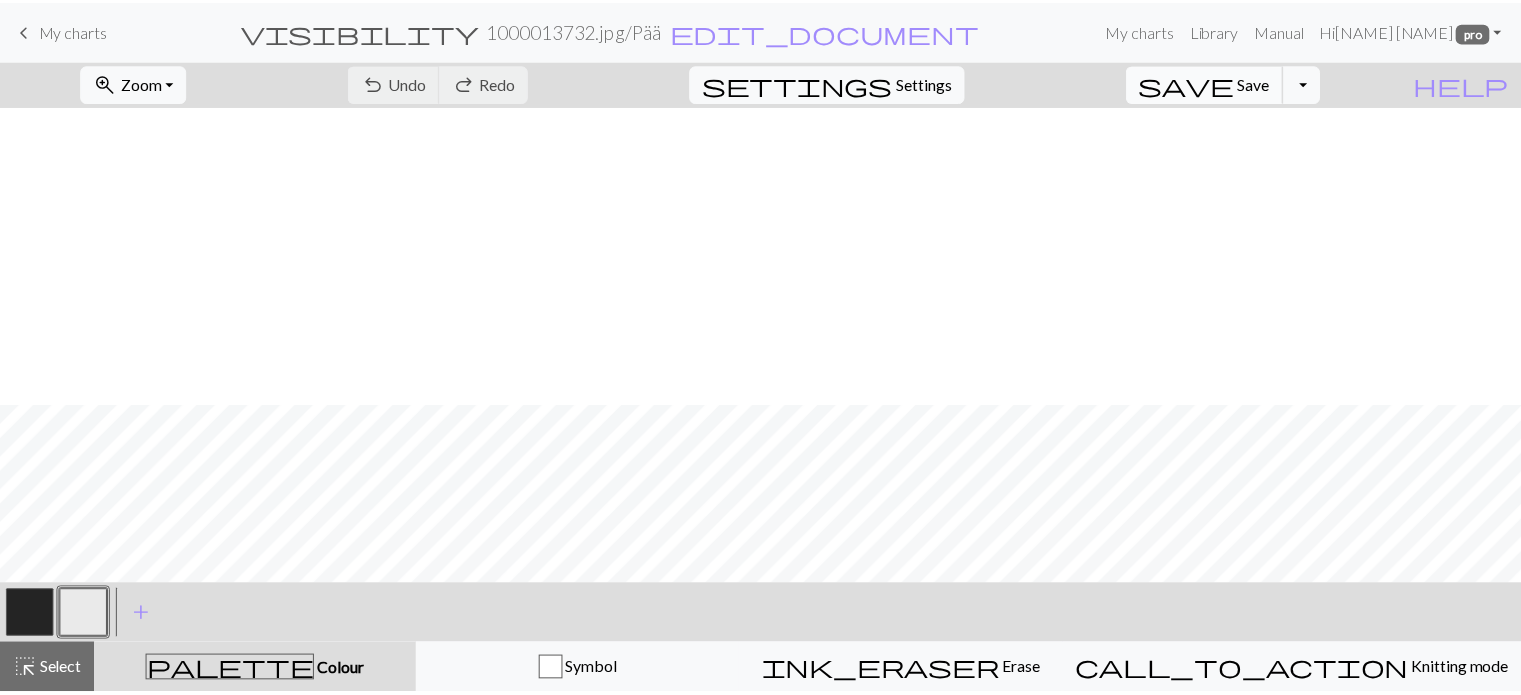 scroll, scrollTop: 300, scrollLeft: 0, axis: vertical 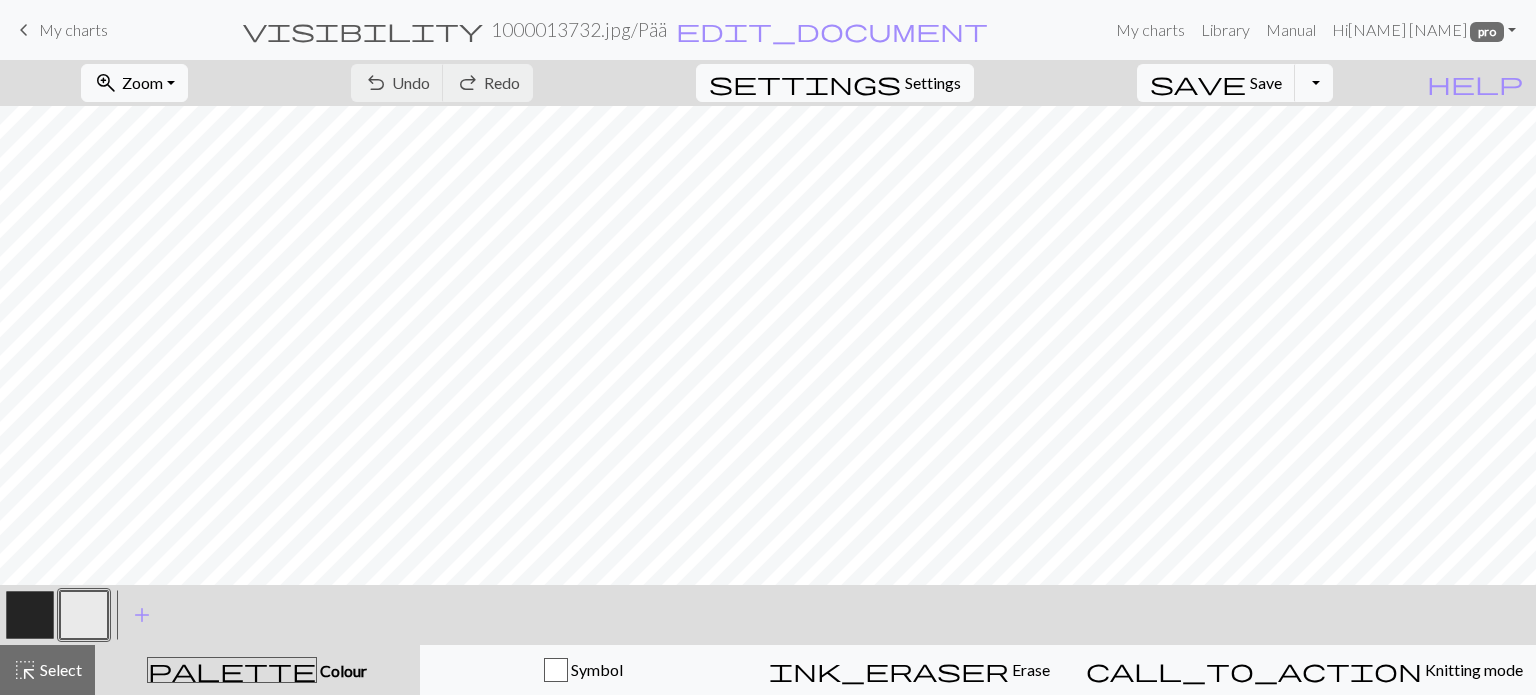 click on "keyboard_arrow_left" at bounding box center [24, 30] 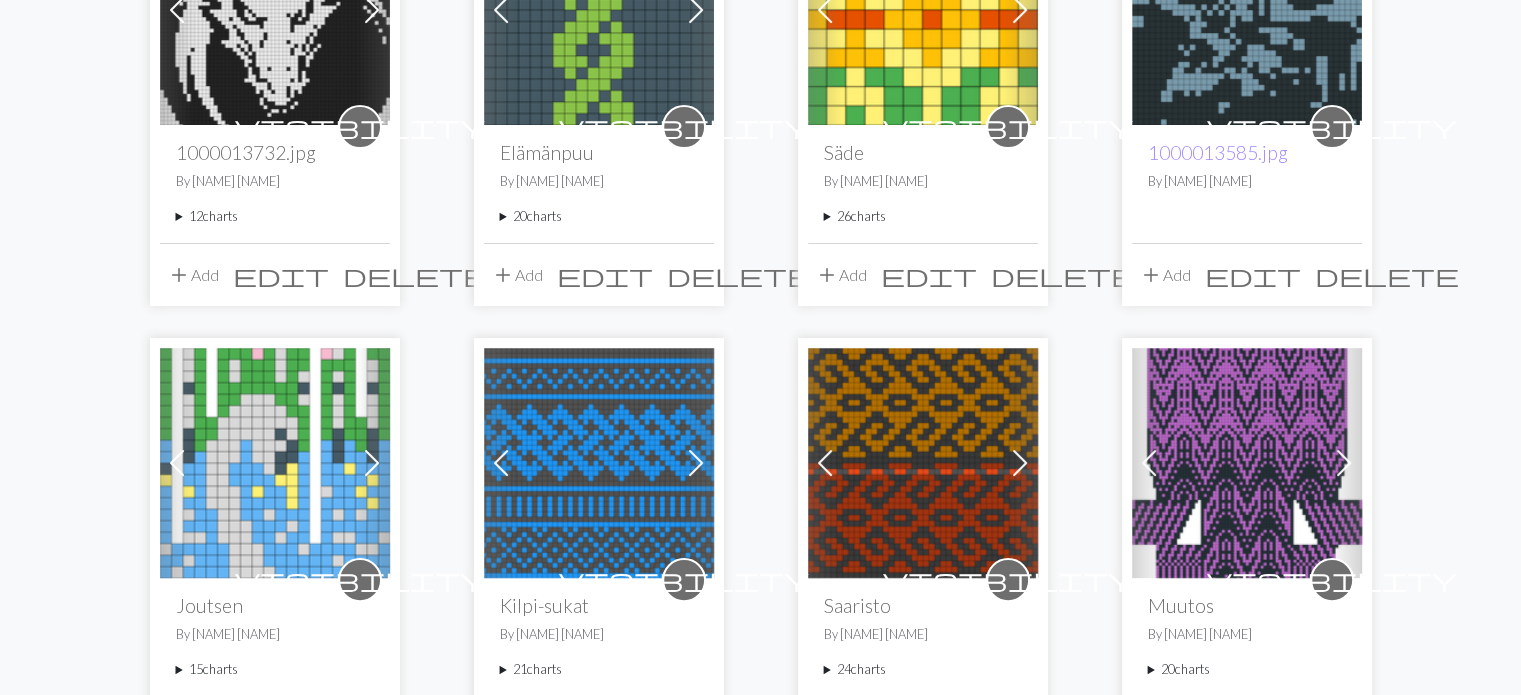 scroll, scrollTop: 400, scrollLeft: 0, axis: vertical 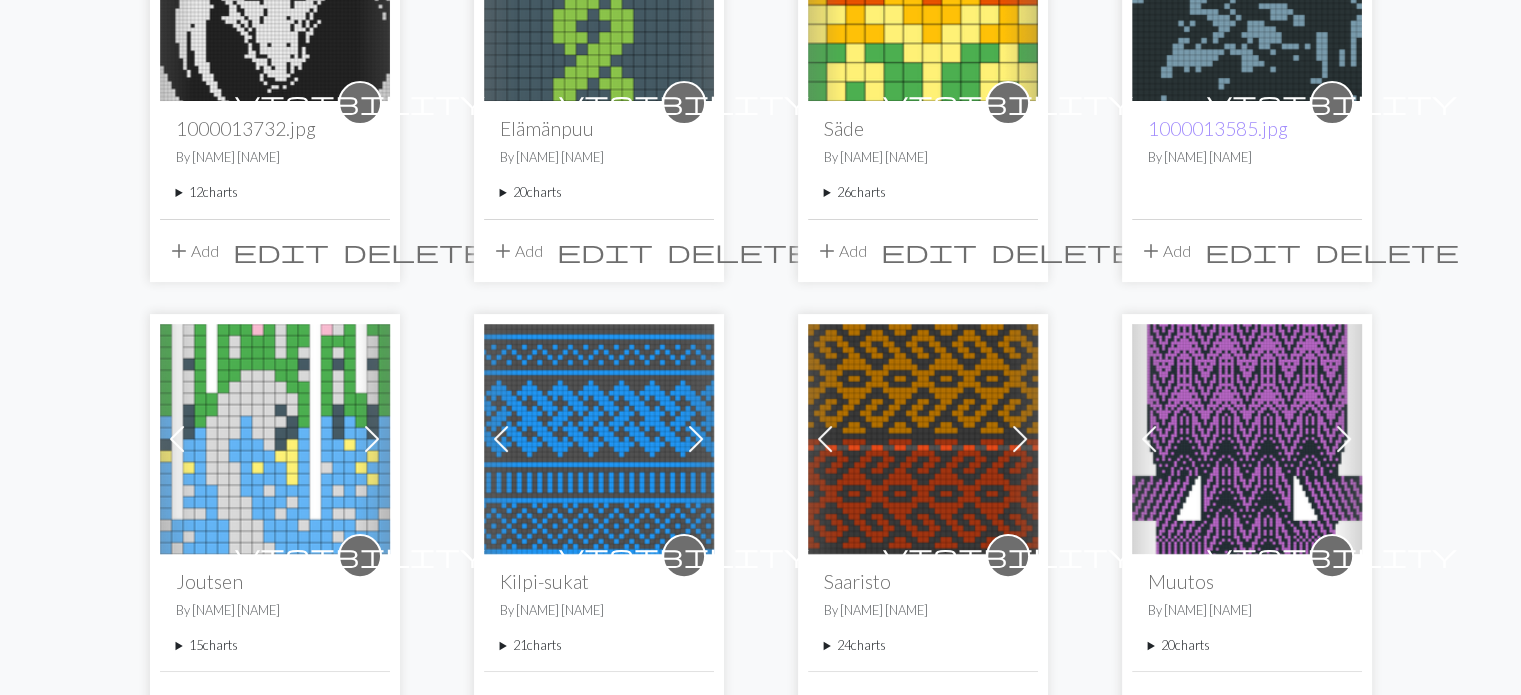 click on "12  charts" at bounding box center [275, 192] 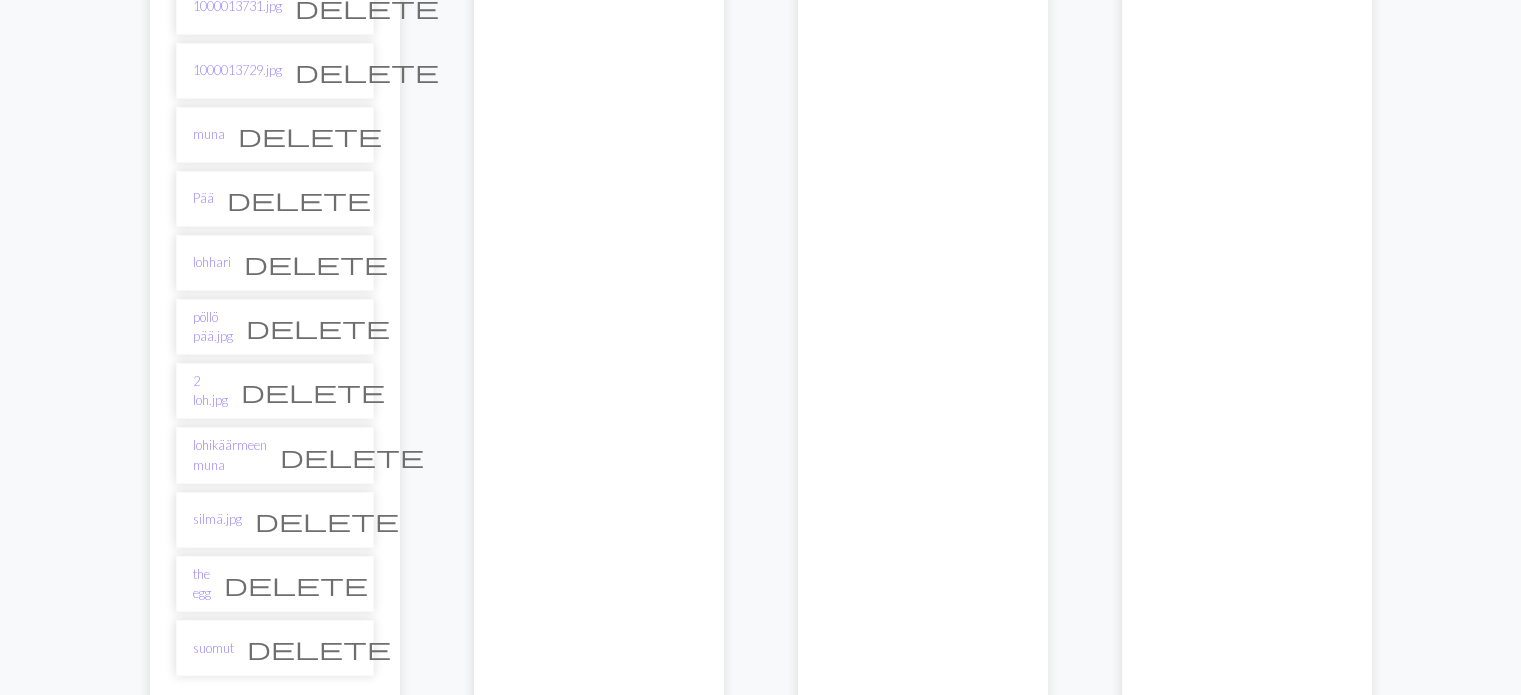 scroll, scrollTop: 700, scrollLeft: 0, axis: vertical 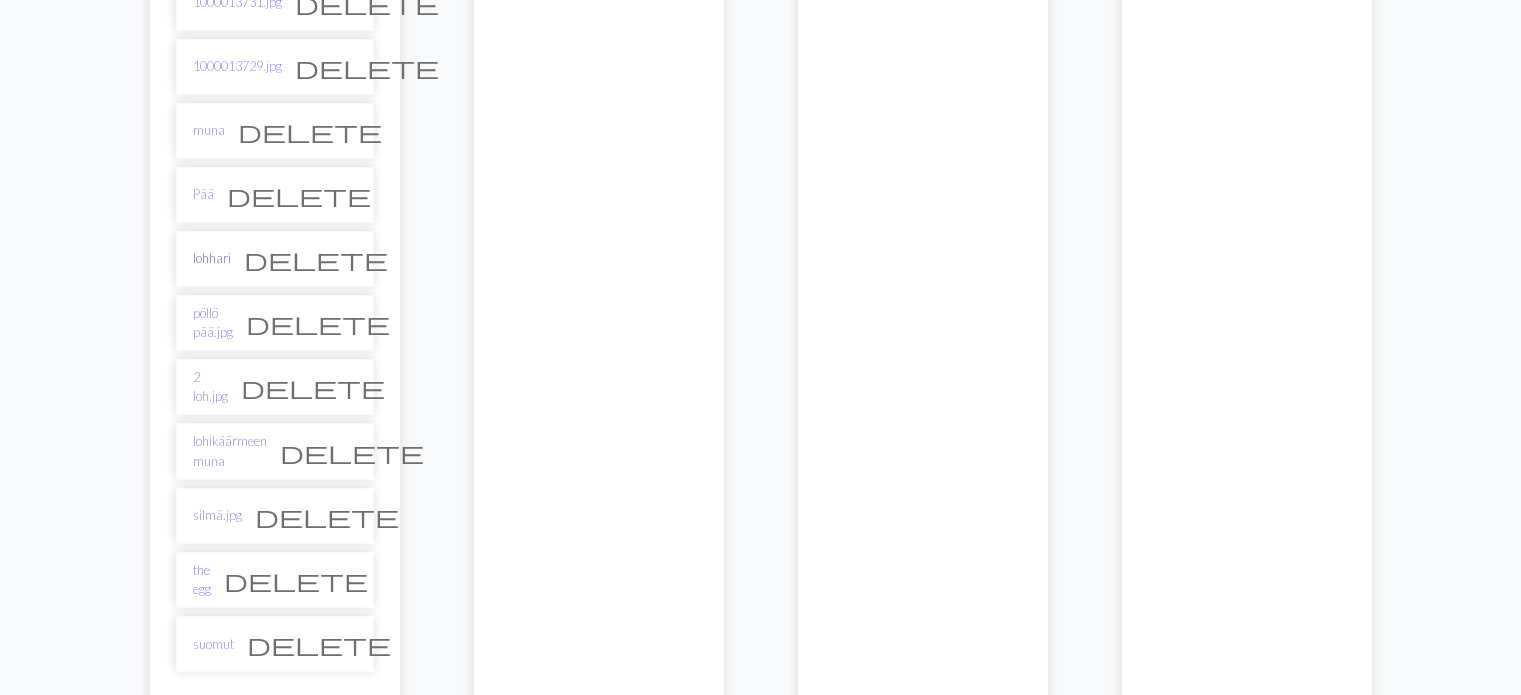 click on "lohhari" at bounding box center (212, 258) 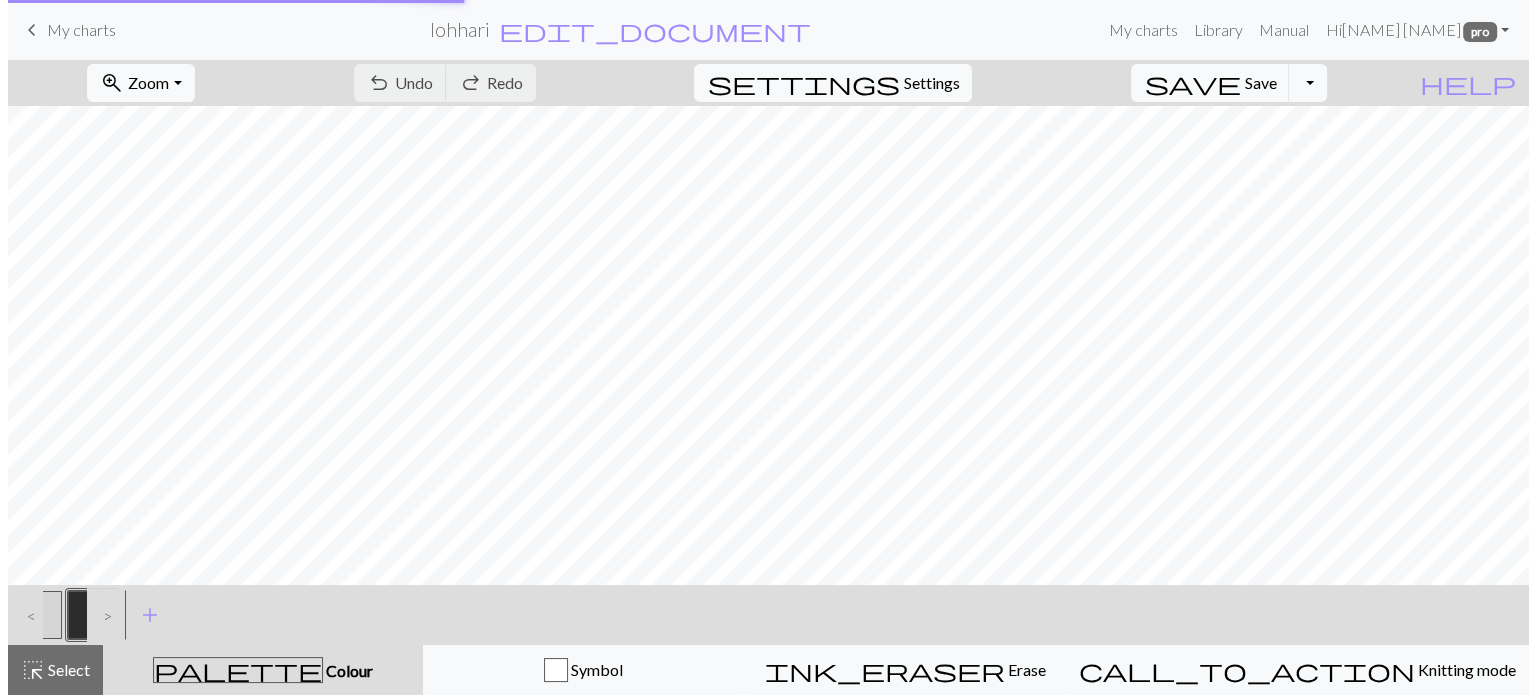 scroll, scrollTop: 0, scrollLeft: 0, axis: both 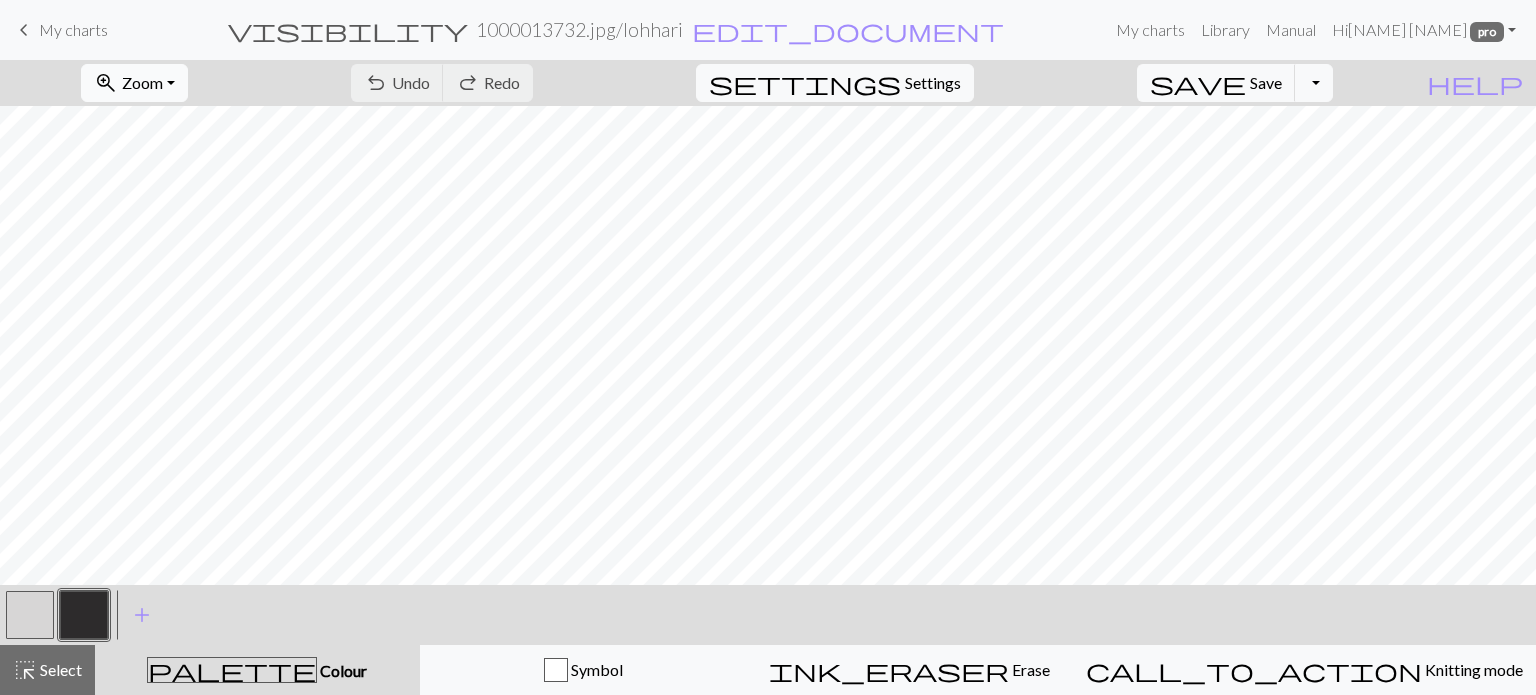 click on "Zoom" at bounding box center [142, 82] 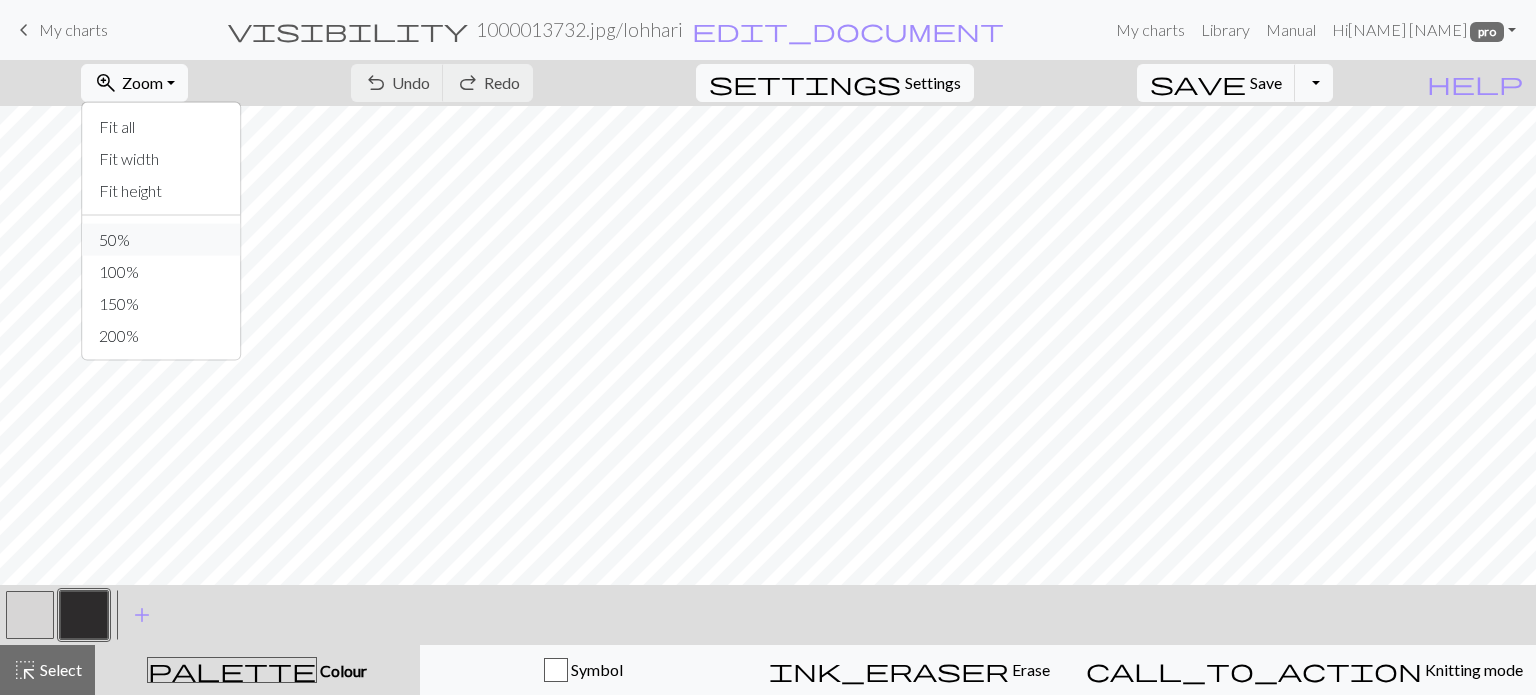 click on "50%" at bounding box center [162, 240] 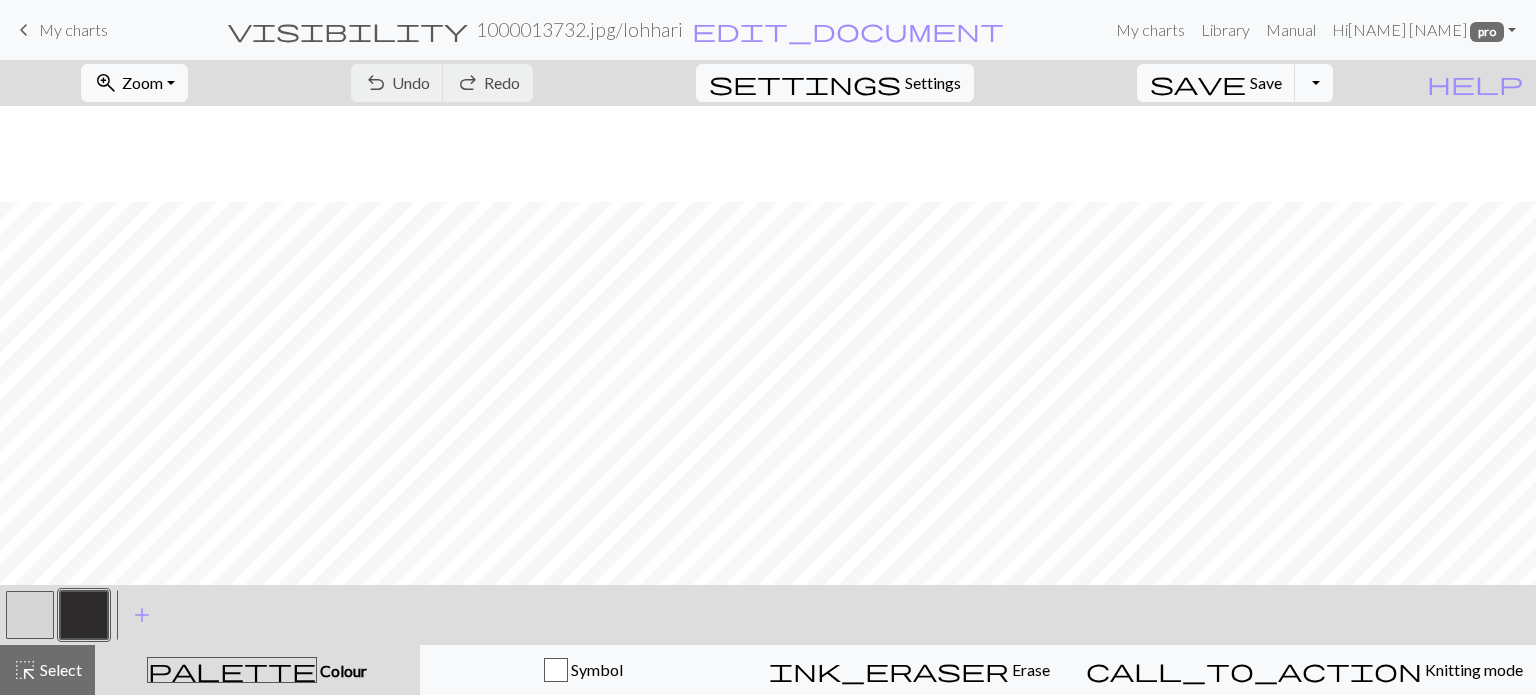 scroll, scrollTop: 285, scrollLeft: 0, axis: vertical 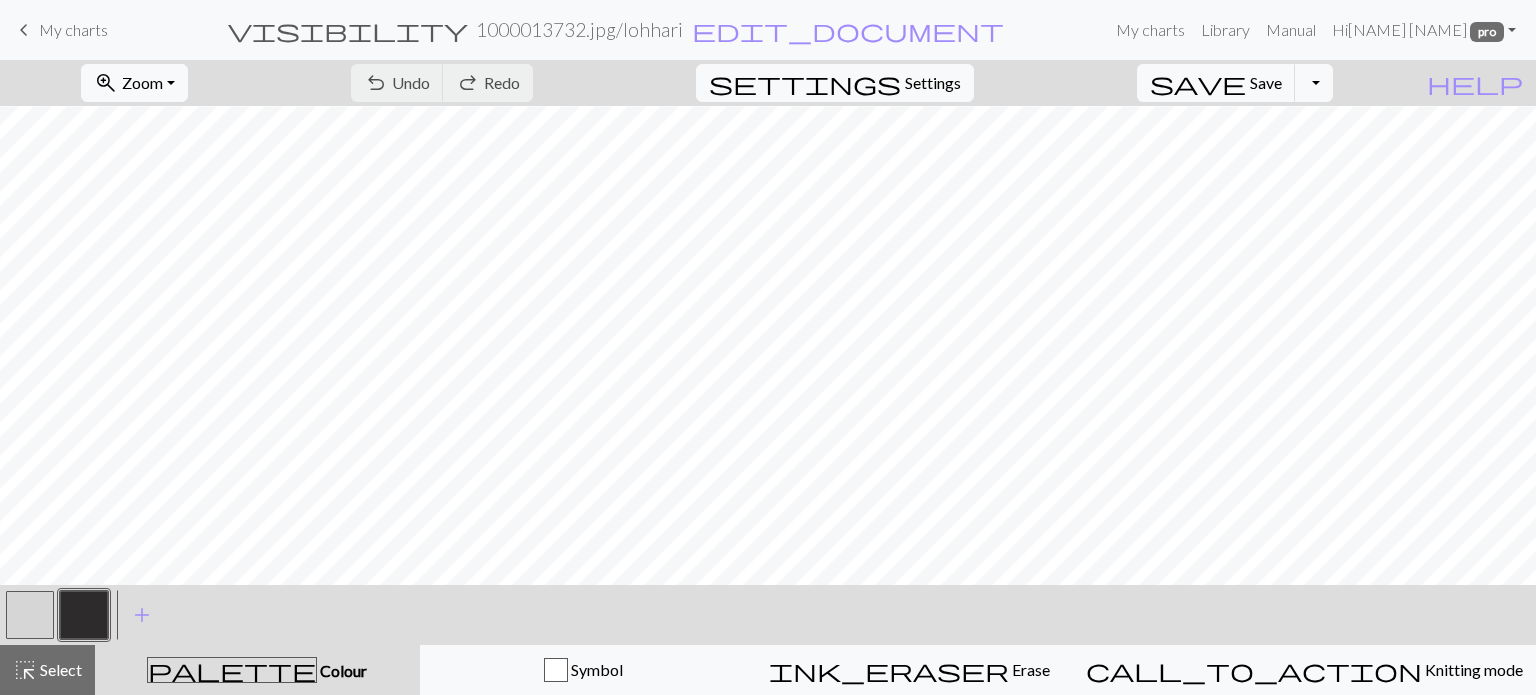 click at bounding box center [84, 615] 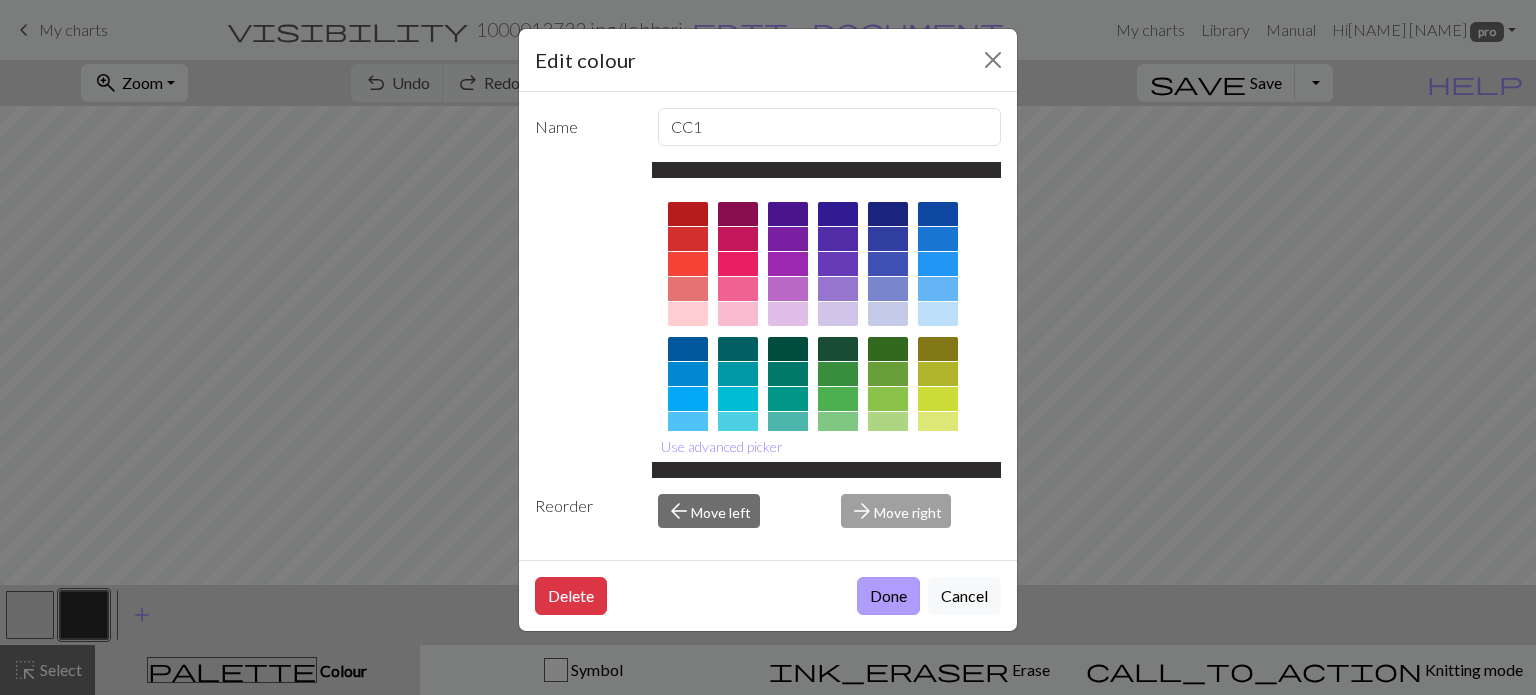 click on "Done" at bounding box center (888, 596) 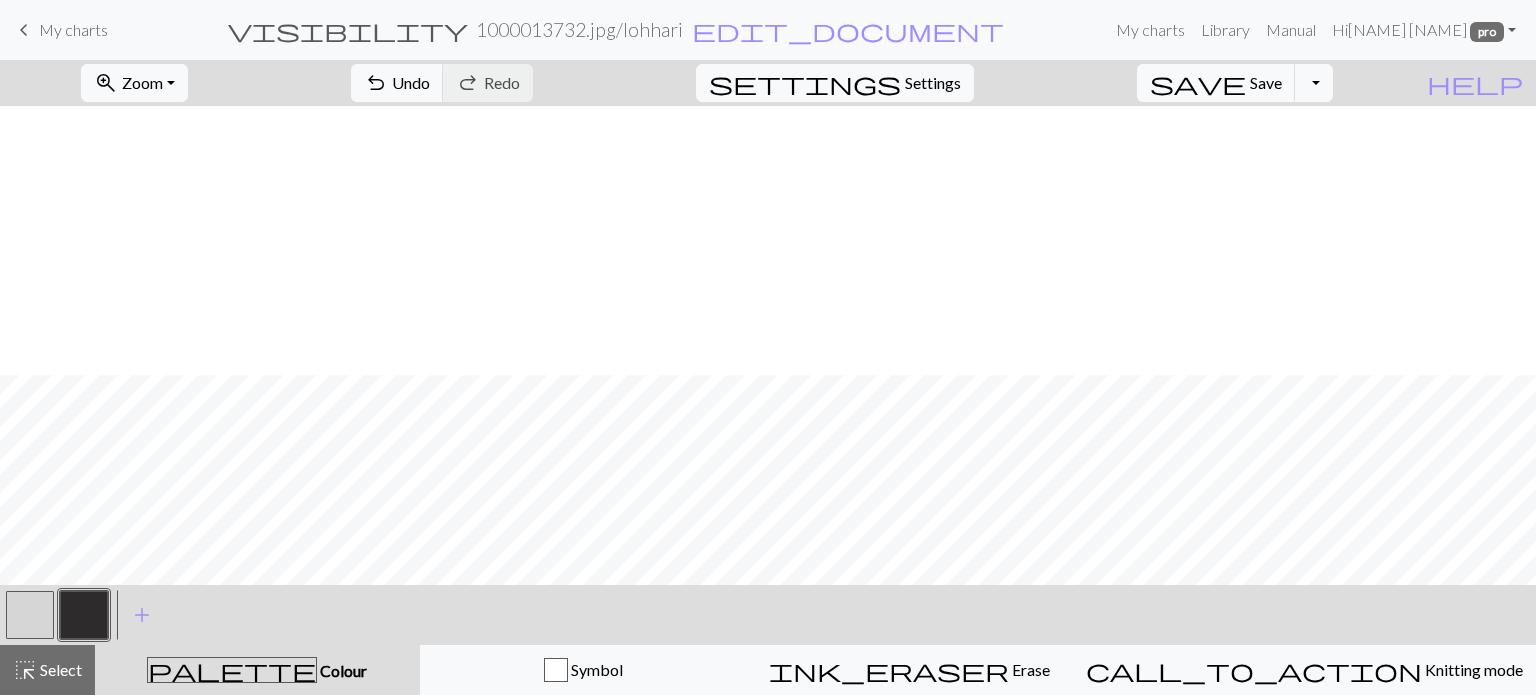 scroll, scrollTop: 585, scrollLeft: 0, axis: vertical 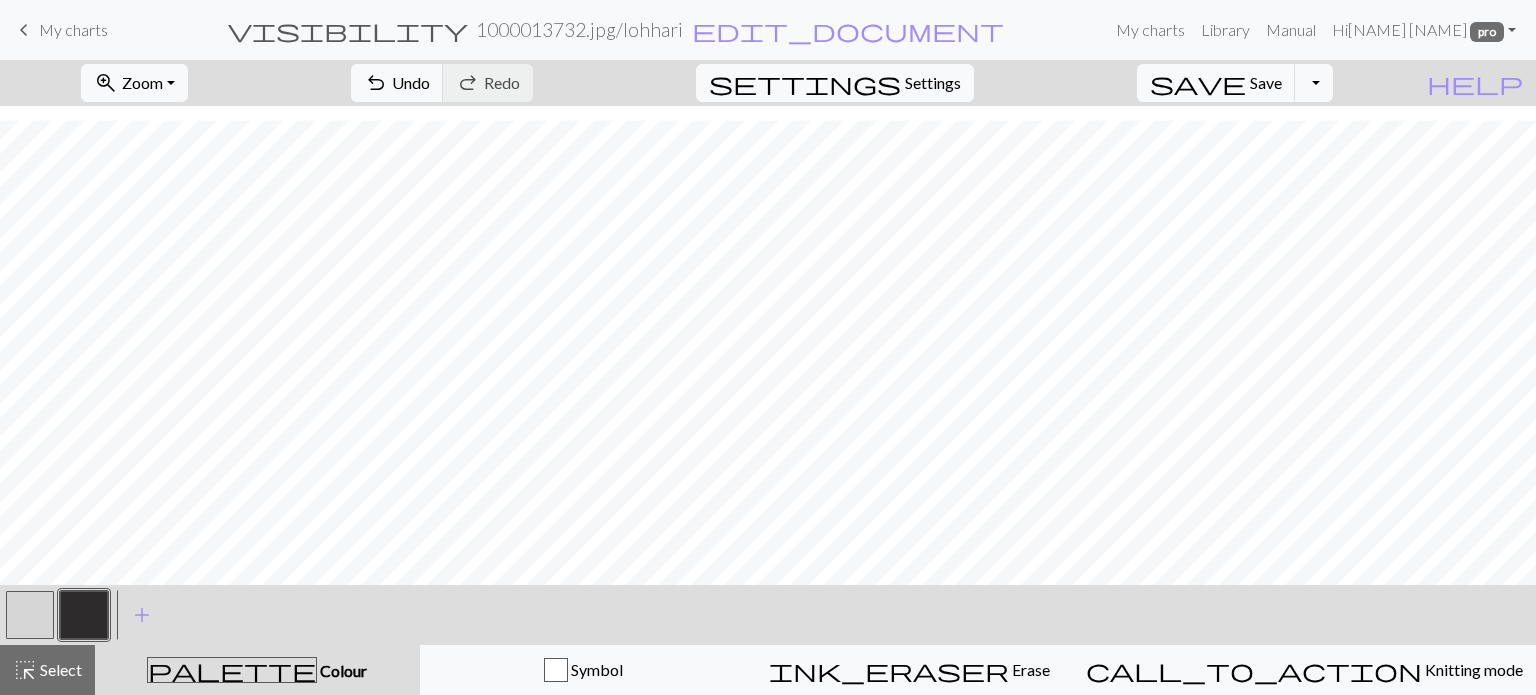 drag, startPoint x: 25, startPoint y: 613, endPoint x: 82, endPoint y: 590, distance: 61.46544 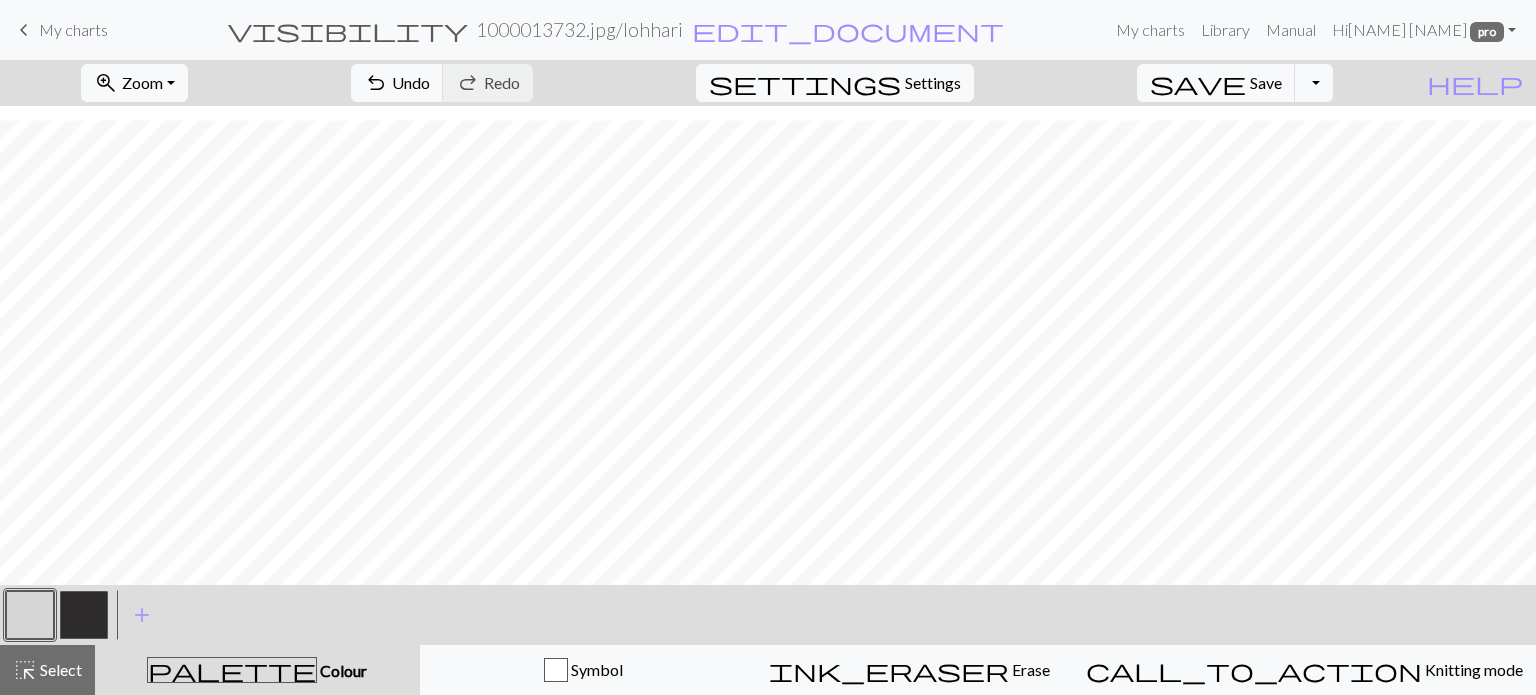 click at bounding box center (84, 615) 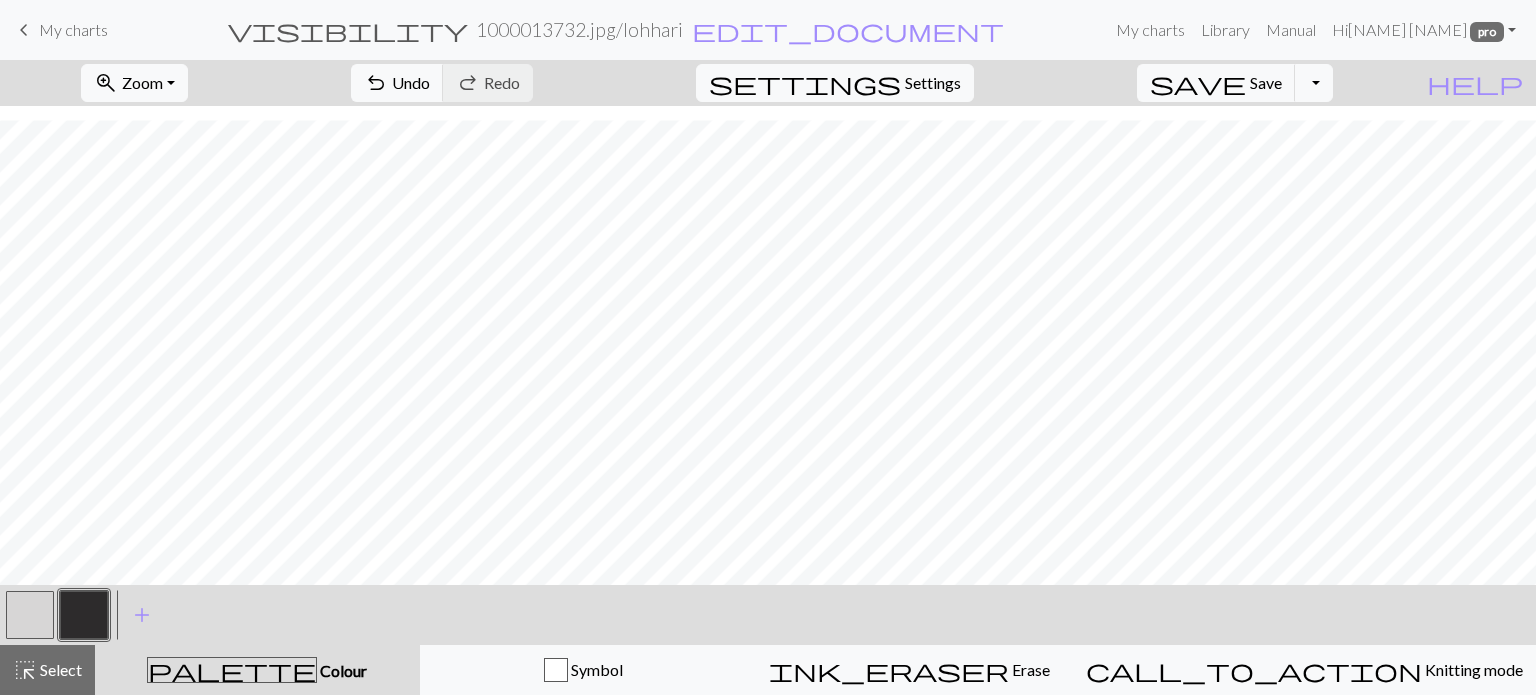 drag, startPoint x: 26, startPoint y: 610, endPoint x: 56, endPoint y: 590, distance: 36.05551 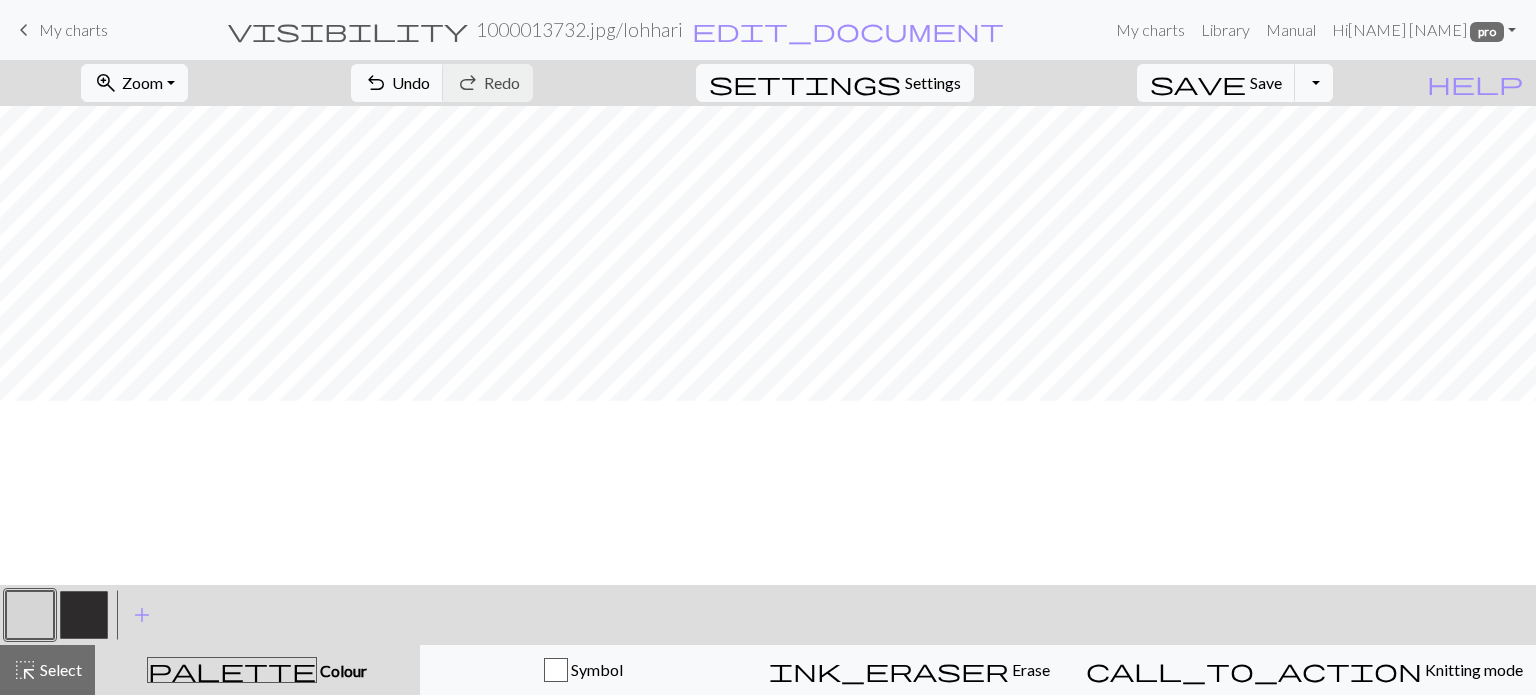 scroll, scrollTop: 385, scrollLeft: 0, axis: vertical 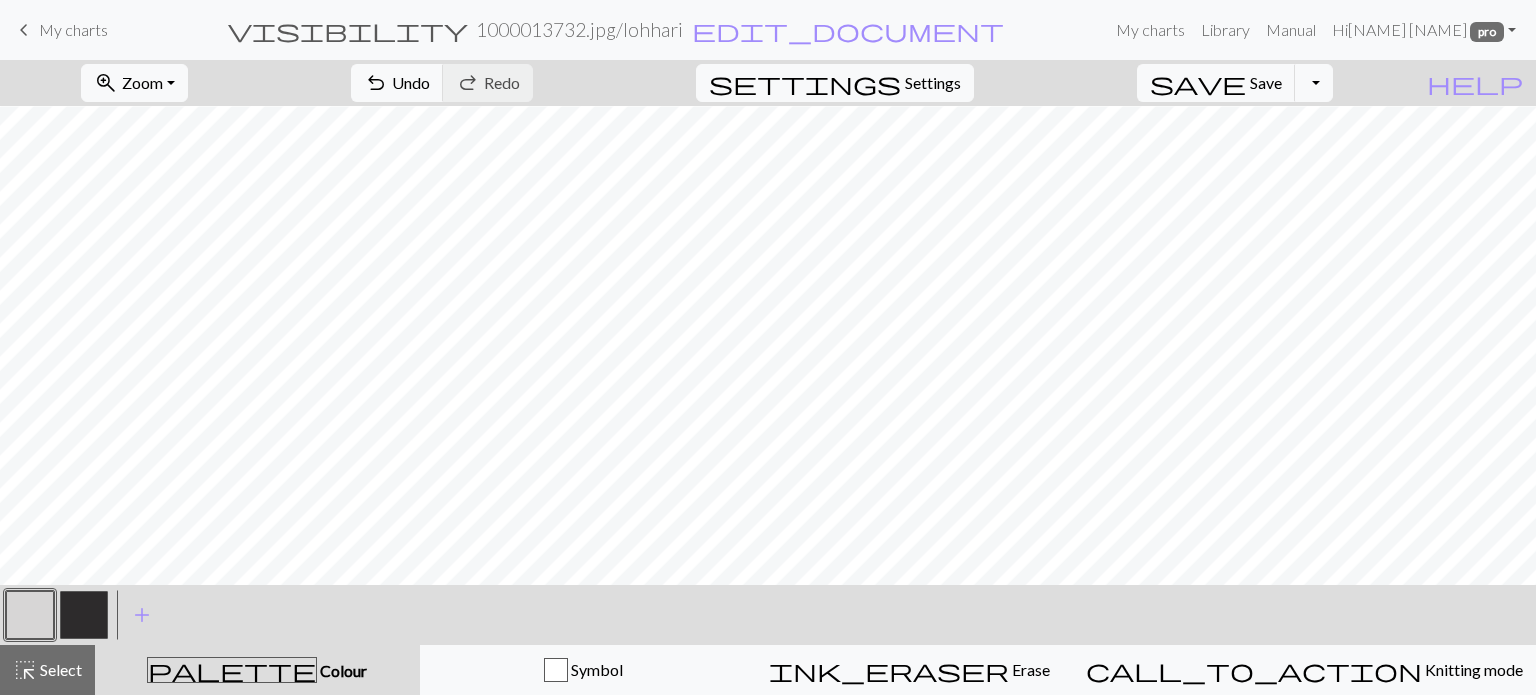 drag, startPoint x: 84, startPoint y: 618, endPoint x: 143, endPoint y: 579, distance: 70.724815 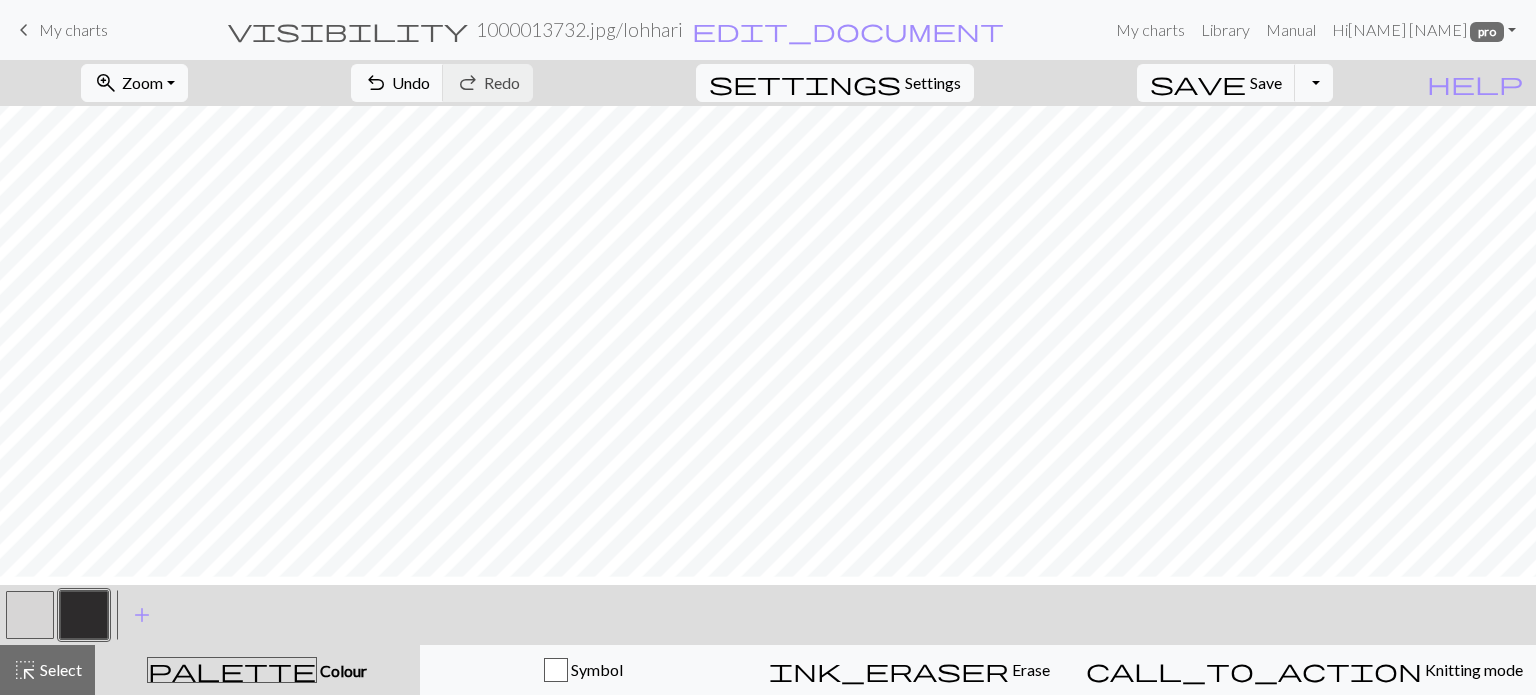 scroll, scrollTop: 285, scrollLeft: 0, axis: vertical 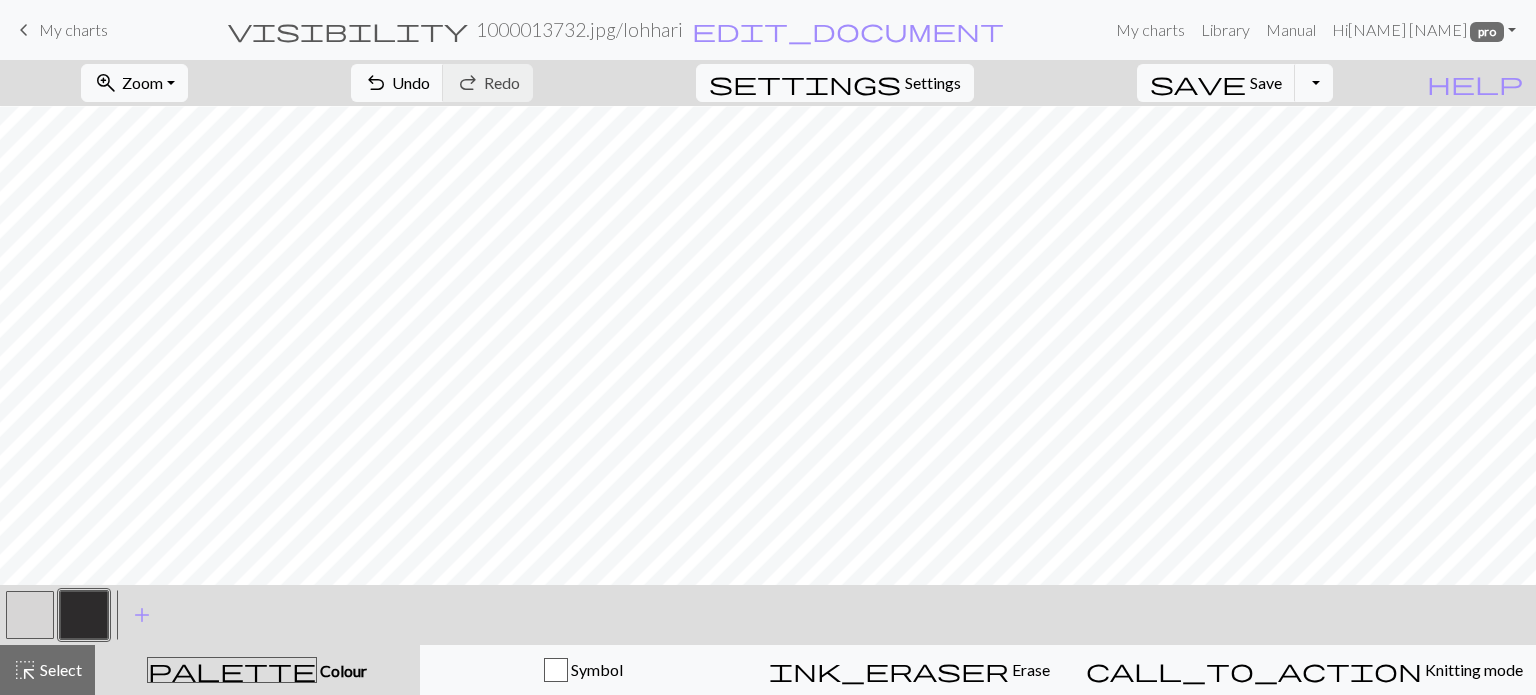 drag, startPoint x: 48, startPoint y: 618, endPoint x: 80, endPoint y: 593, distance: 40.60788 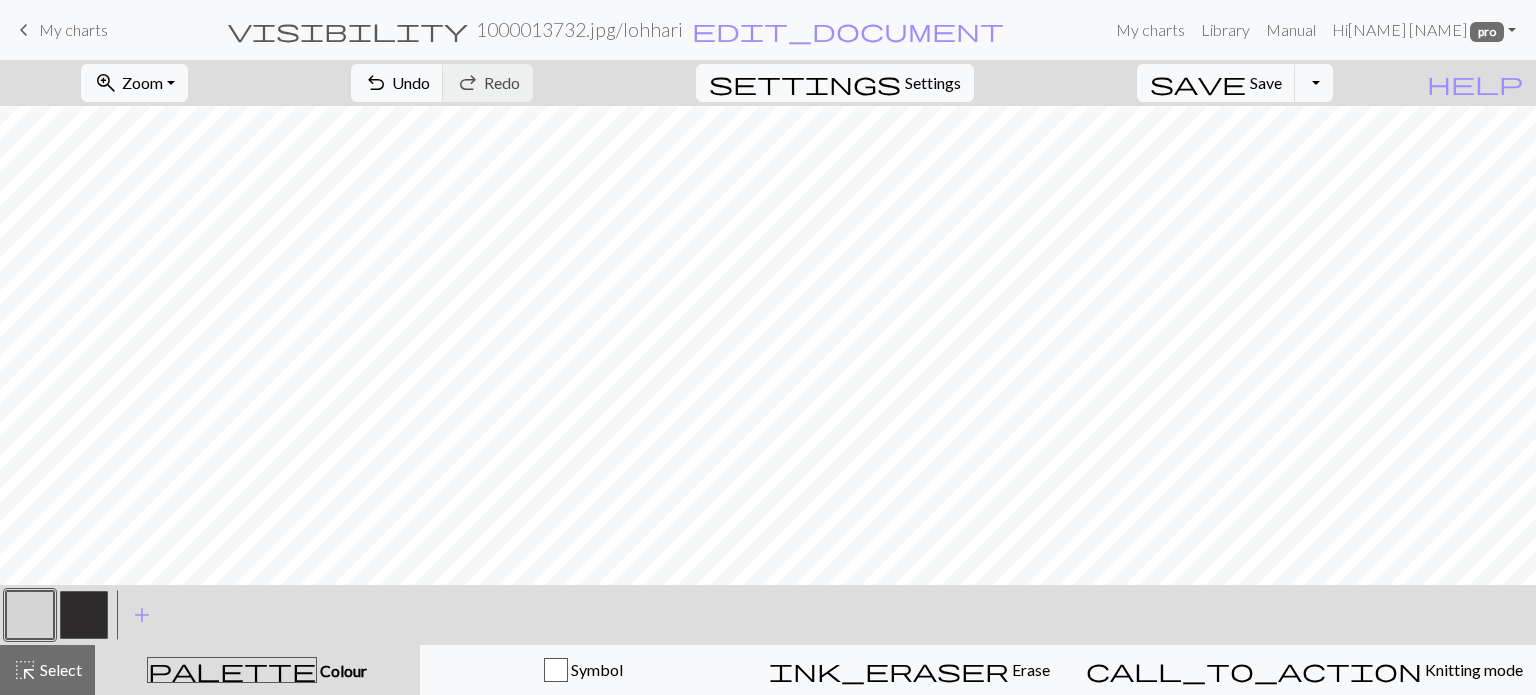 click at bounding box center [84, 615] 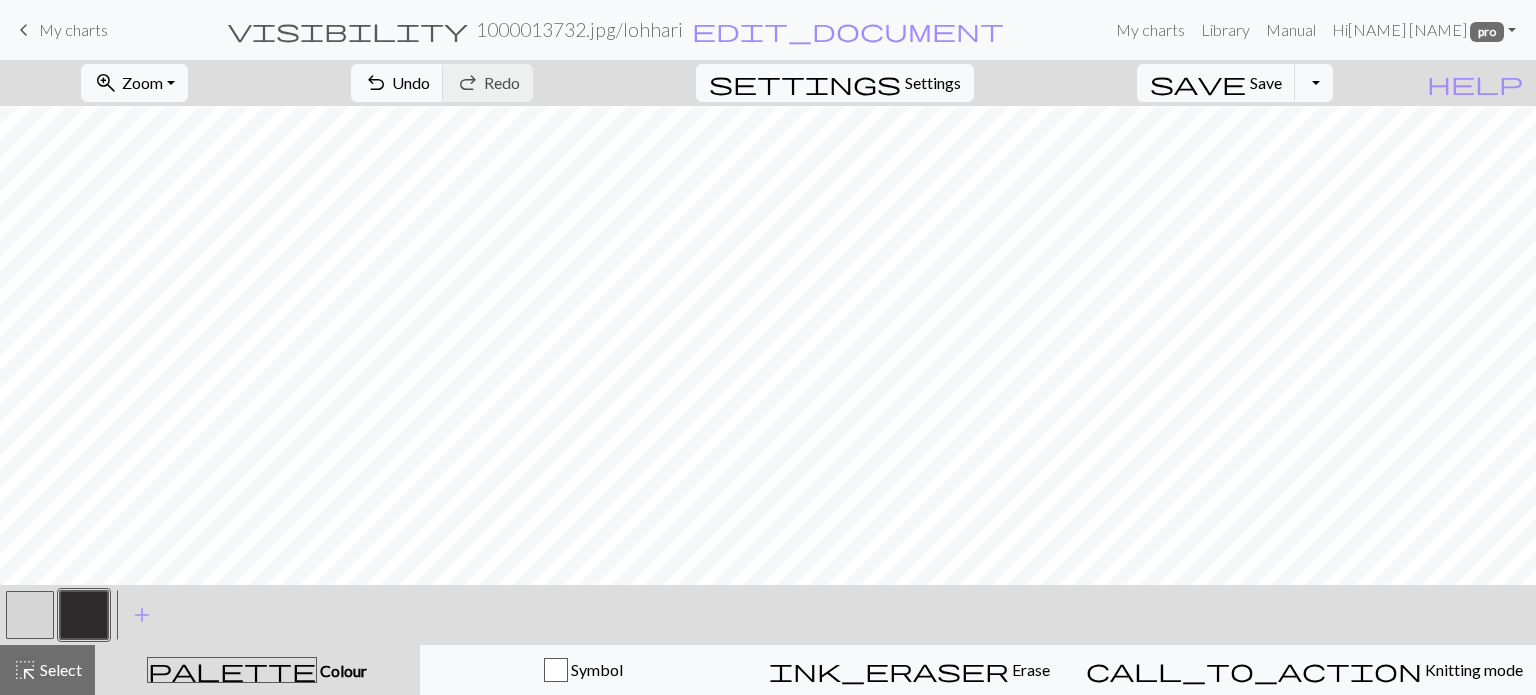click at bounding box center [30, 615] 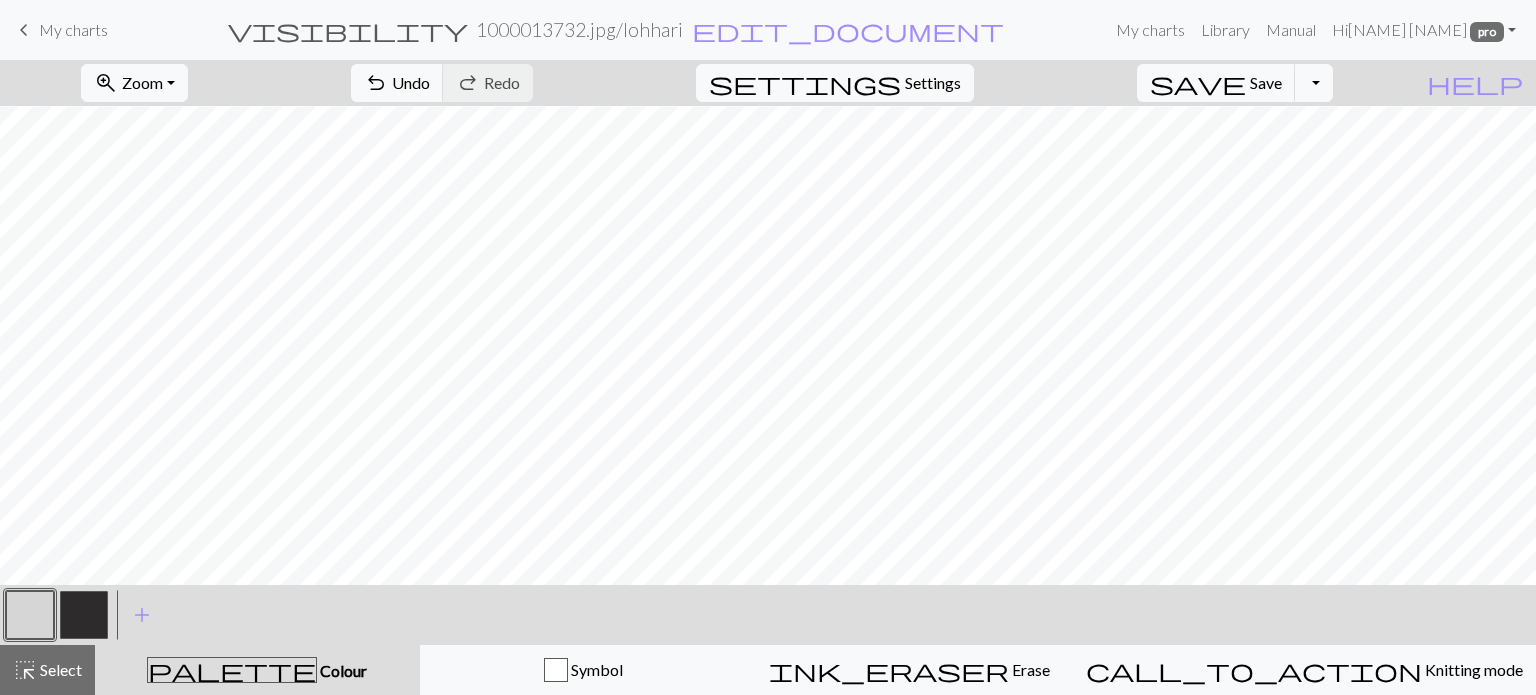click at bounding box center (84, 615) 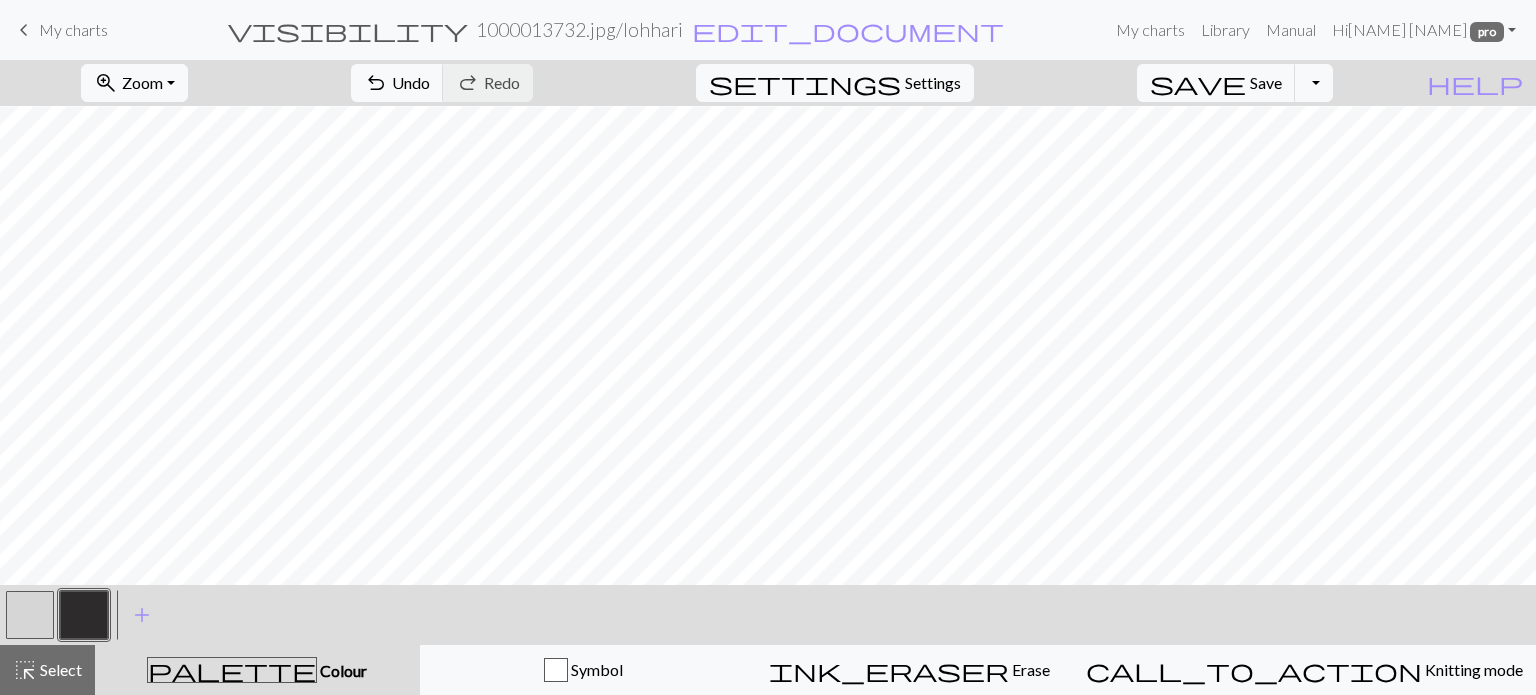 click at bounding box center [30, 615] 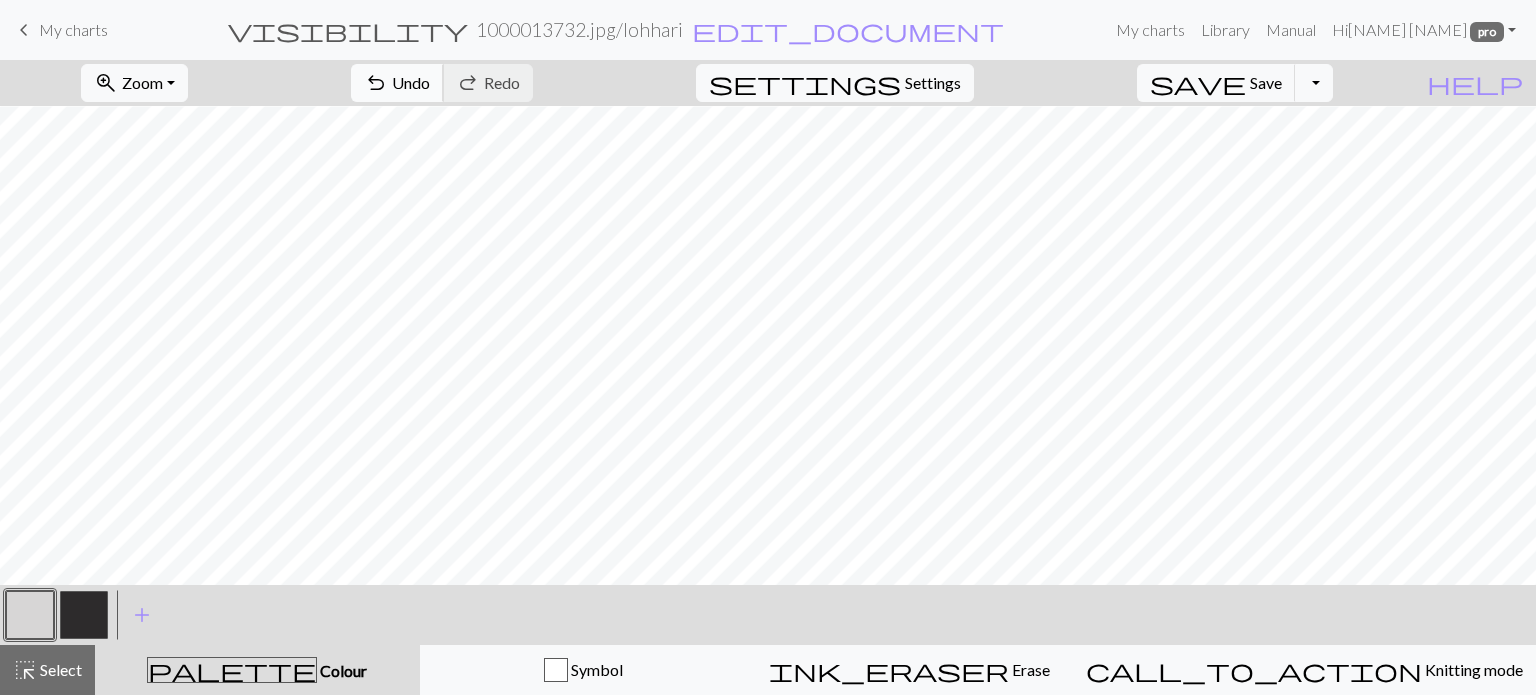 click on "Undo" at bounding box center [411, 82] 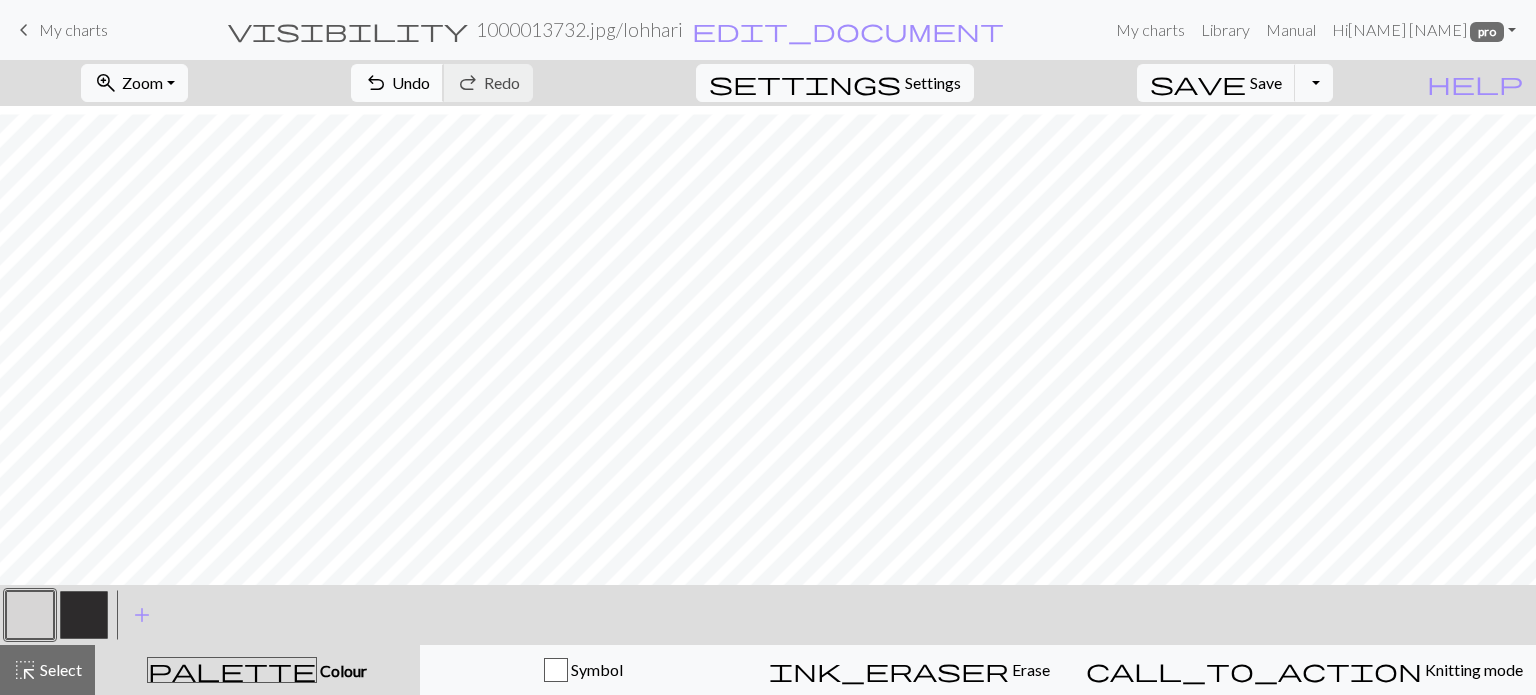 scroll, scrollTop: 385, scrollLeft: 0, axis: vertical 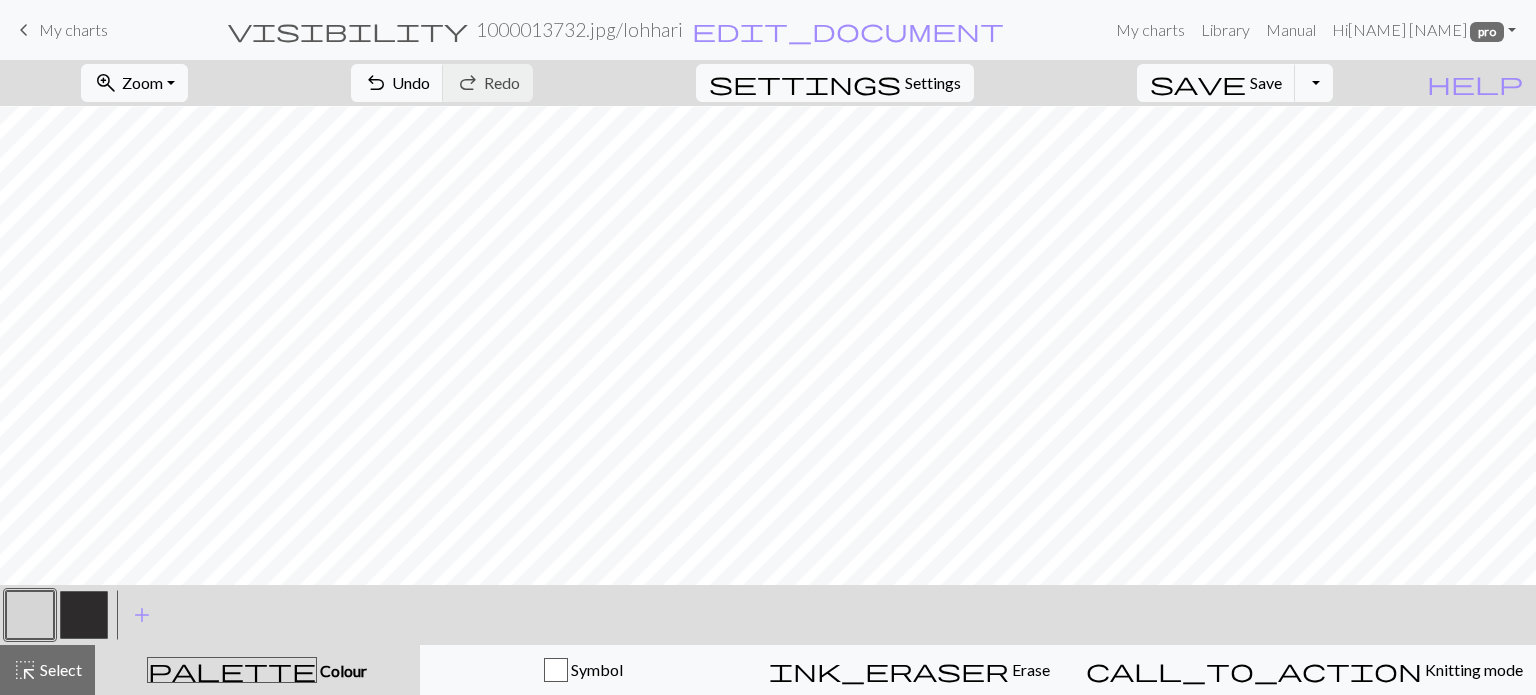 drag, startPoint x: 92, startPoint y: 618, endPoint x: 157, endPoint y: 571, distance: 80.21222 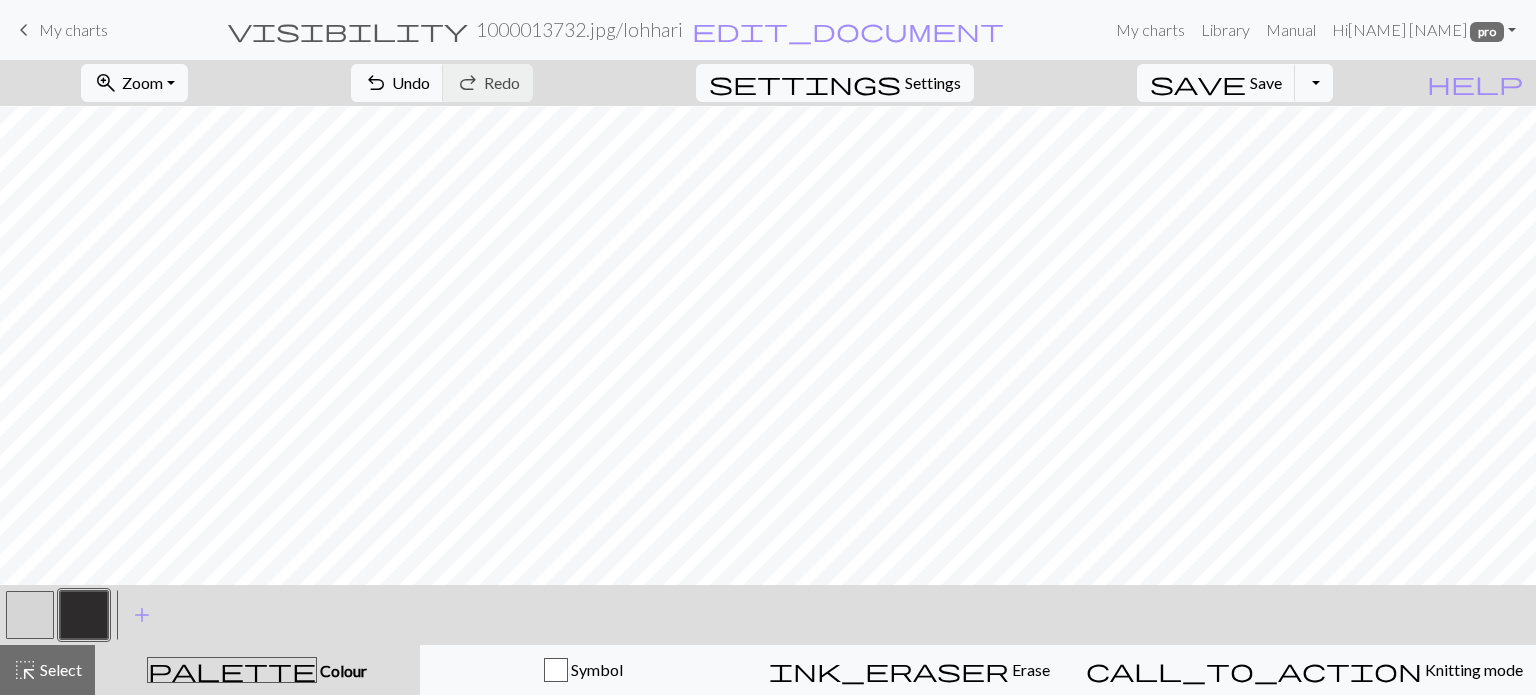 click at bounding box center (30, 615) 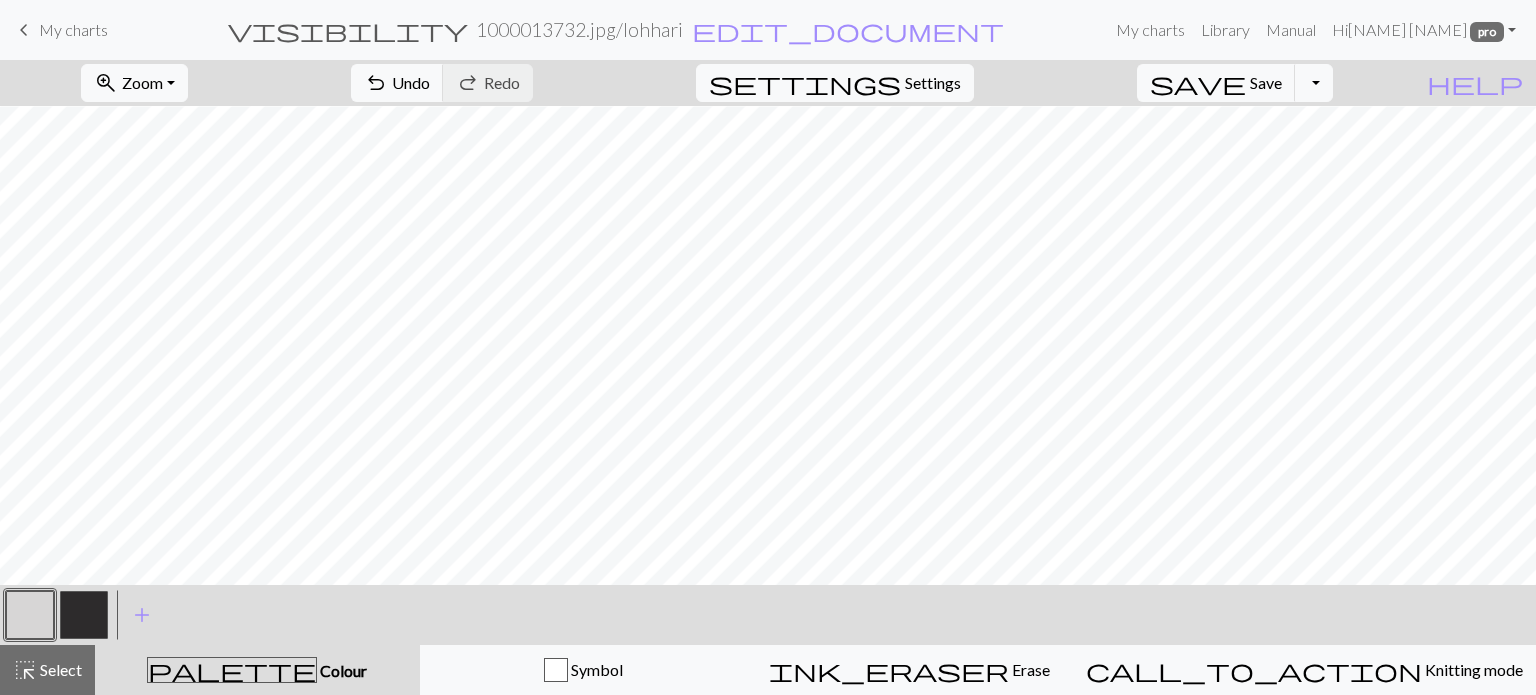 drag, startPoint x: 91, startPoint y: 620, endPoint x: 134, endPoint y: 576, distance: 61.522354 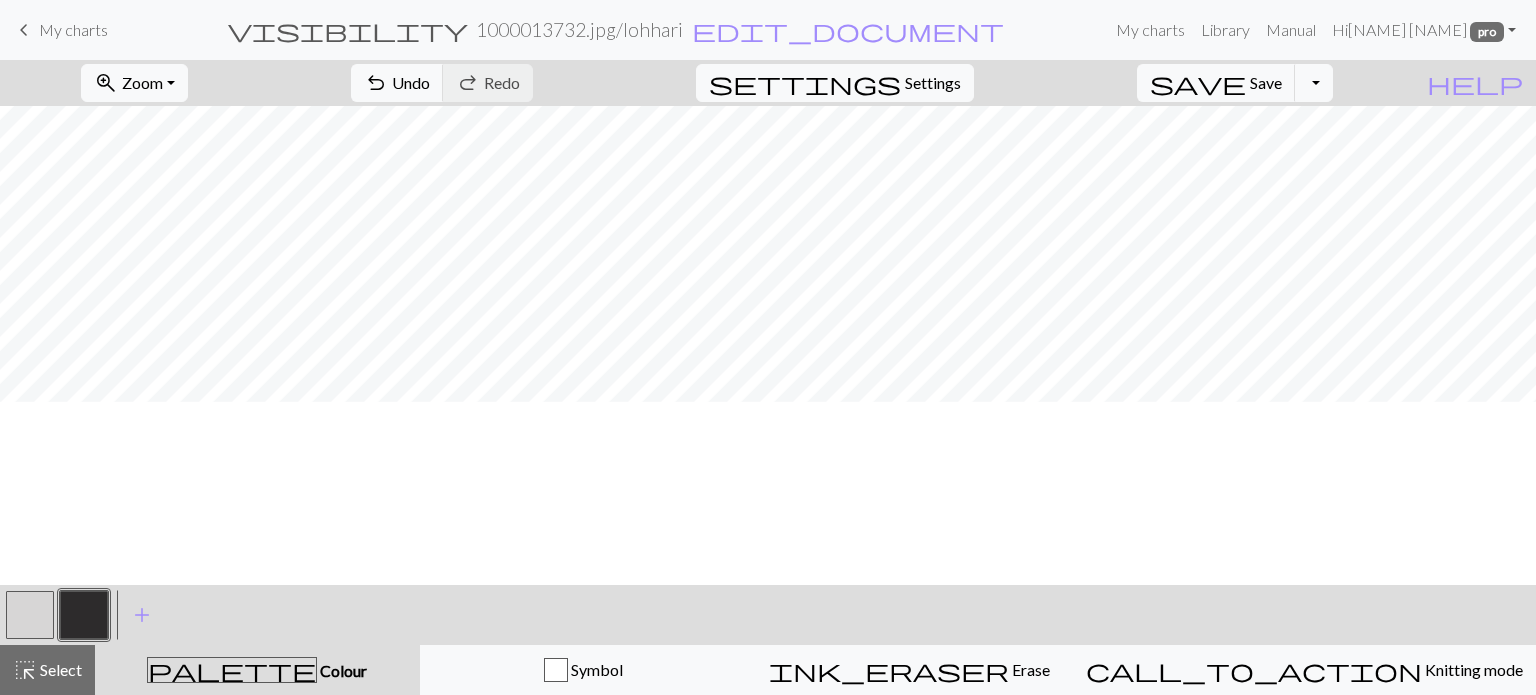 scroll, scrollTop: 185, scrollLeft: 0, axis: vertical 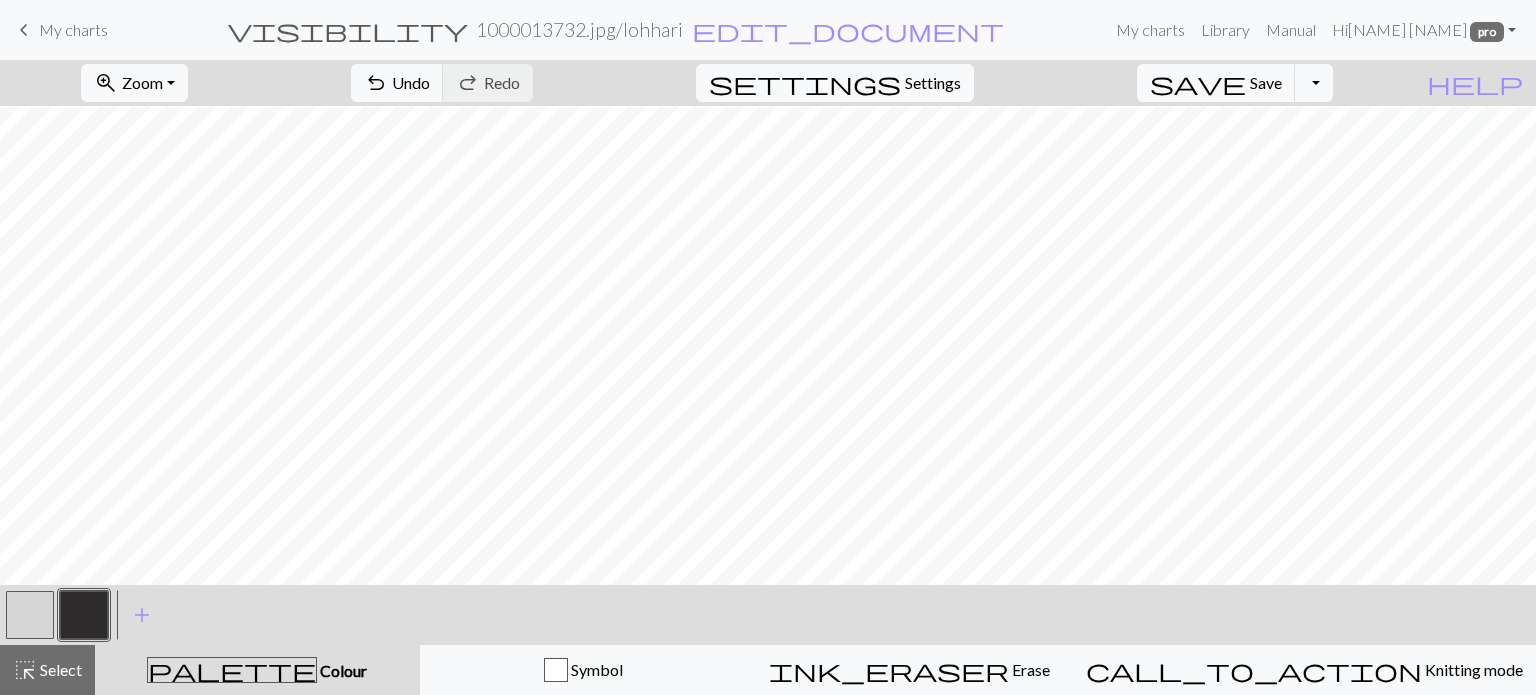 click at bounding box center (30, 615) 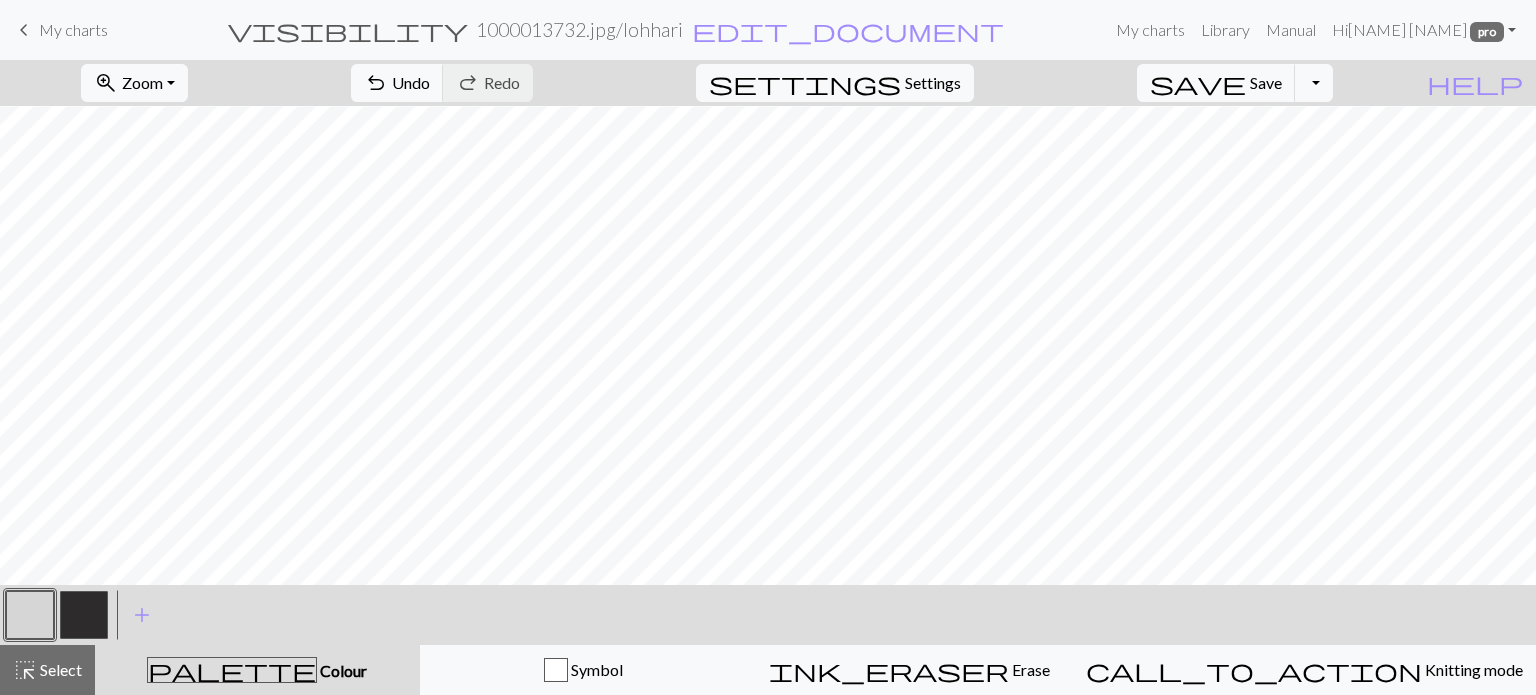 drag, startPoint x: 79, startPoint y: 619, endPoint x: 193, endPoint y: 575, distance: 122.19656 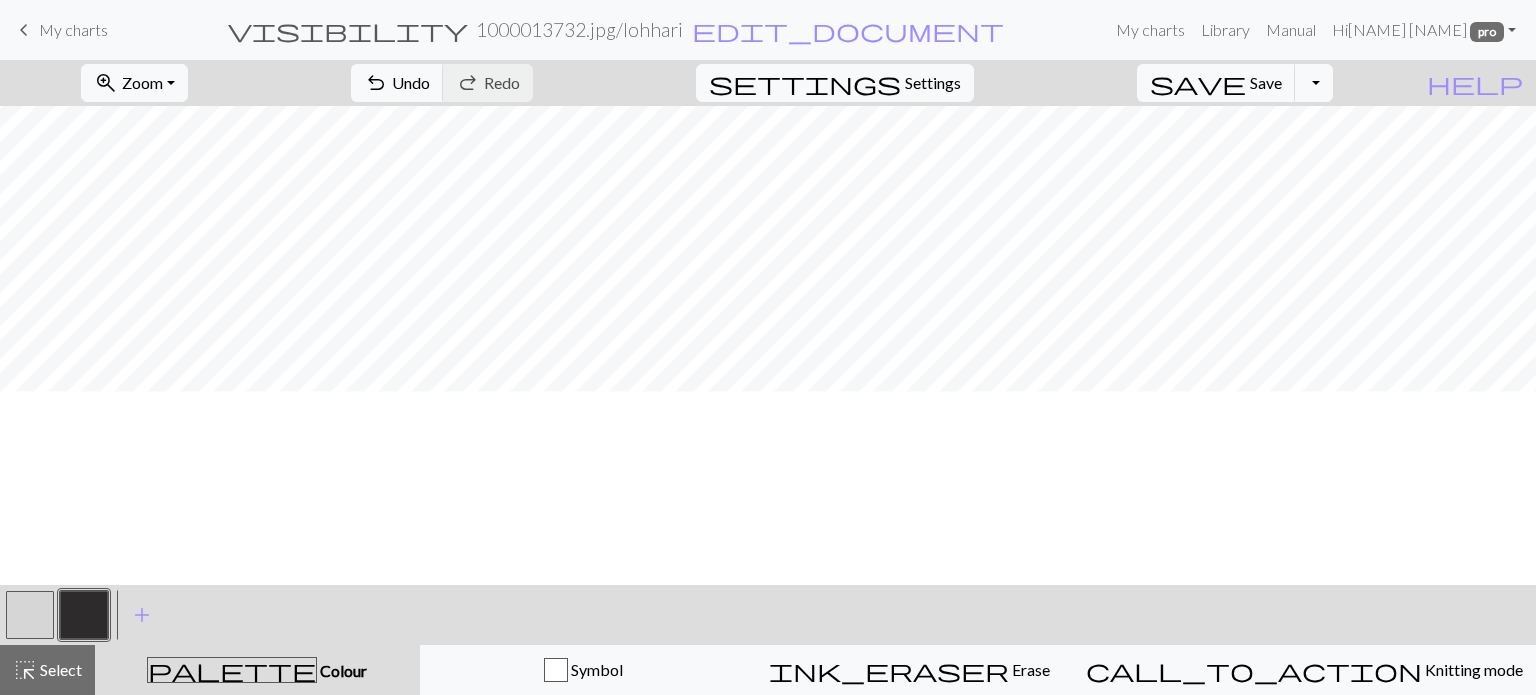 scroll, scrollTop: 285, scrollLeft: 0, axis: vertical 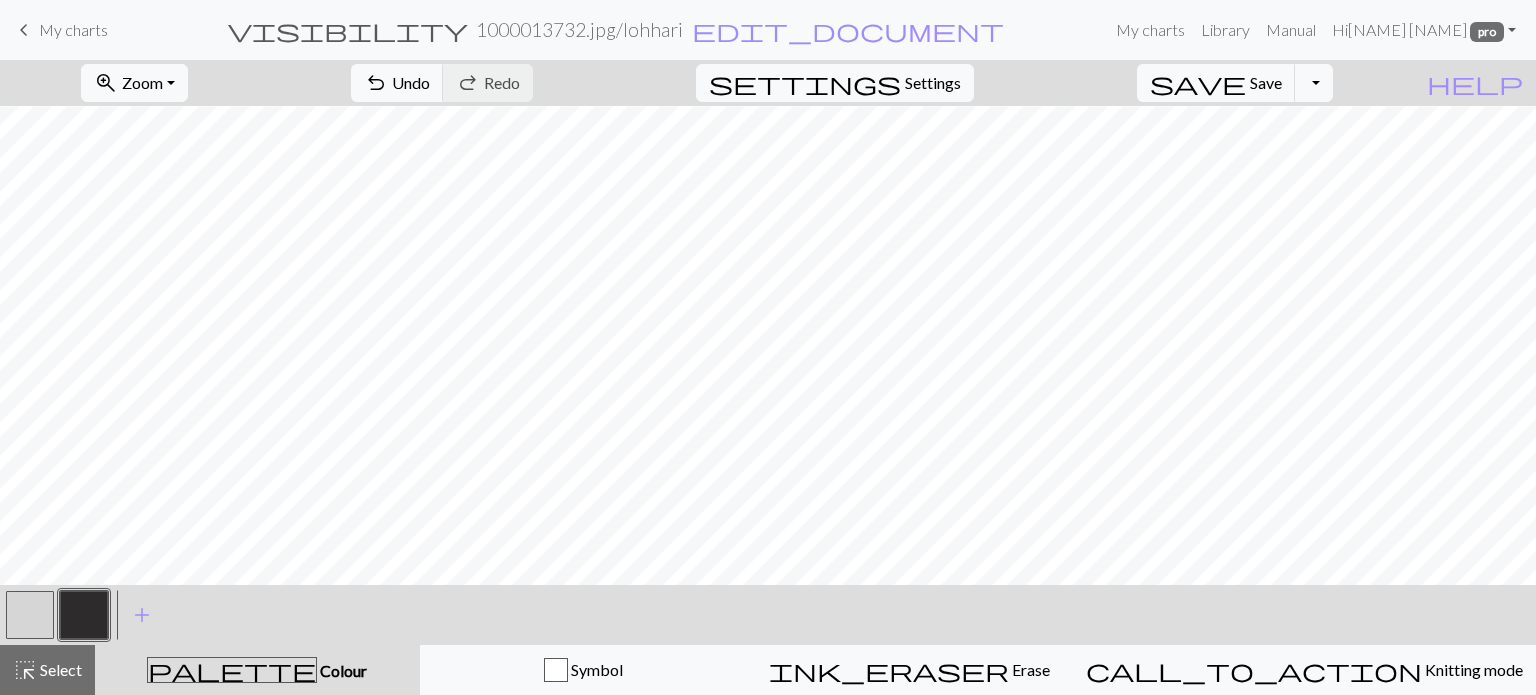 drag, startPoint x: 24, startPoint y: 619, endPoint x: 100, endPoint y: 579, distance: 85.883644 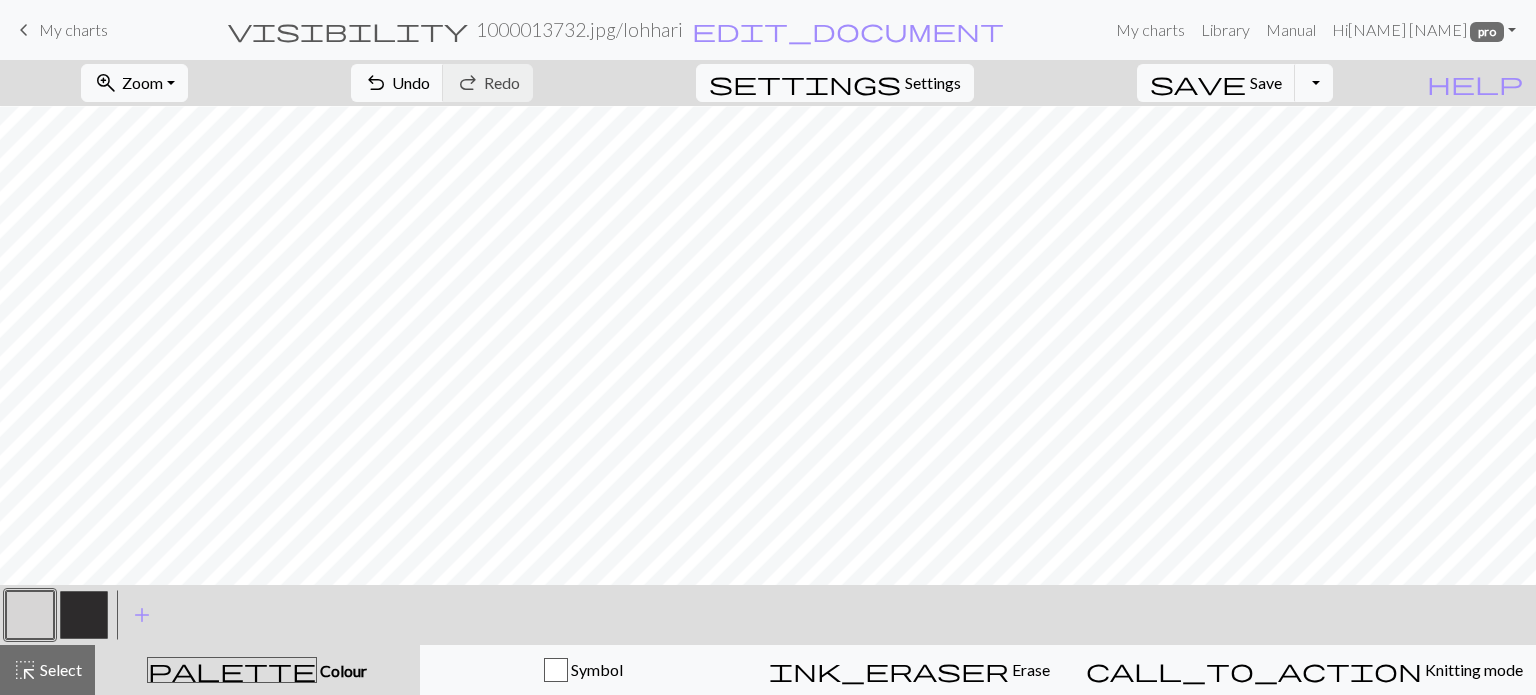 drag, startPoint x: 89, startPoint y: 621, endPoint x: 138, endPoint y: 588, distance: 59.07622 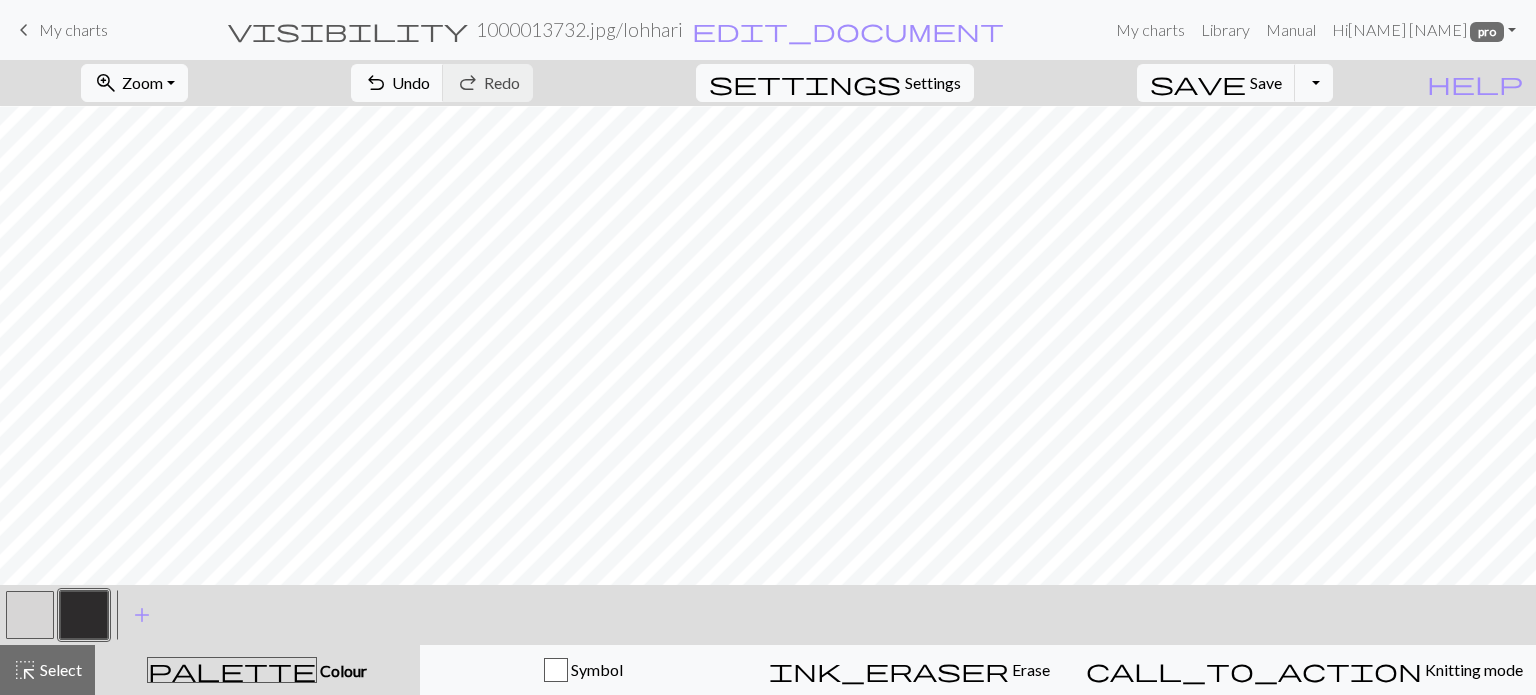 drag, startPoint x: 19, startPoint y: 619, endPoint x: 137, endPoint y: 586, distance: 122.52755 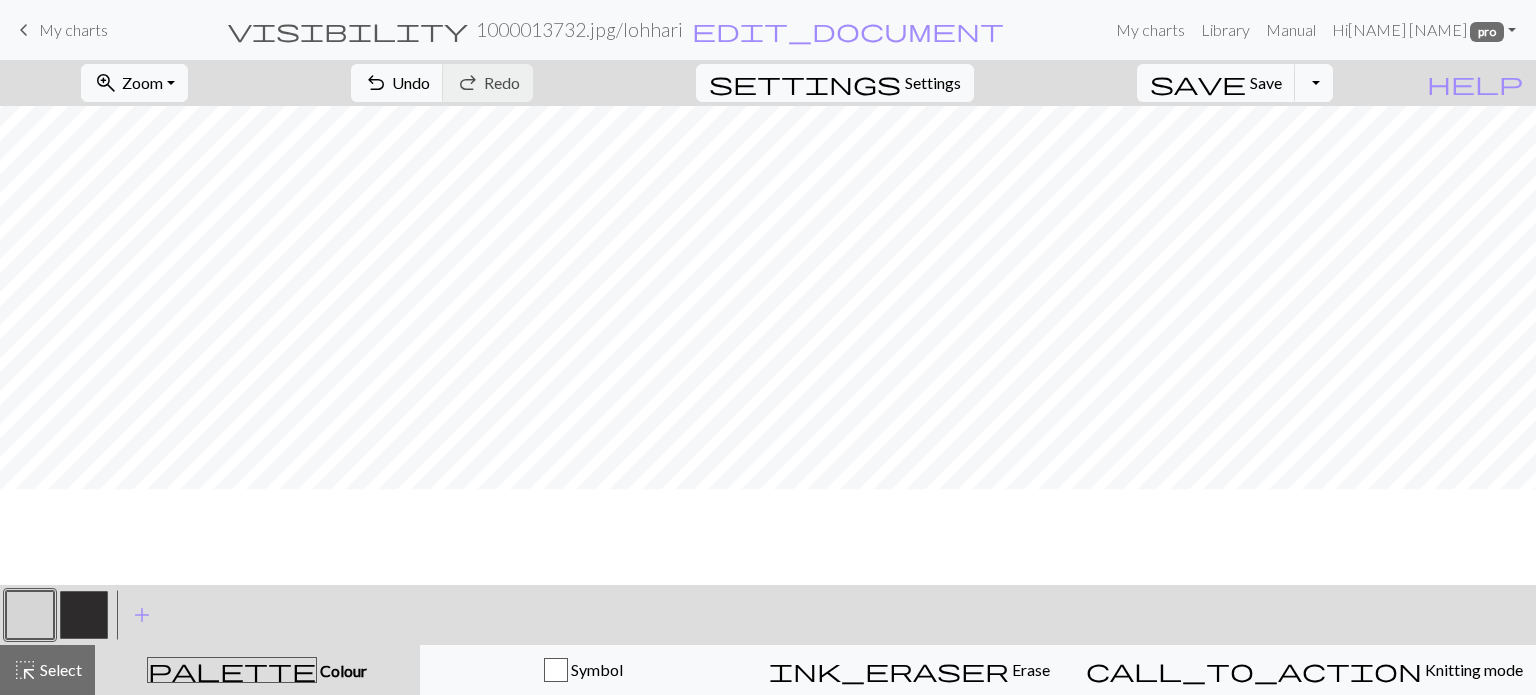 scroll, scrollTop: 285, scrollLeft: 0, axis: vertical 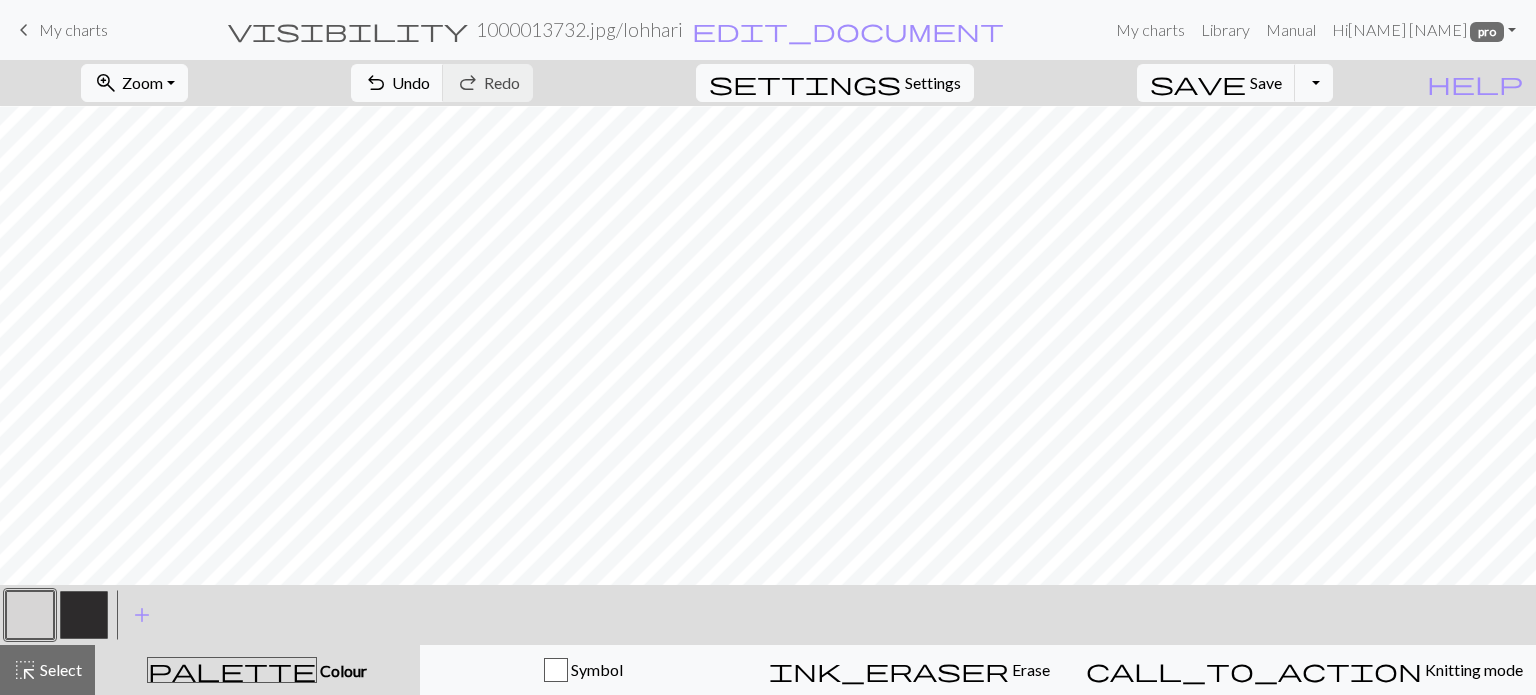 drag, startPoint x: 64, startPoint y: 607, endPoint x: 104, endPoint y: 571, distance: 53.814495 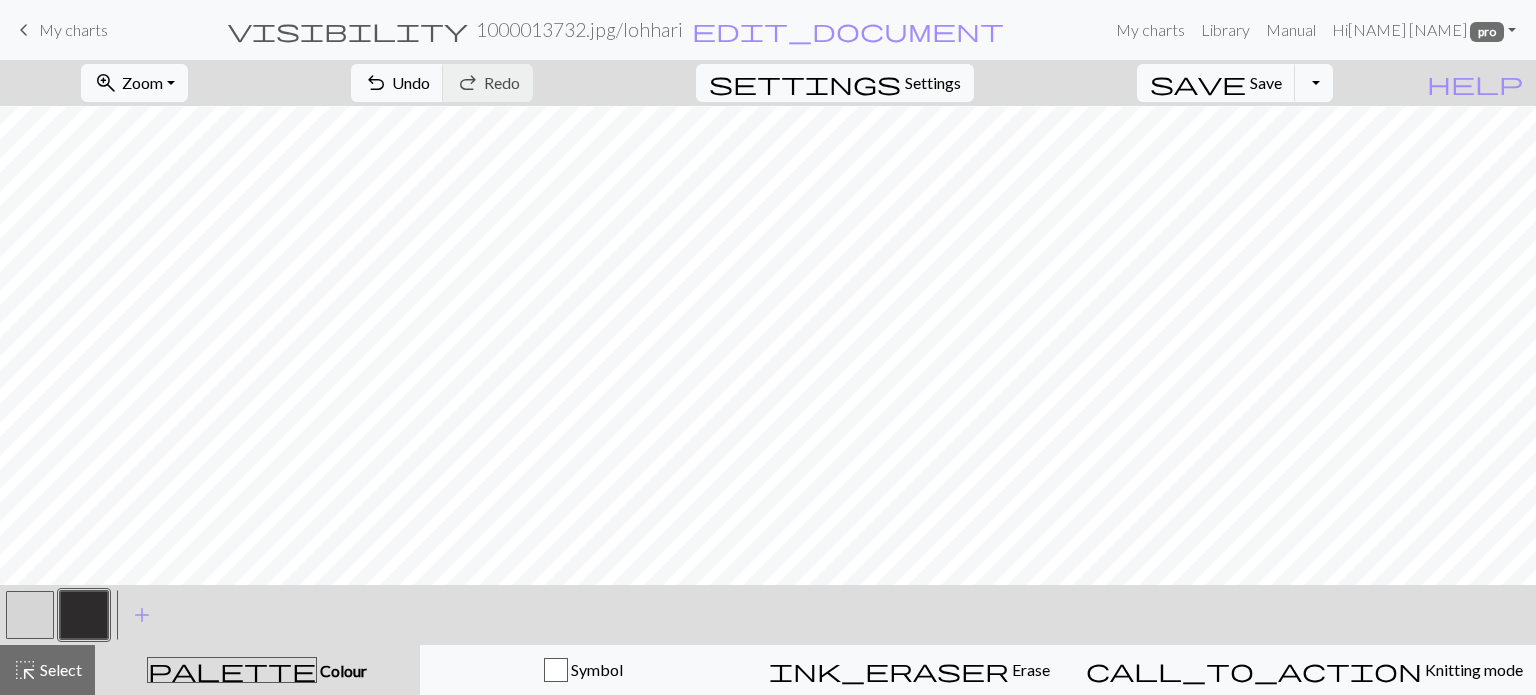 drag, startPoint x: 23, startPoint y: 620, endPoint x: 93, endPoint y: 573, distance: 84.31489 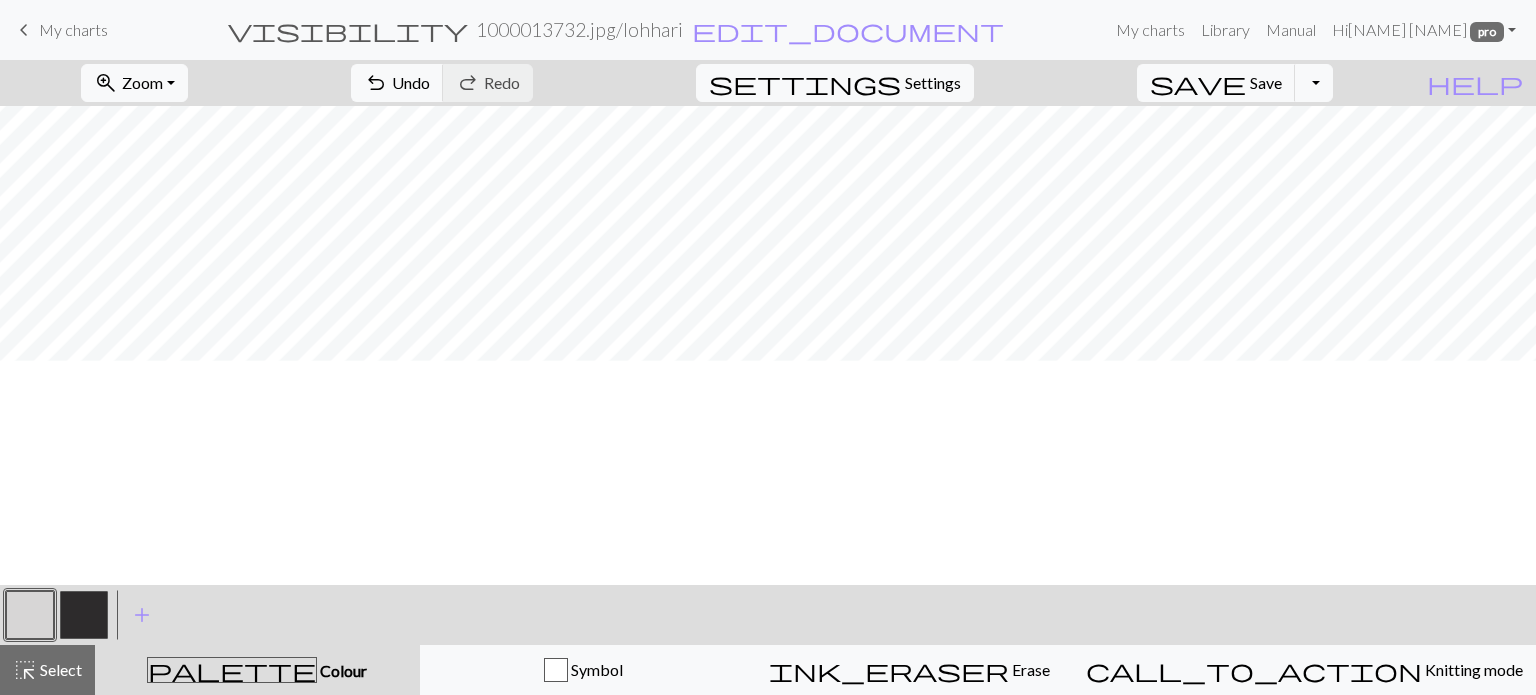 scroll, scrollTop: 285, scrollLeft: 0, axis: vertical 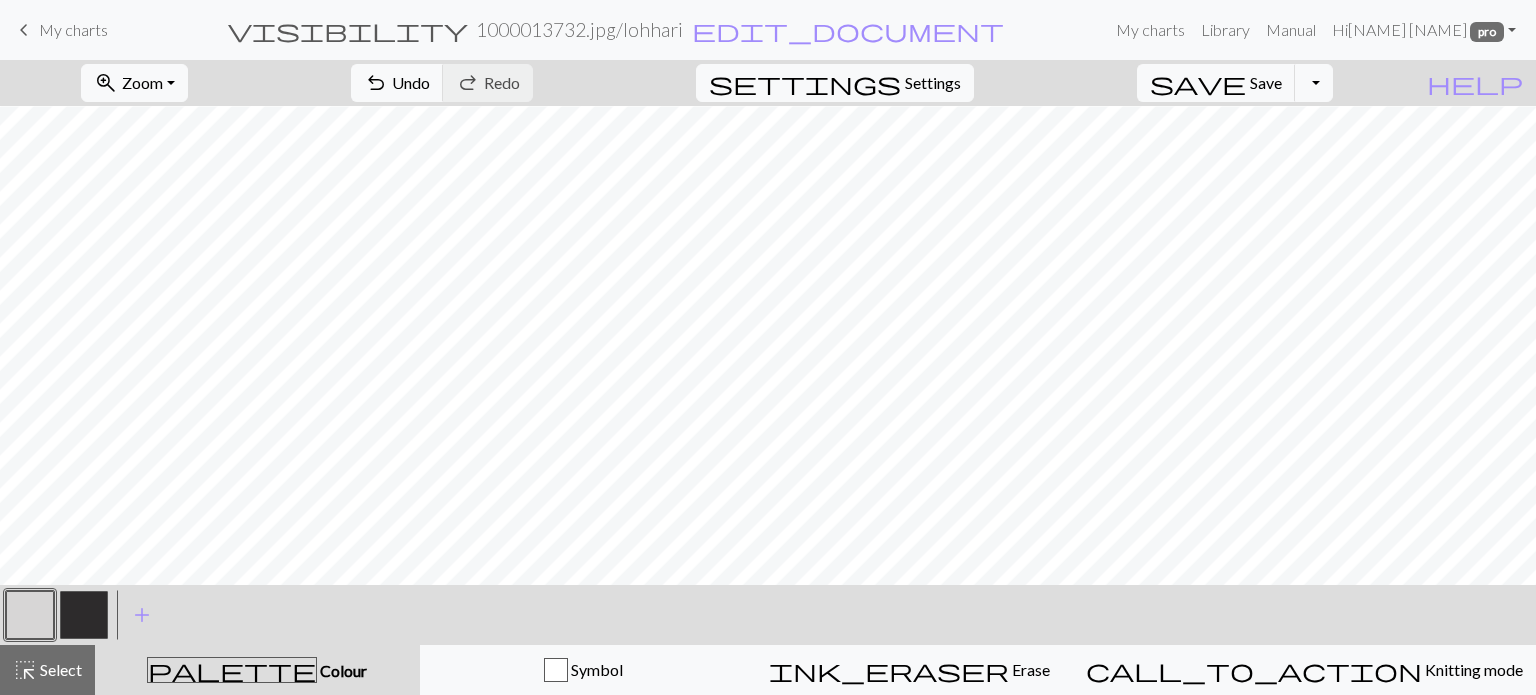 click at bounding box center (84, 615) 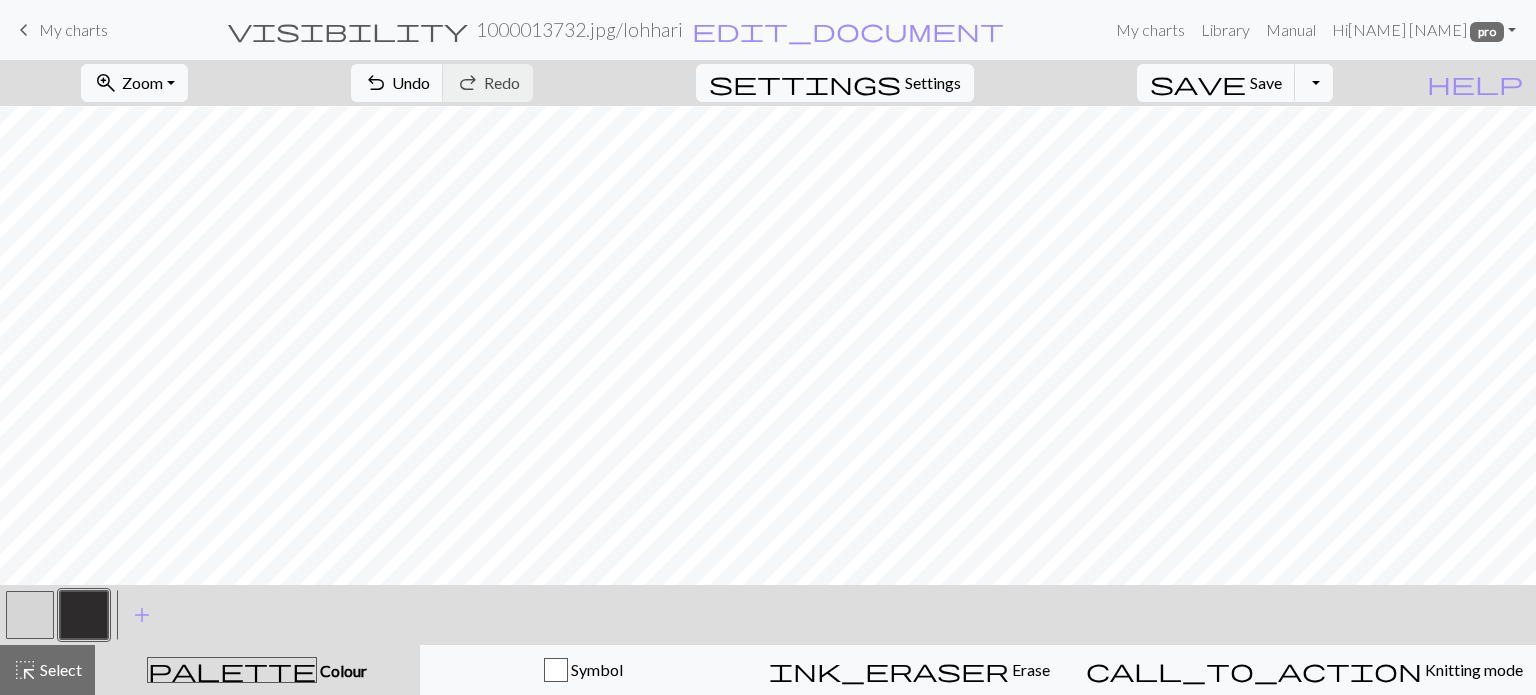 drag, startPoint x: 23, startPoint y: 615, endPoint x: 57, endPoint y: 586, distance: 44.687805 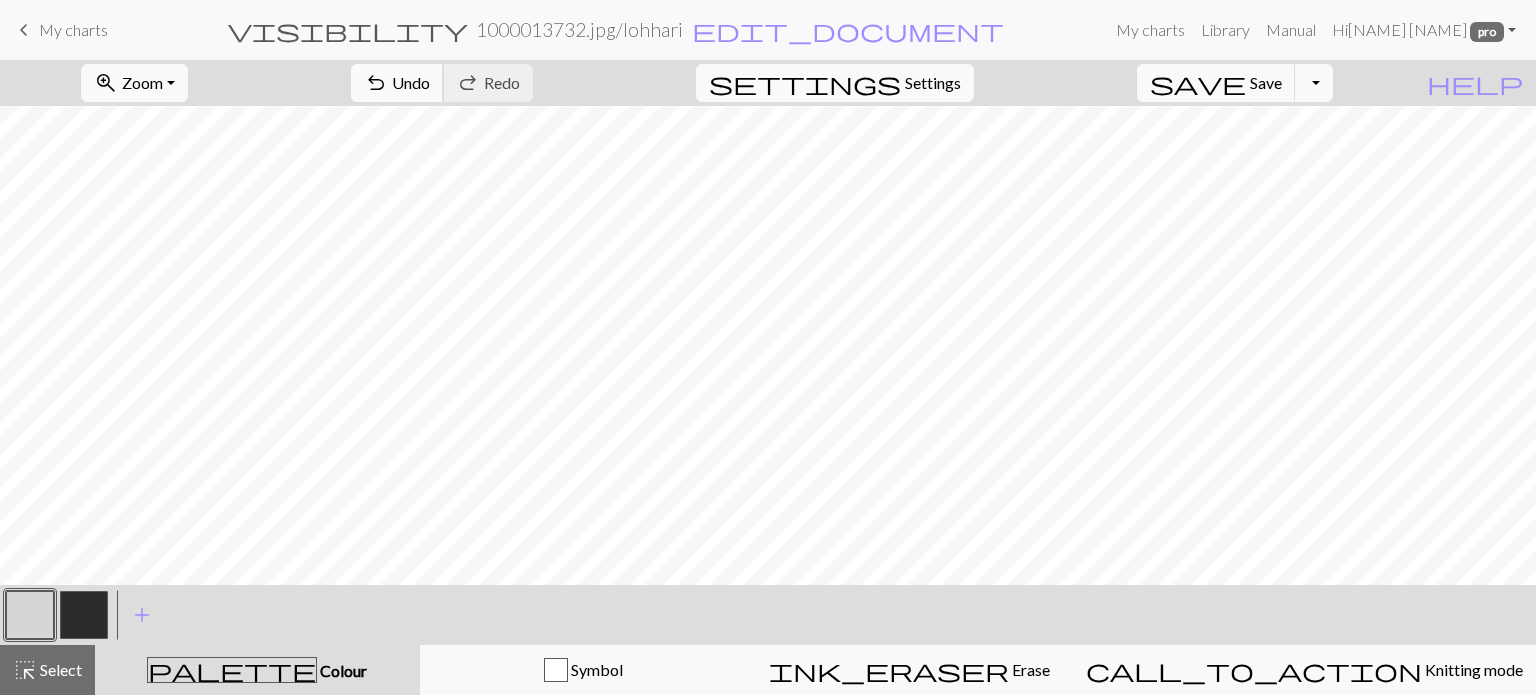 click on "Undo" at bounding box center [411, 82] 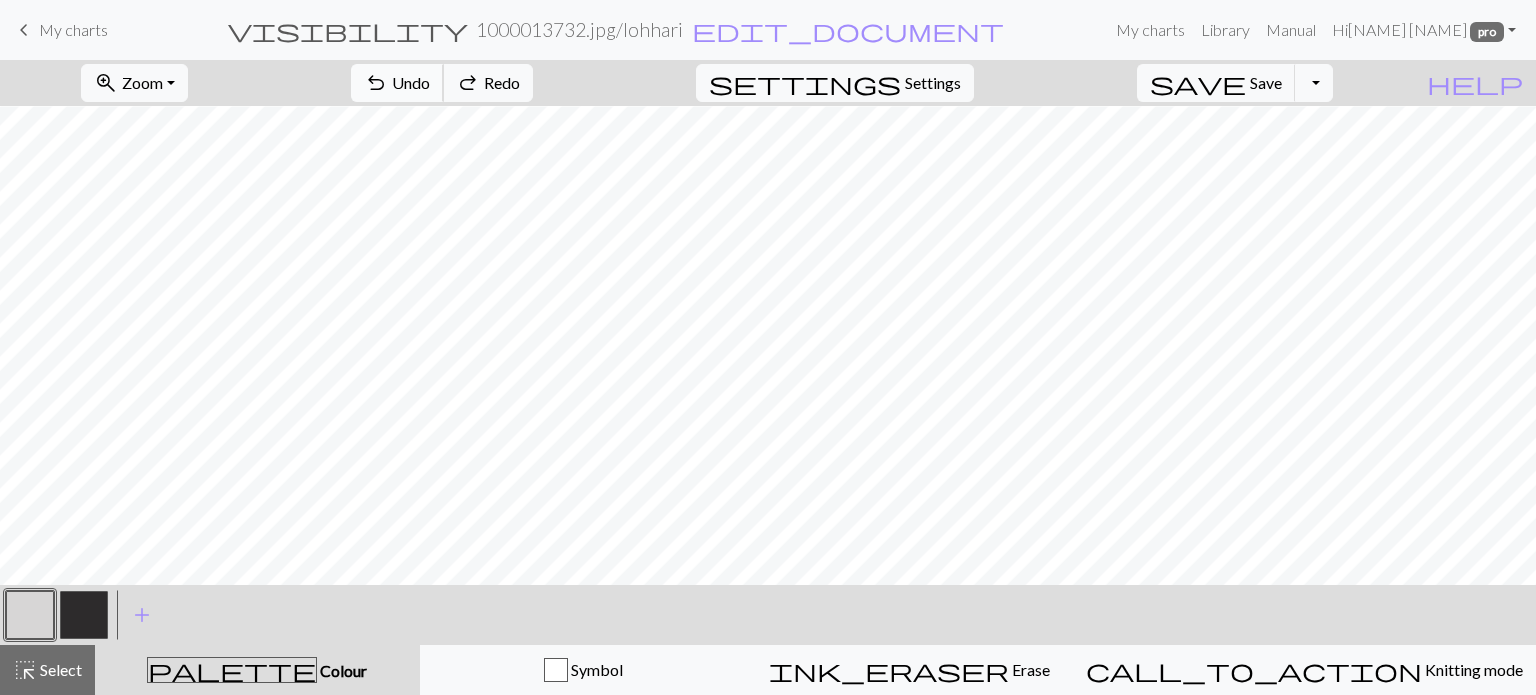 click on "Undo" at bounding box center [411, 82] 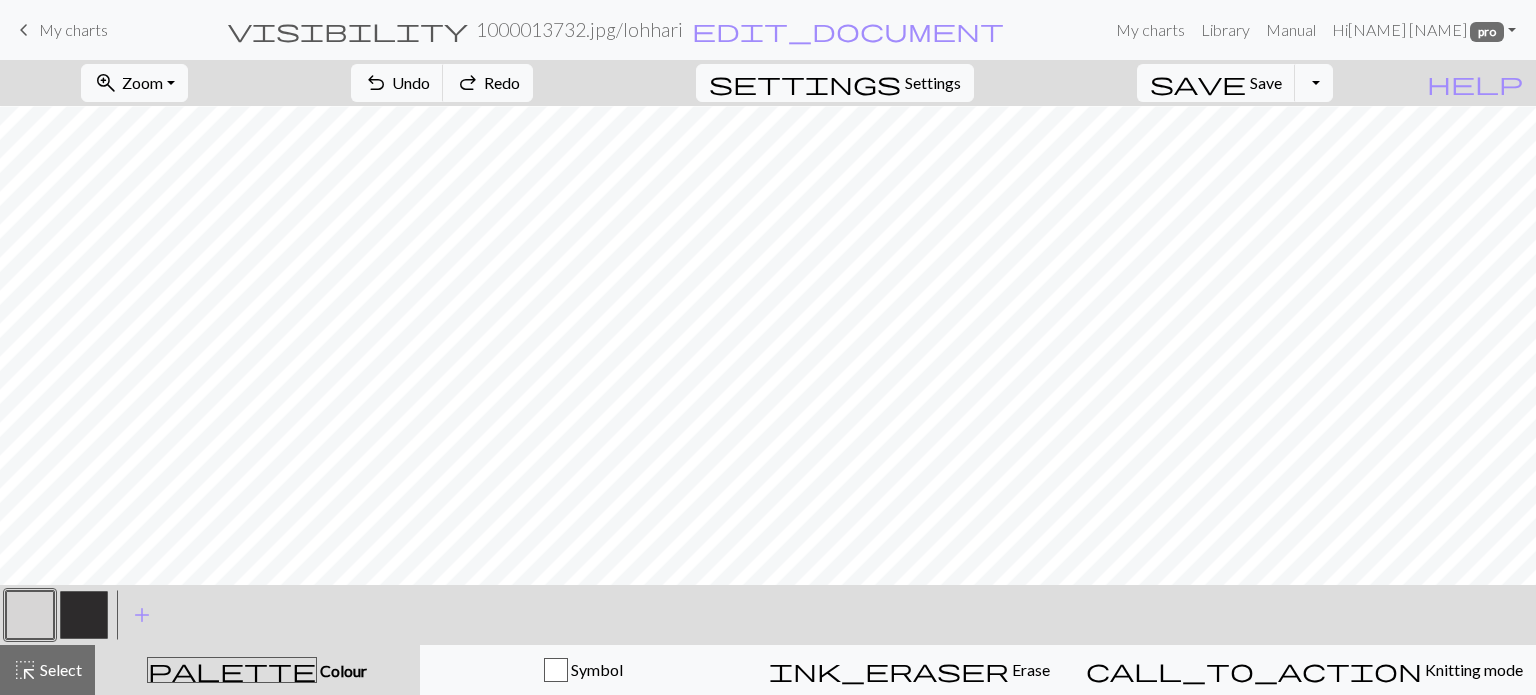 drag, startPoint x: 91, startPoint y: 607, endPoint x: 152, endPoint y: 573, distance: 69.83552 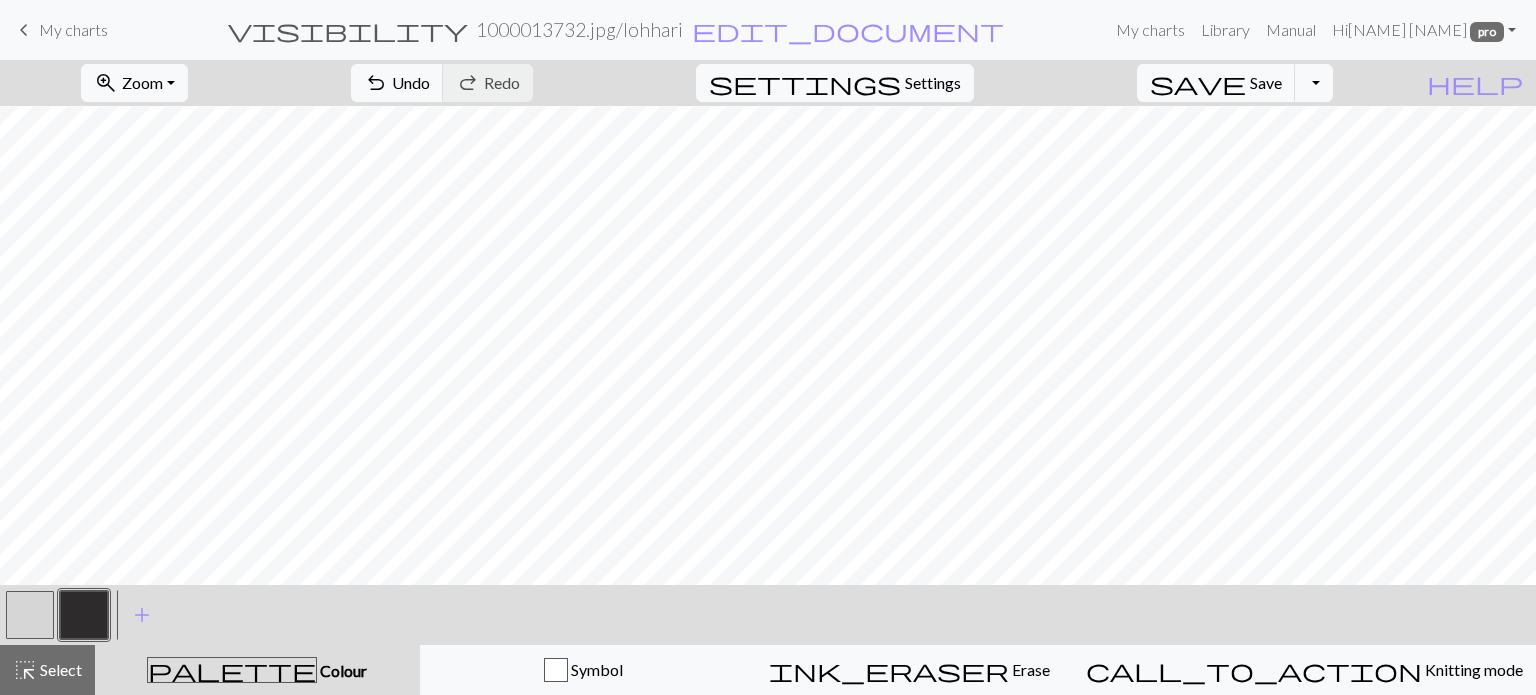 click at bounding box center [30, 615] 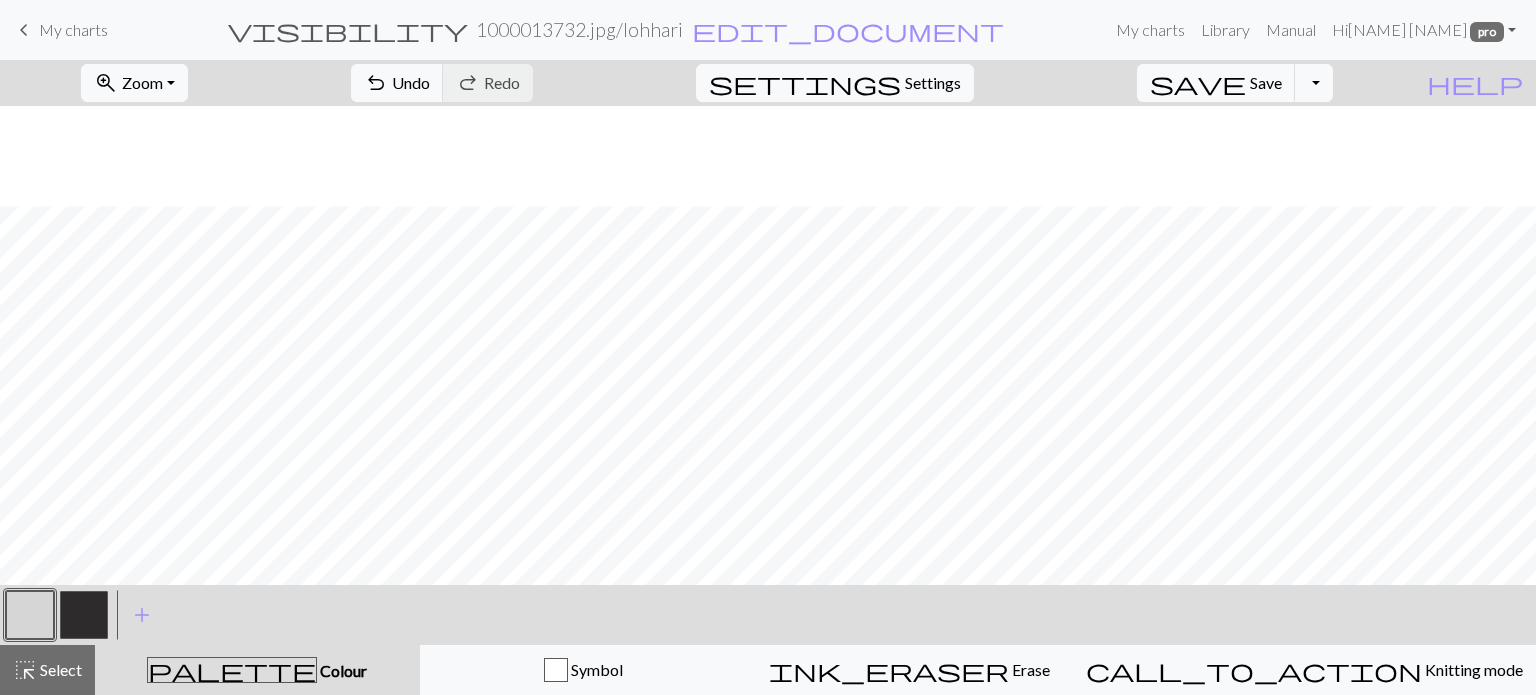scroll, scrollTop: 385, scrollLeft: 0, axis: vertical 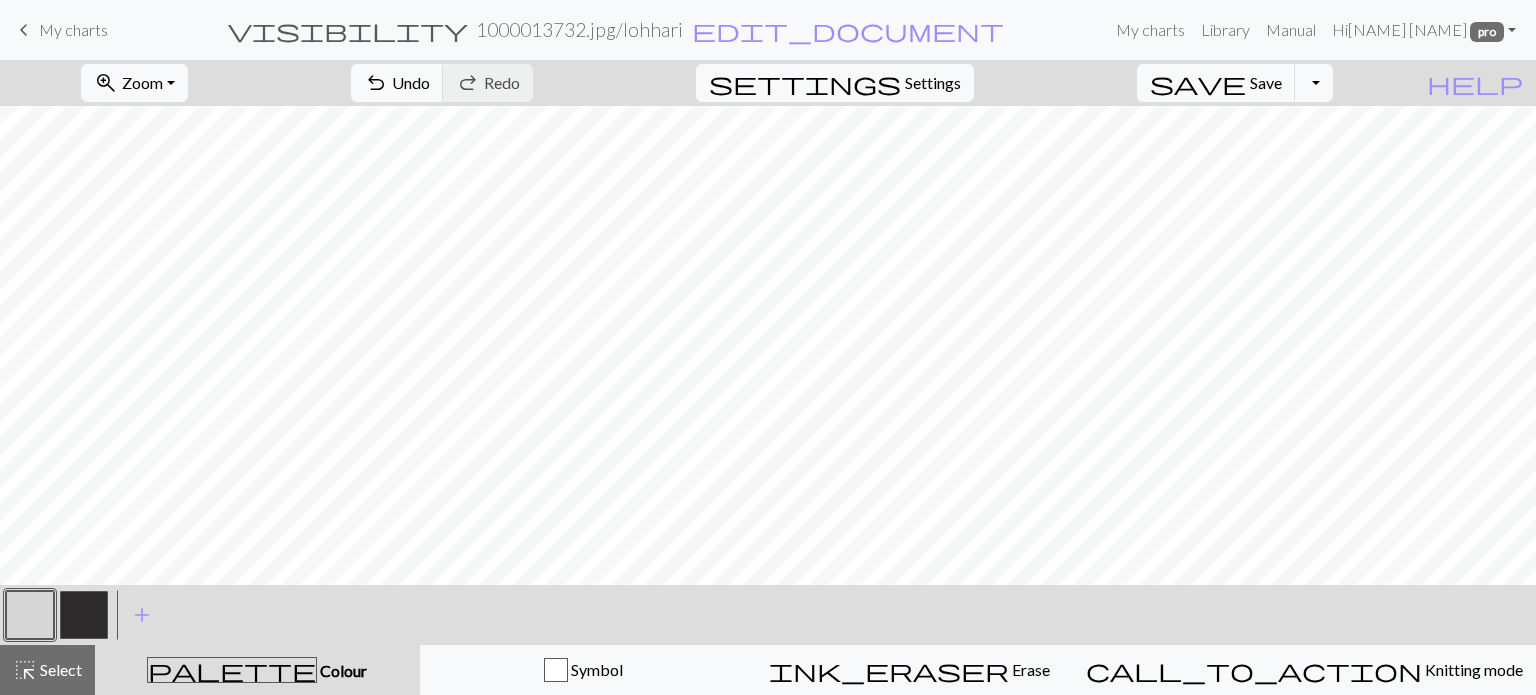 drag, startPoint x: 73, startPoint y: 612, endPoint x: 106, endPoint y: 577, distance: 48.104053 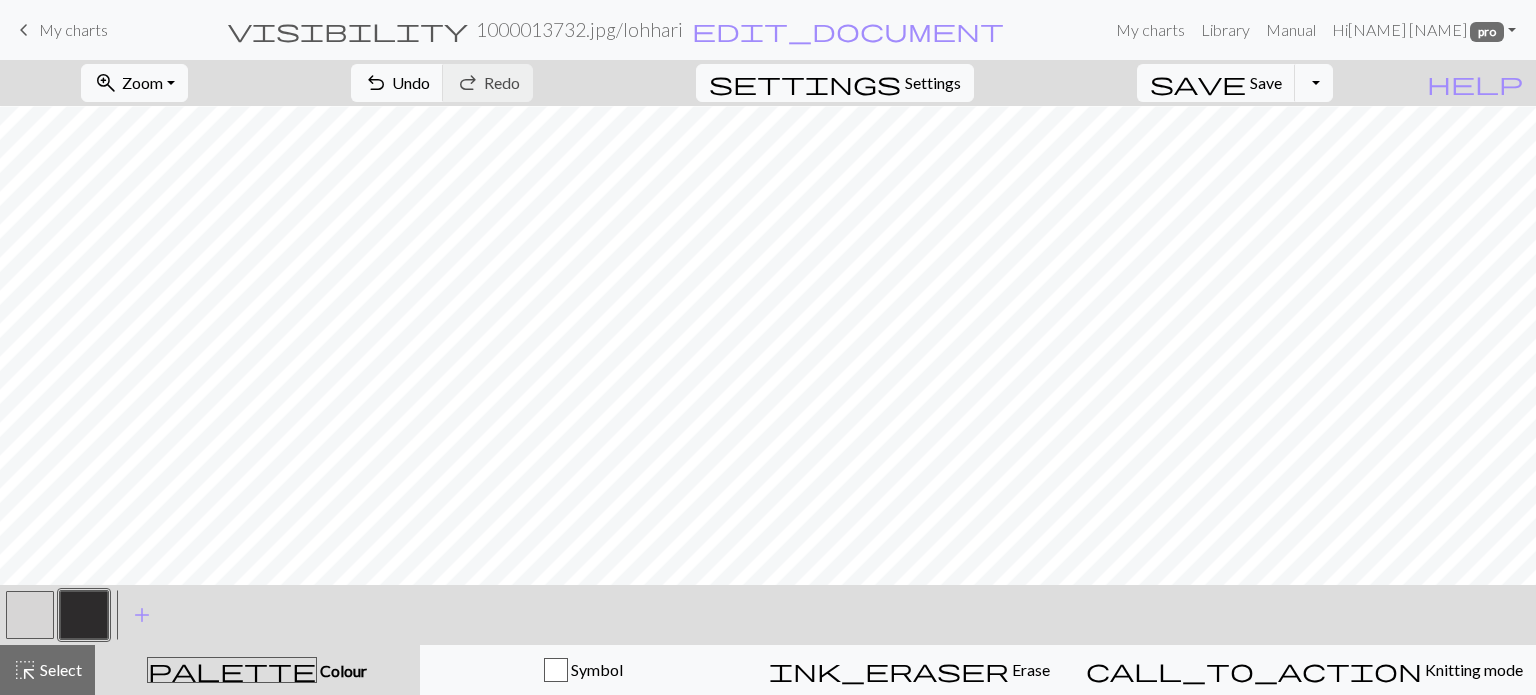 drag, startPoint x: 28, startPoint y: 614, endPoint x: 51, endPoint y: 587, distance: 35.468296 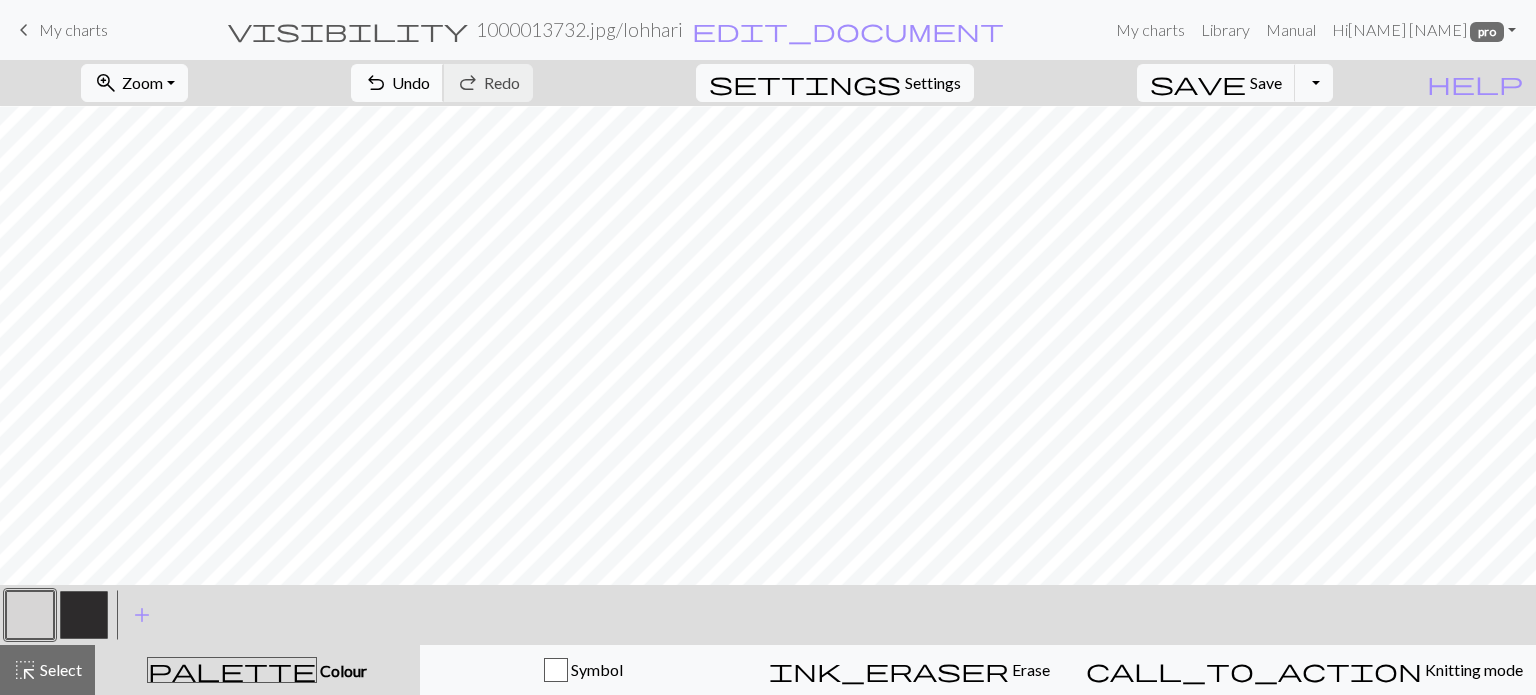 drag, startPoint x: 488, startPoint y: 71, endPoint x: 503, endPoint y: 96, distance: 29.15476 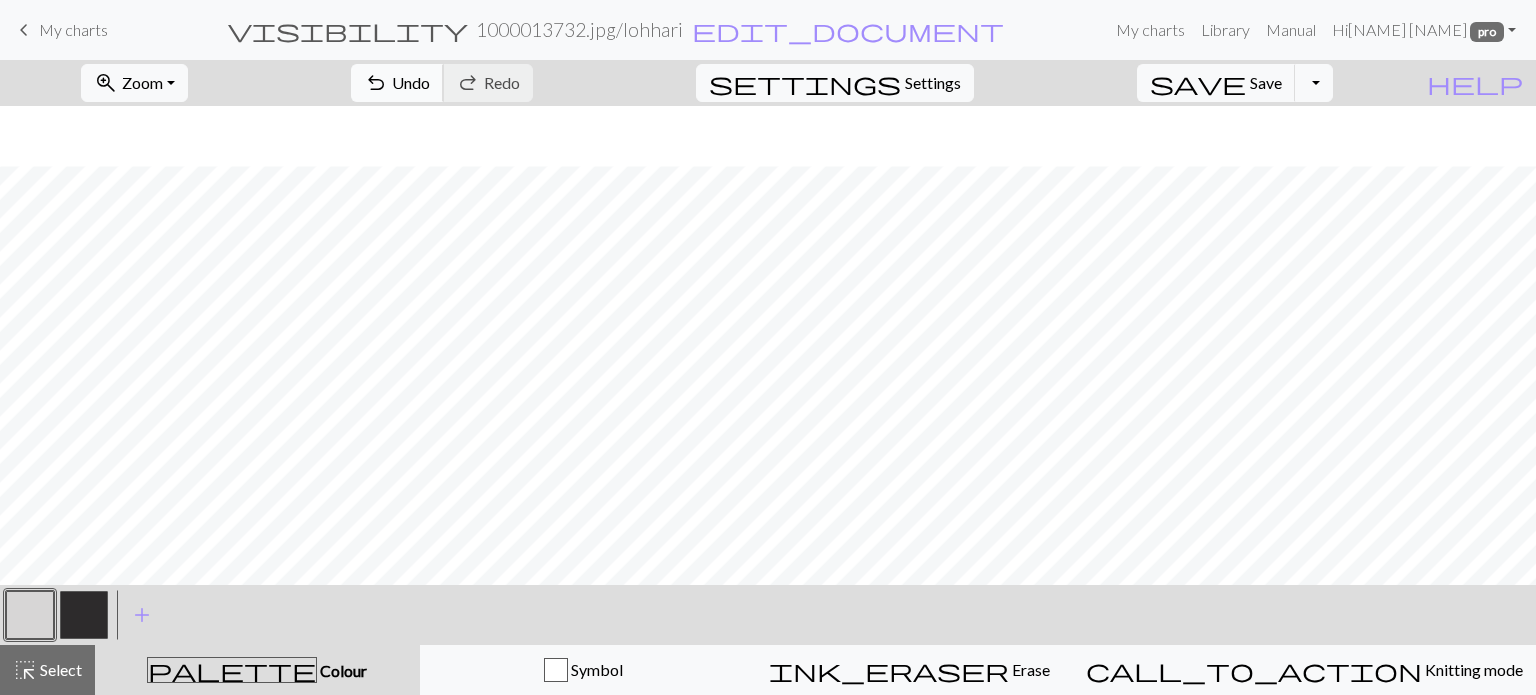 scroll, scrollTop: 385, scrollLeft: 0, axis: vertical 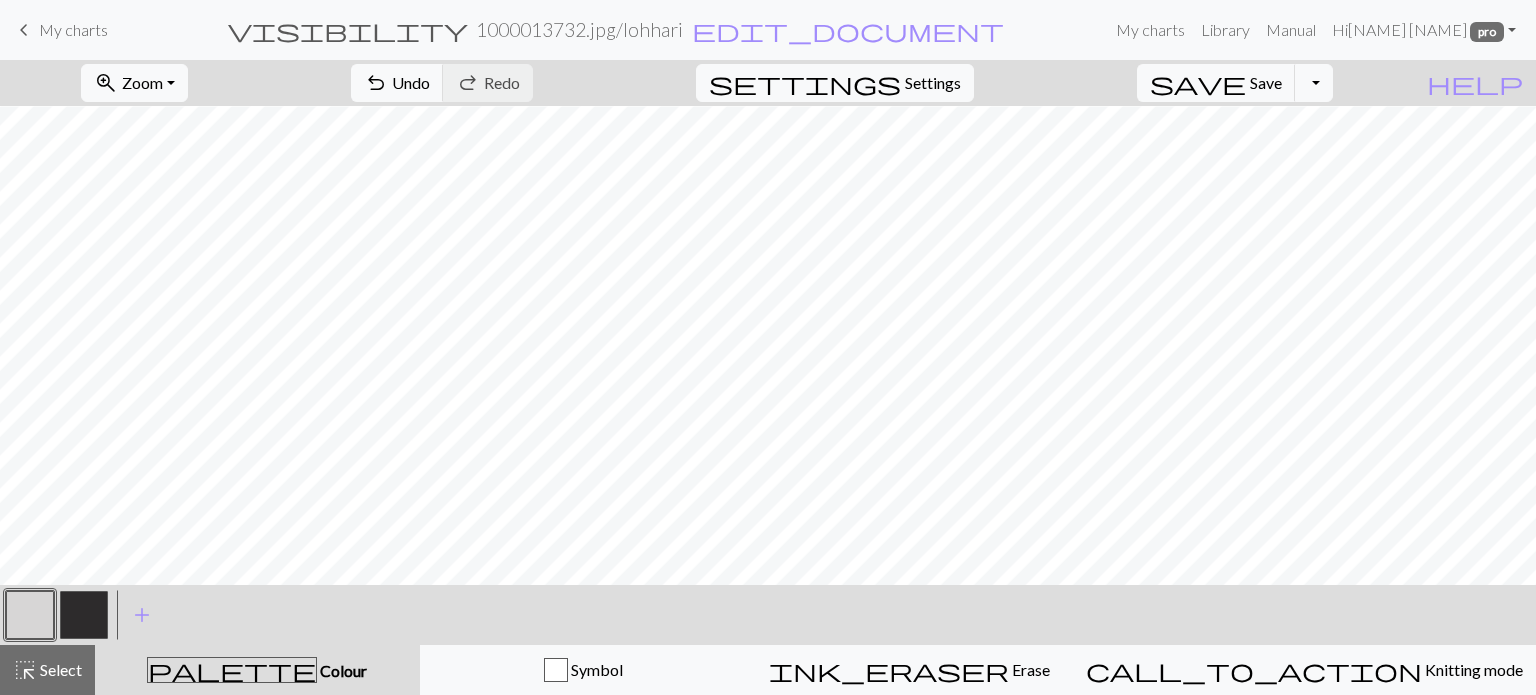 drag, startPoint x: 80, startPoint y: 616, endPoint x: 111, endPoint y: 575, distance: 51.40039 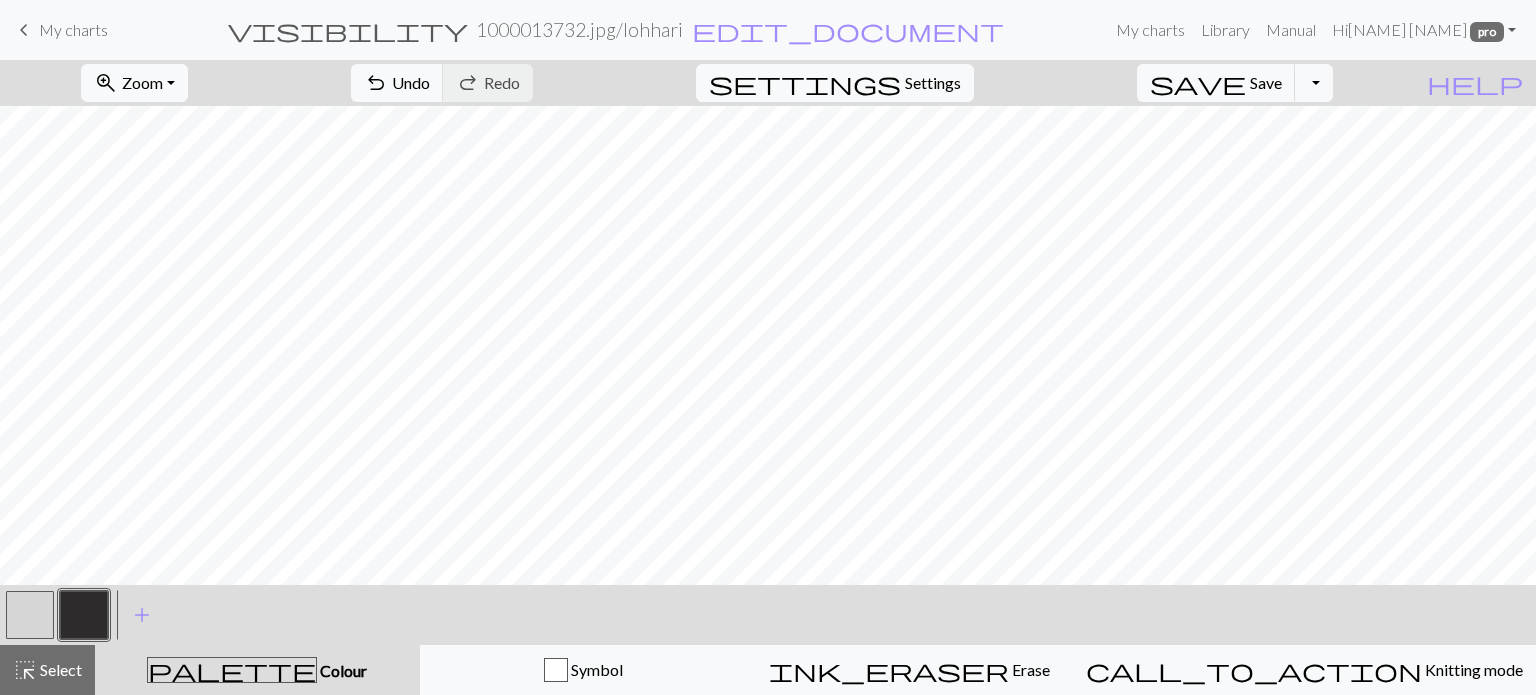 click at bounding box center (30, 615) 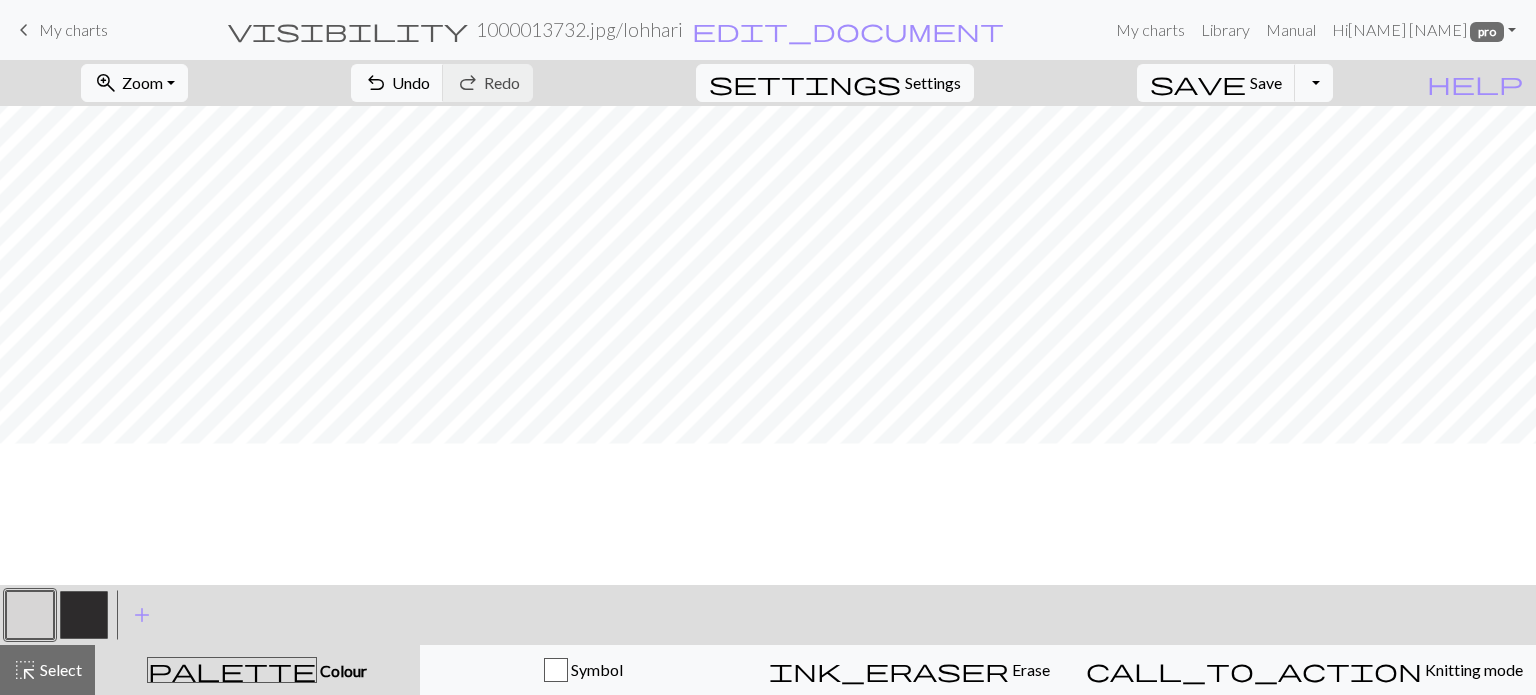scroll, scrollTop: 185, scrollLeft: 0, axis: vertical 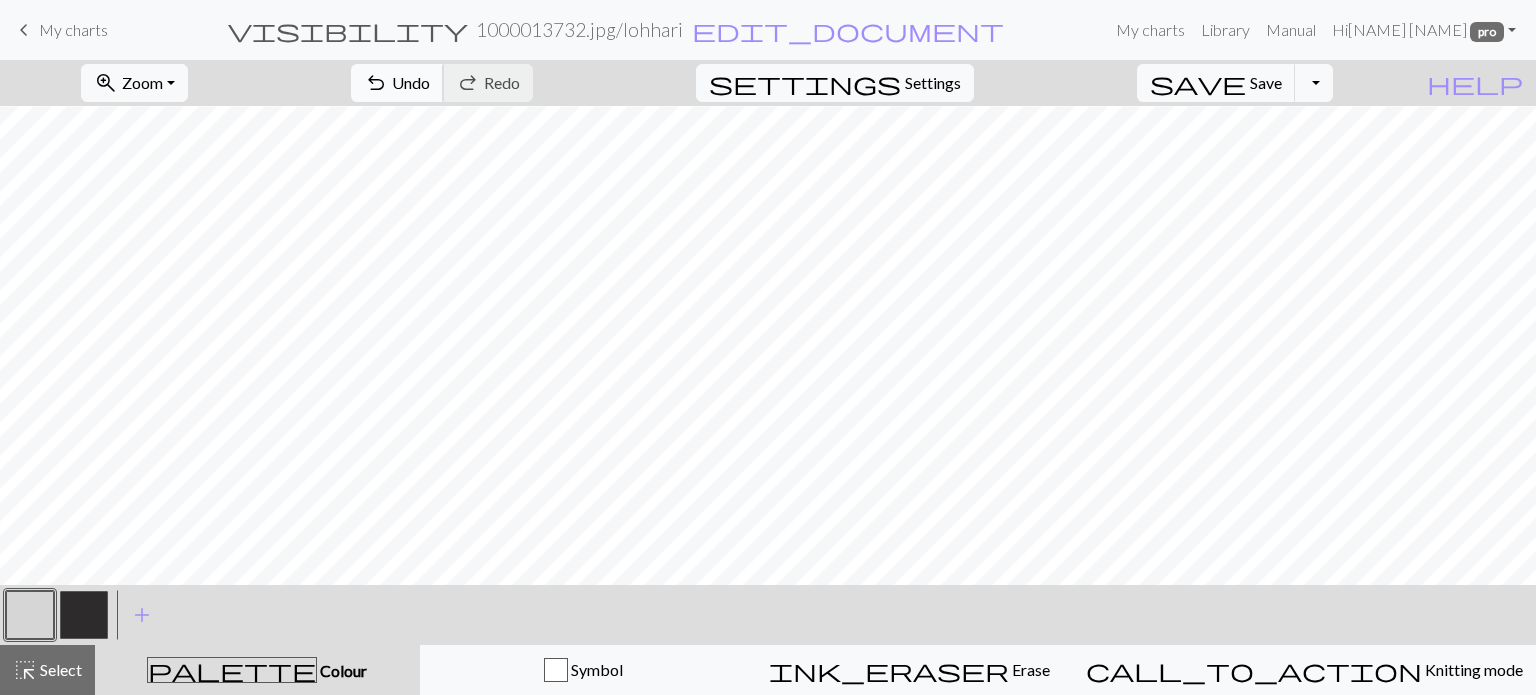 click on "Undo" at bounding box center (411, 82) 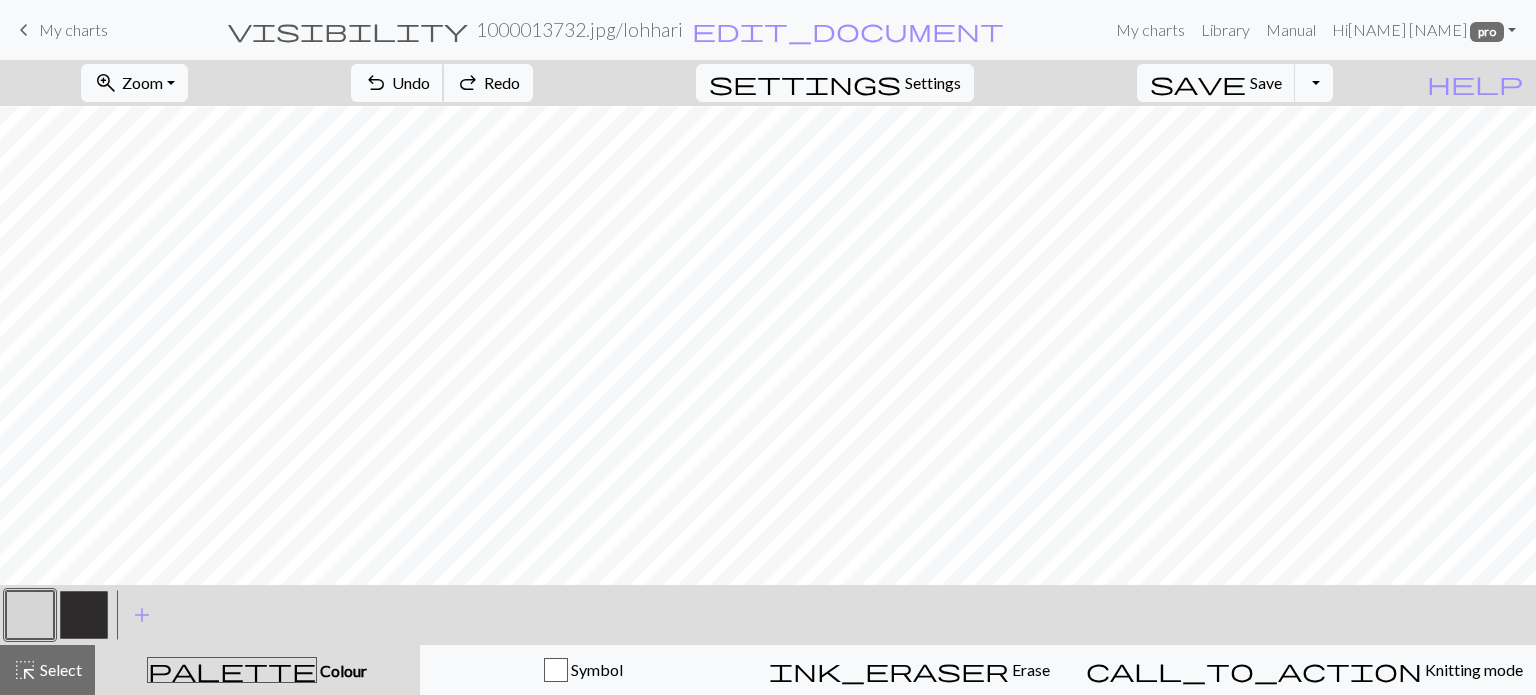 click on "Undo" at bounding box center (411, 82) 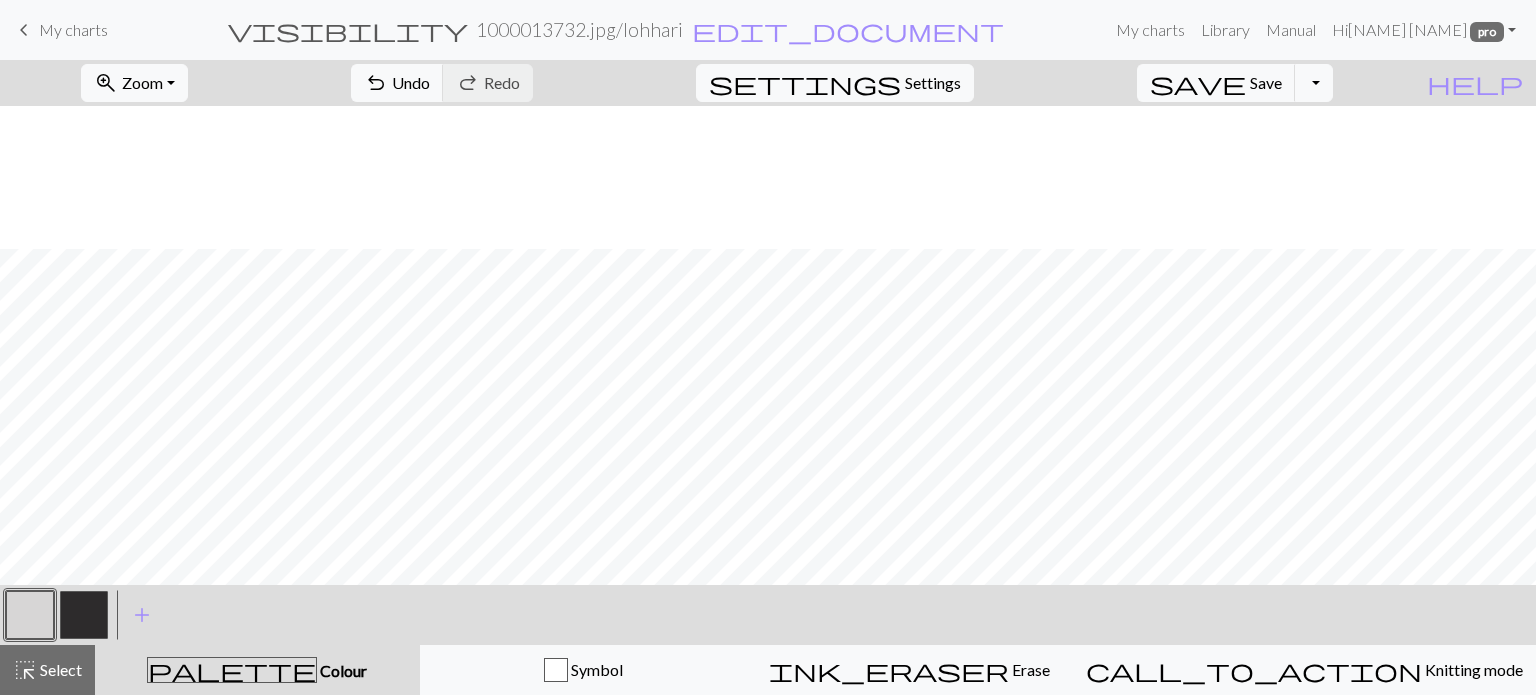 scroll, scrollTop: 385, scrollLeft: 0, axis: vertical 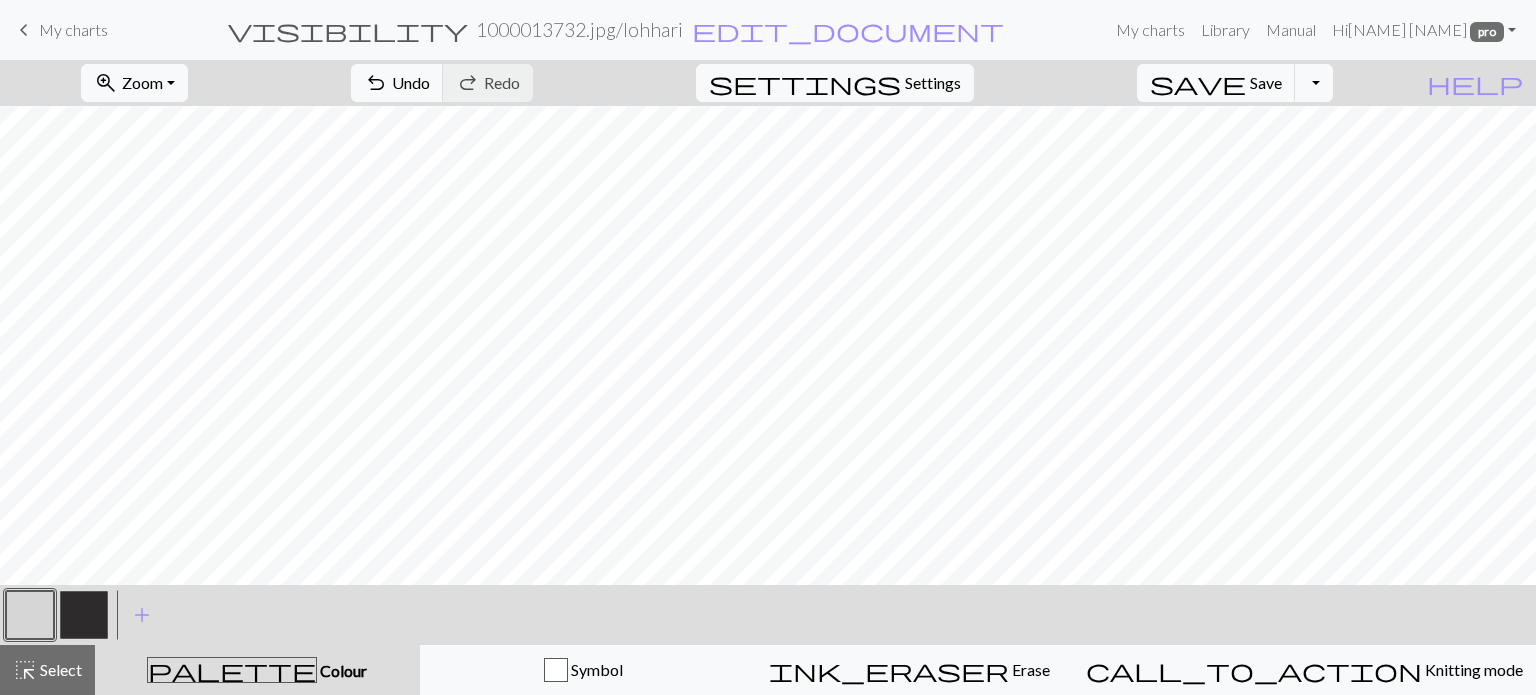 drag, startPoint x: 82, startPoint y: 600, endPoint x: 108, endPoint y: 584, distance: 30.528675 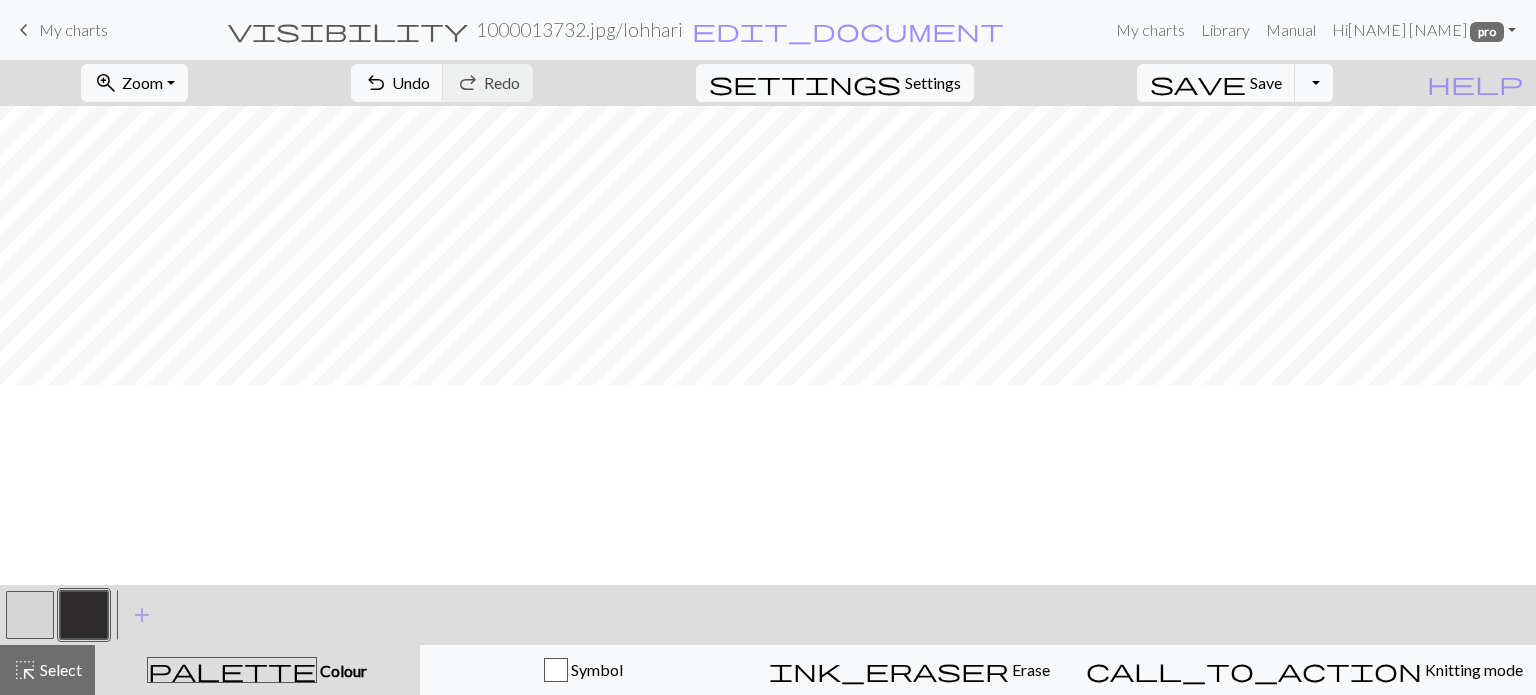 scroll, scrollTop: 85, scrollLeft: 0, axis: vertical 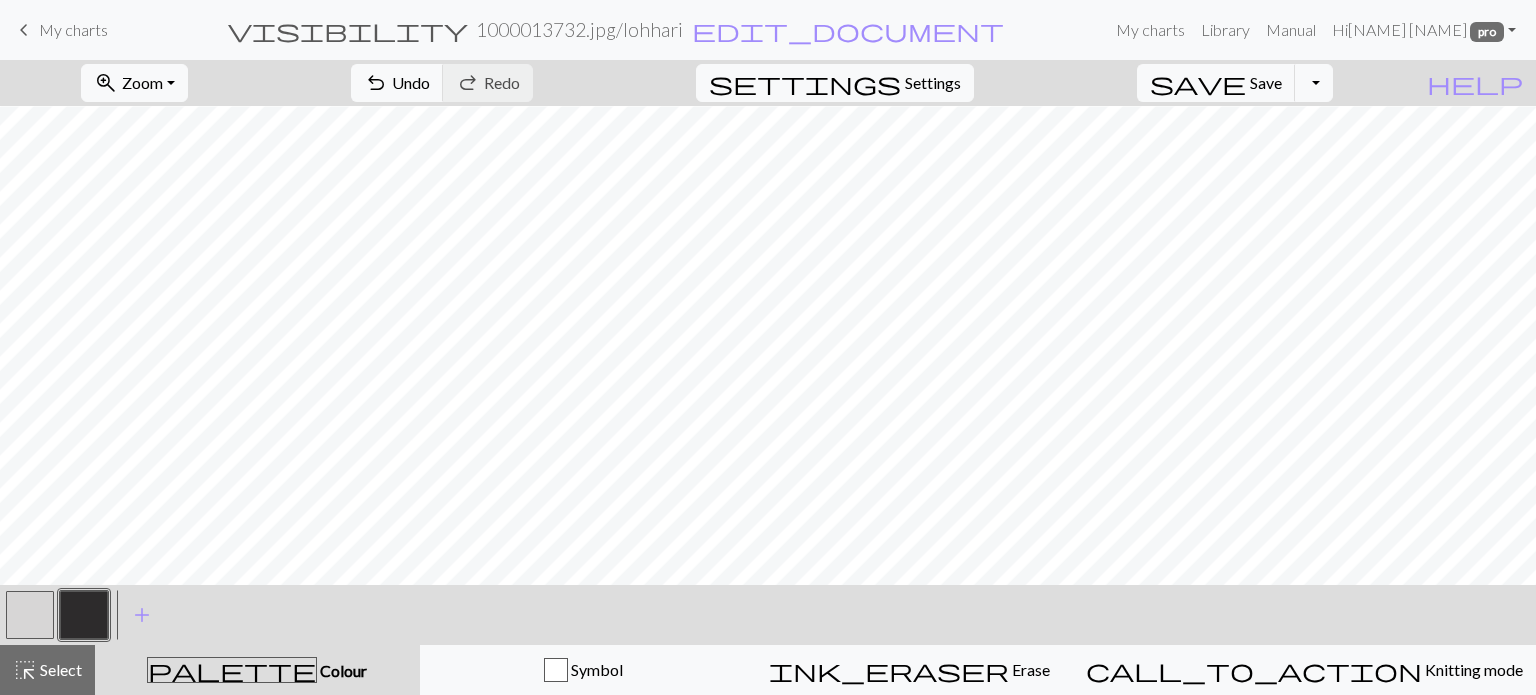 drag, startPoint x: 19, startPoint y: 609, endPoint x: 116, endPoint y: 572, distance: 103.81715 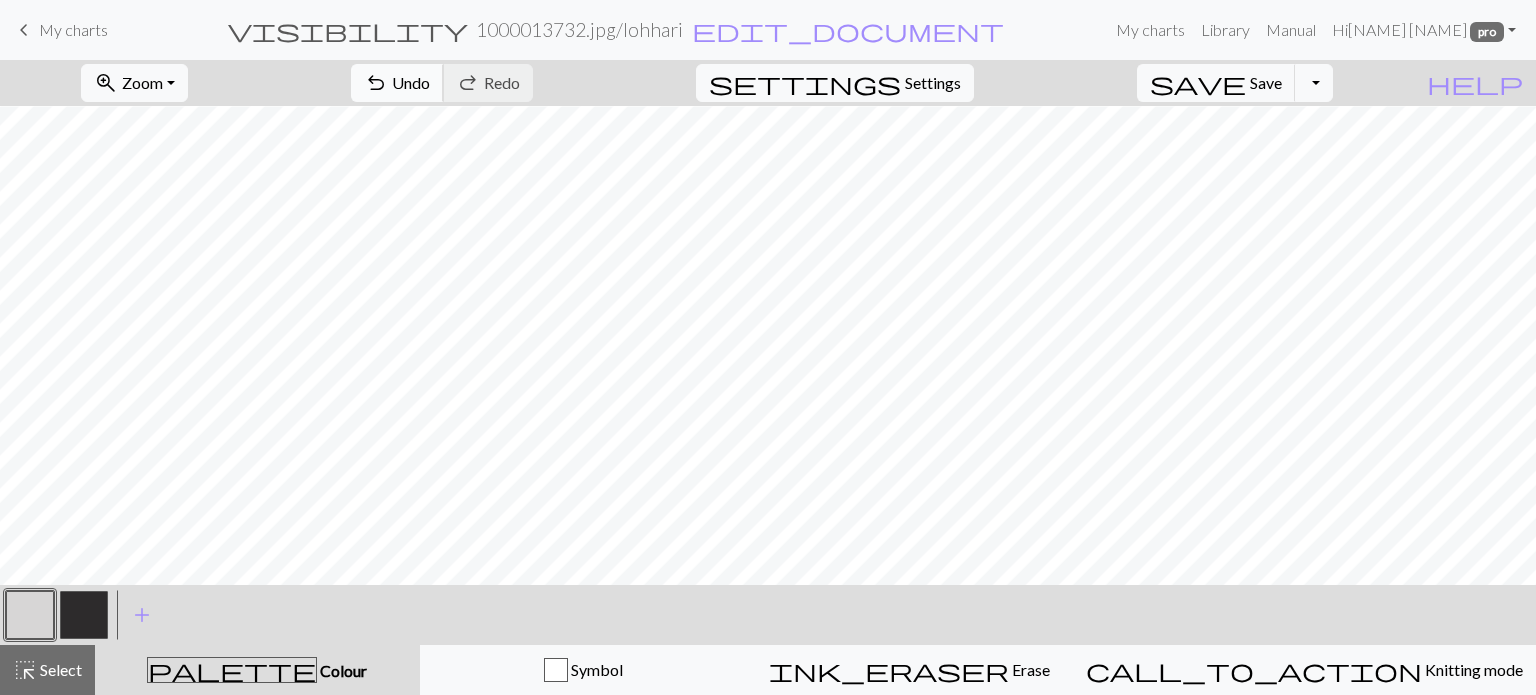 click on "Undo" at bounding box center [411, 82] 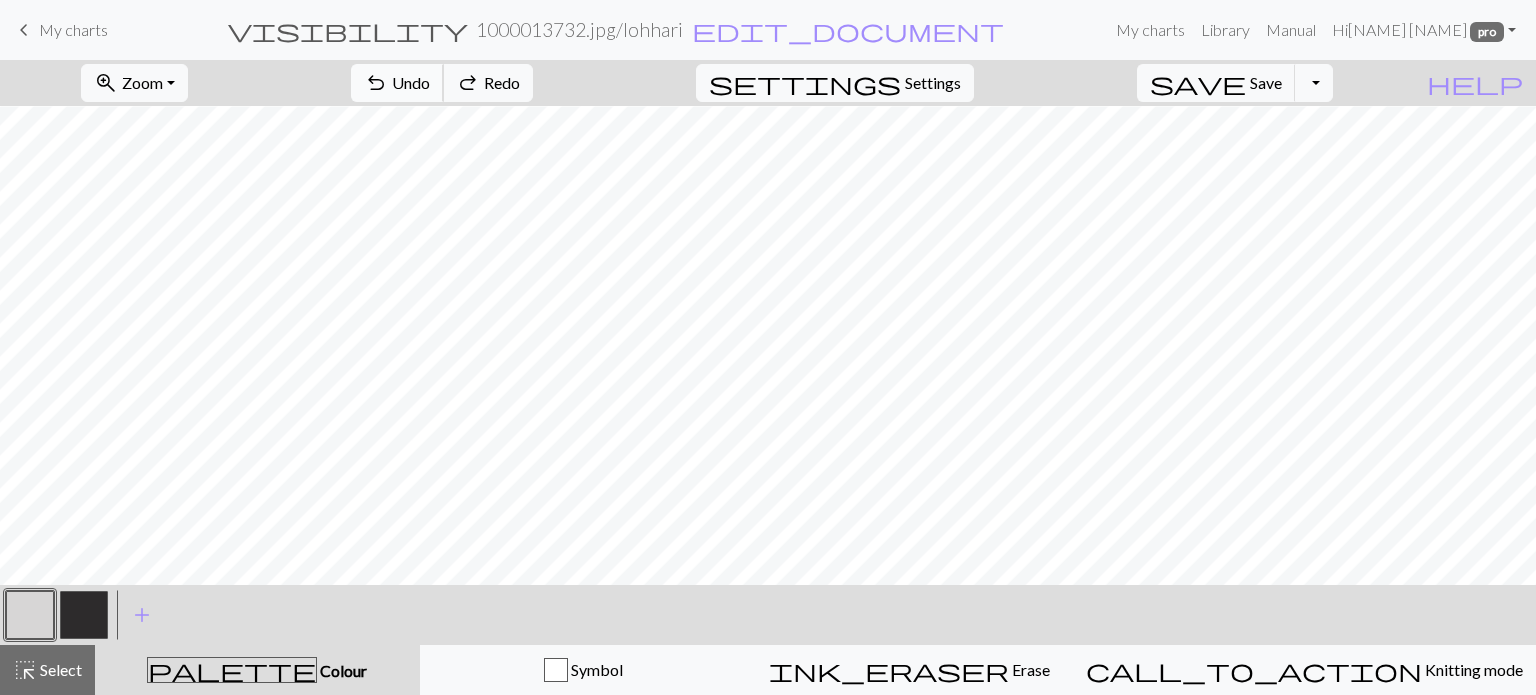 click on "Undo" at bounding box center (411, 82) 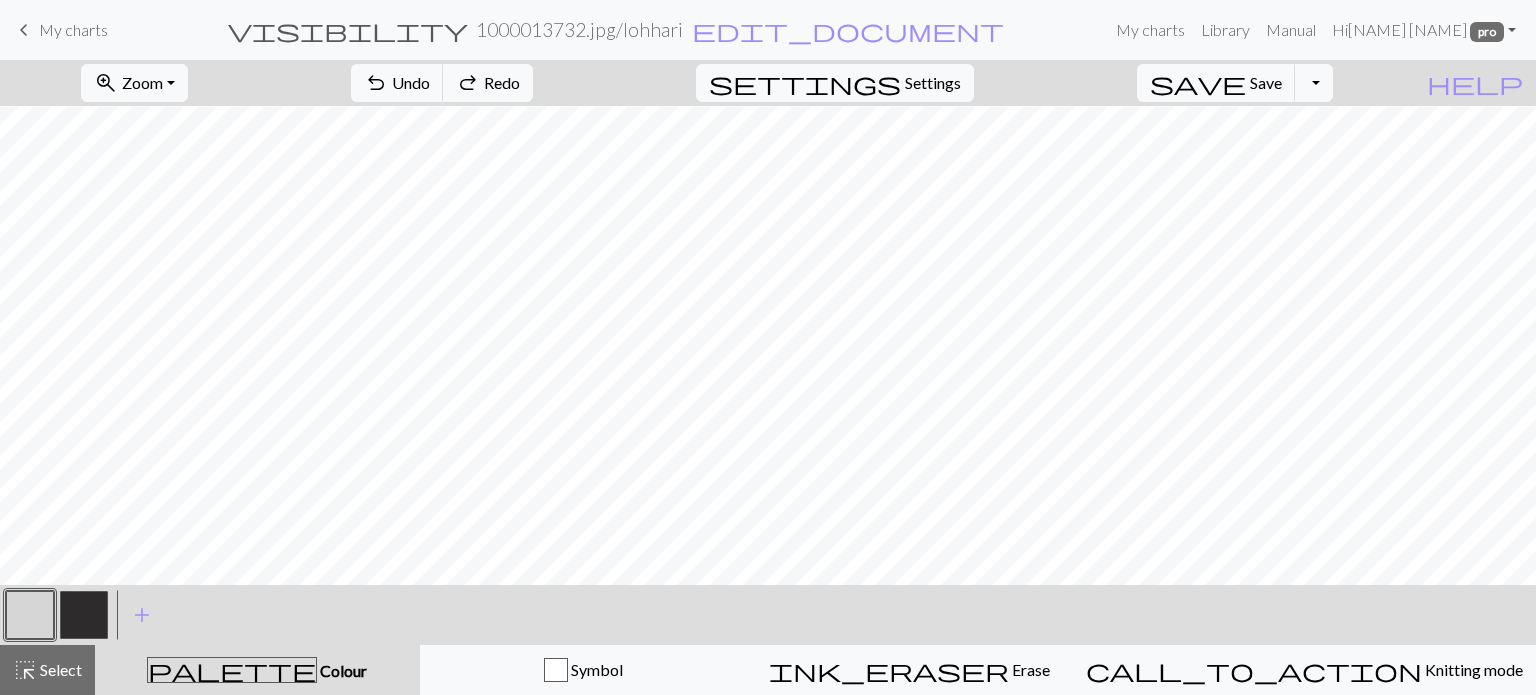 click at bounding box center [30, 615] 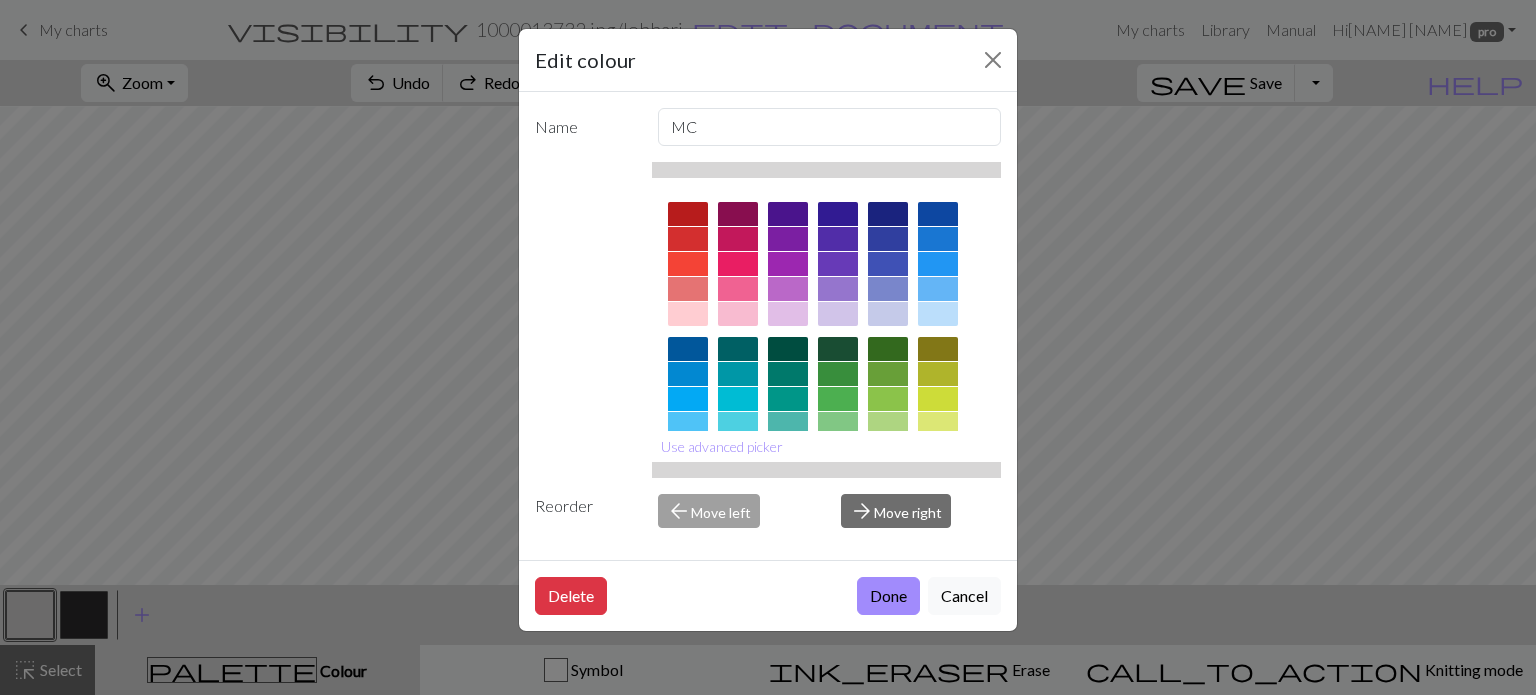 click on "Done" at bounding box center [888, 596] 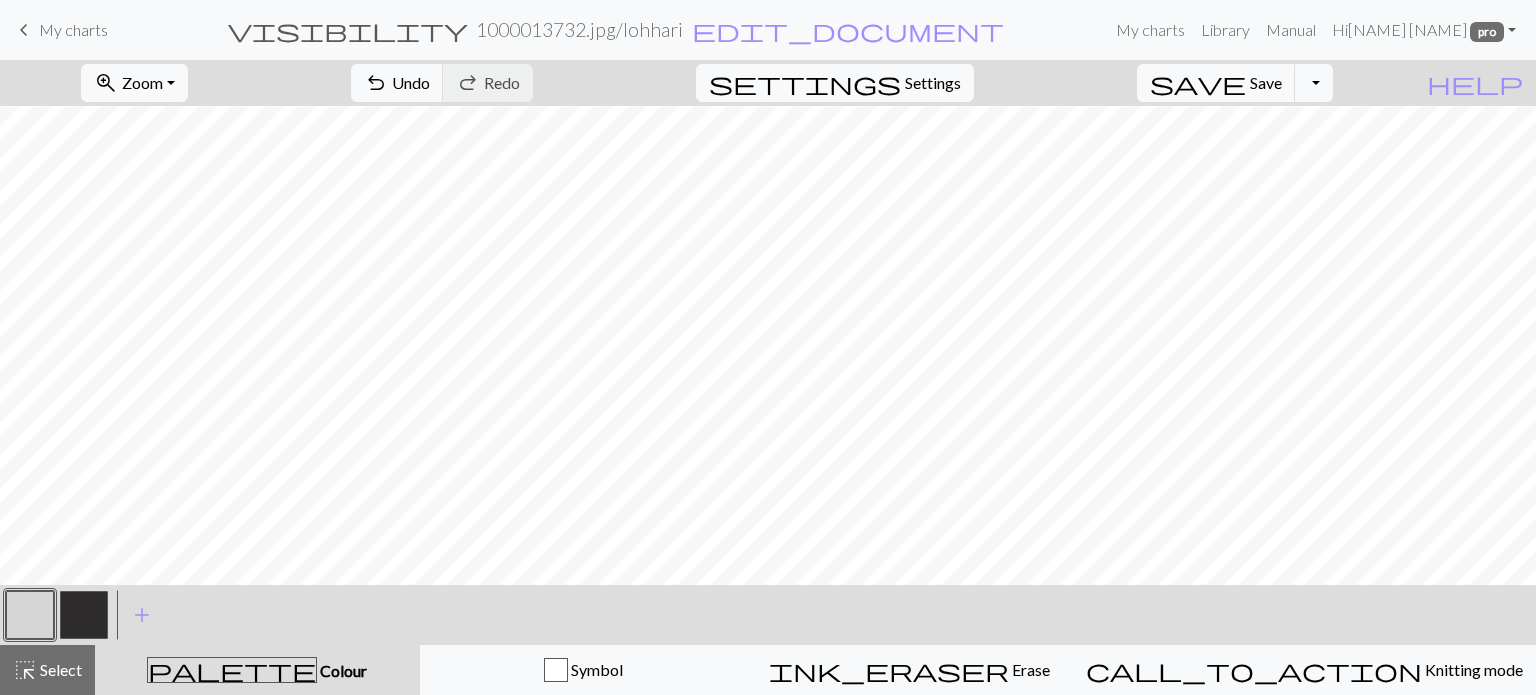 click at bounding box center (84, 615) 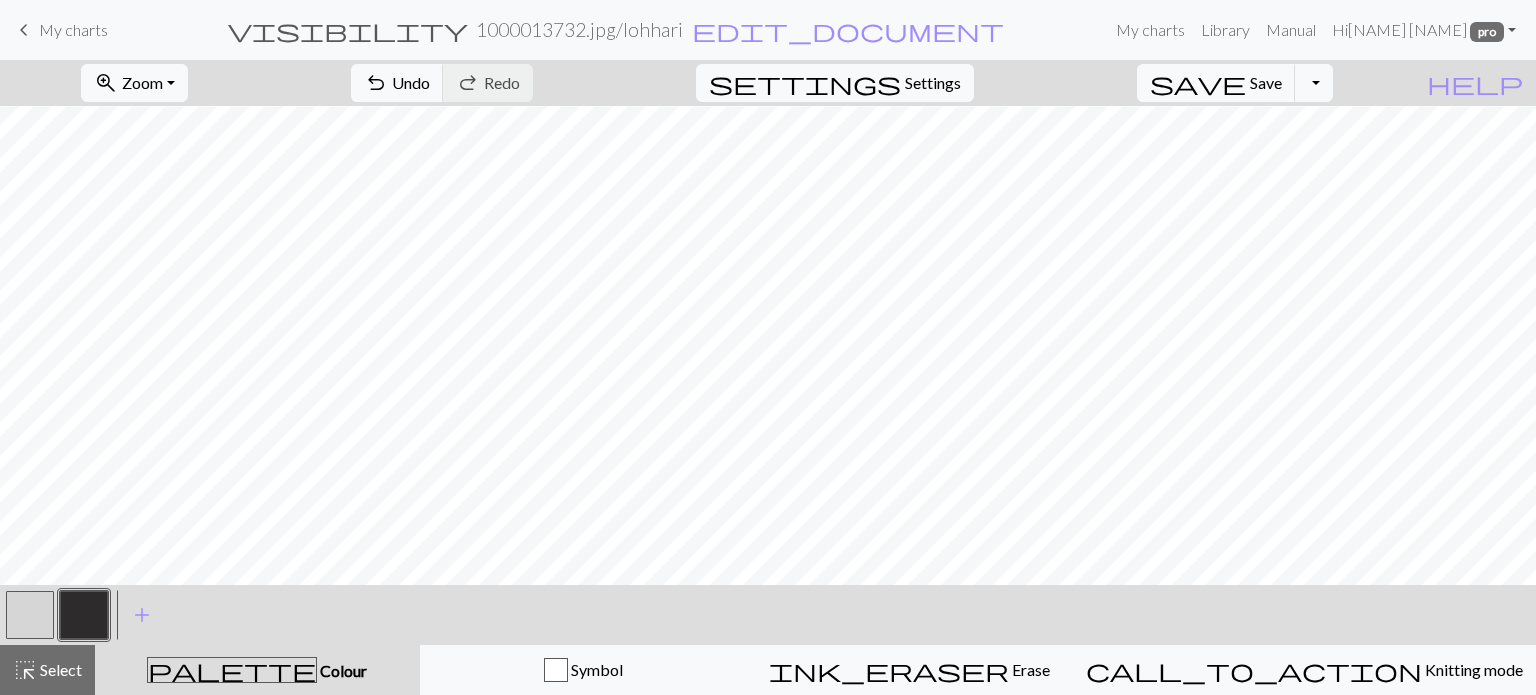 click at bounding box center (84, 615) 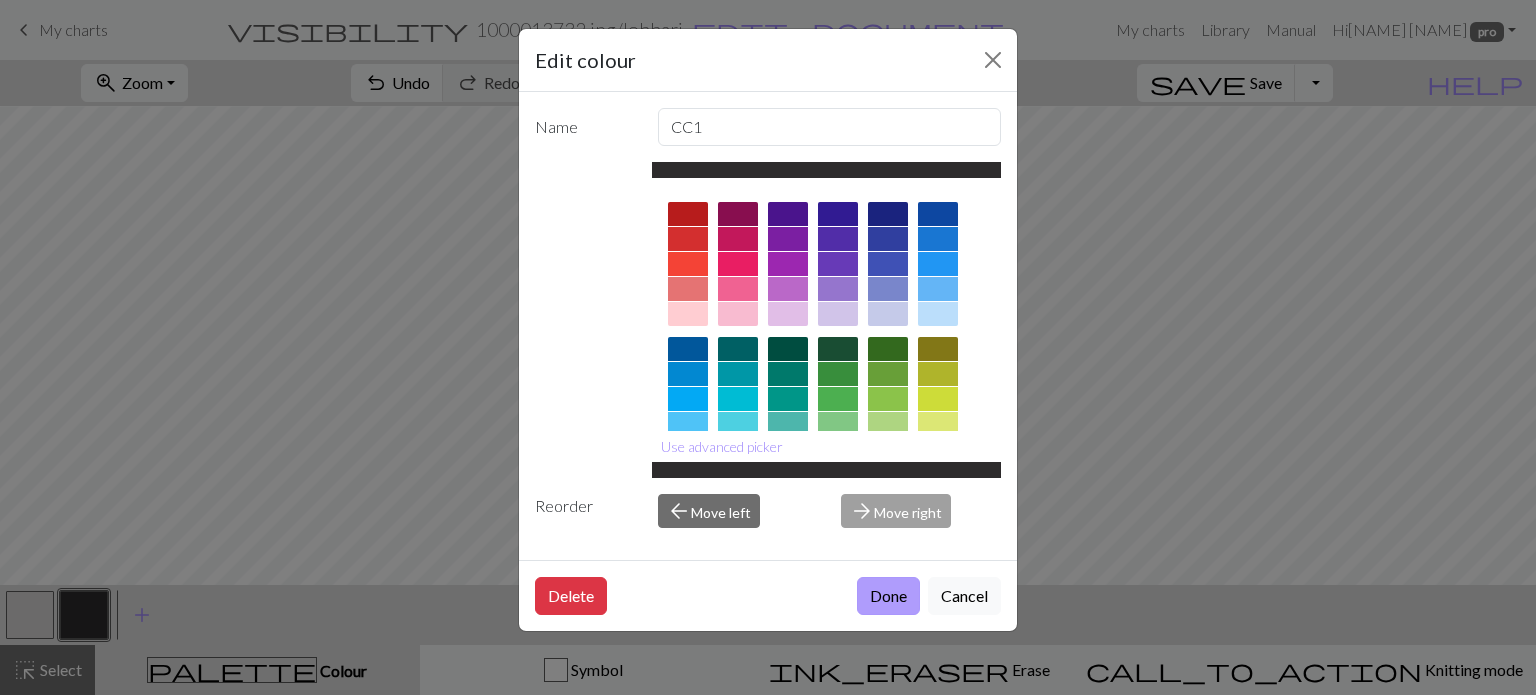click on "Done" at bounding box center (888, 596) 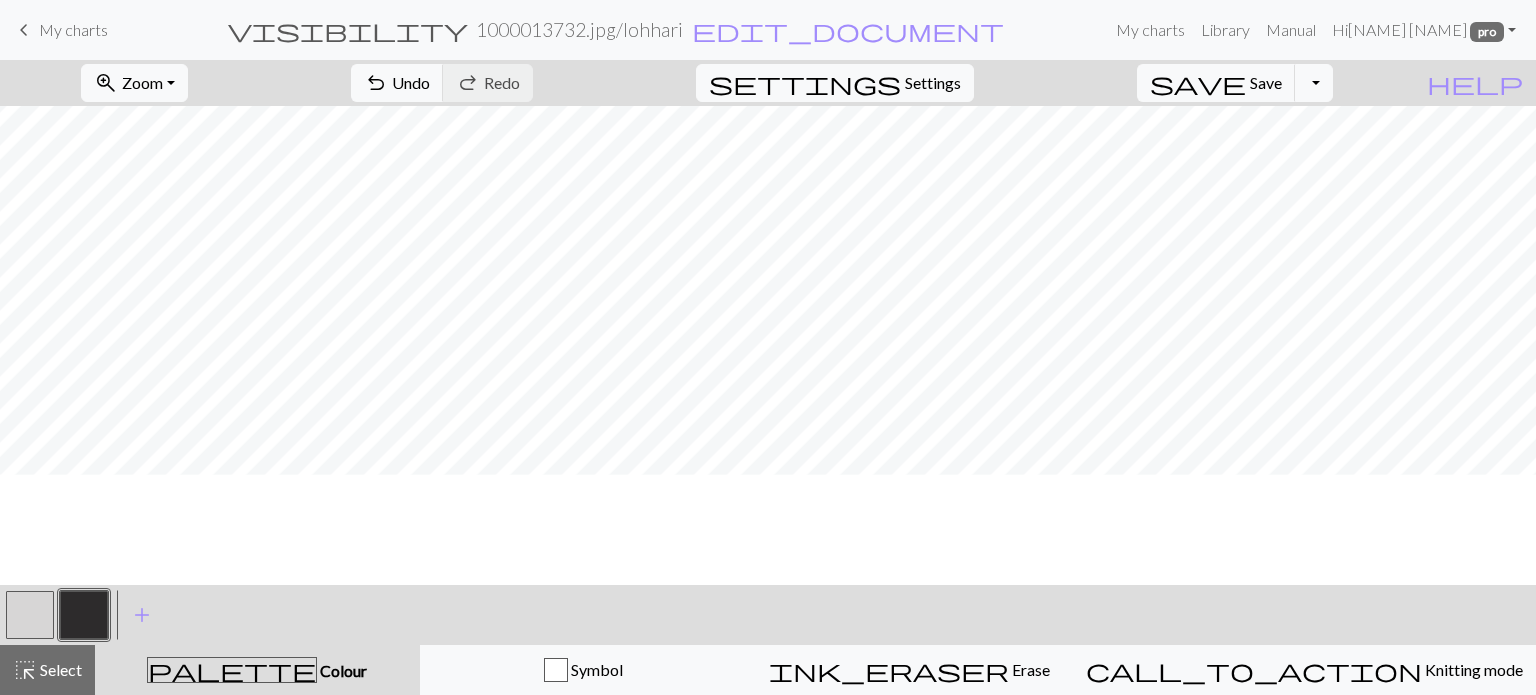 scroll, scrollTop: 0, scrollLeft: 0, axis: both 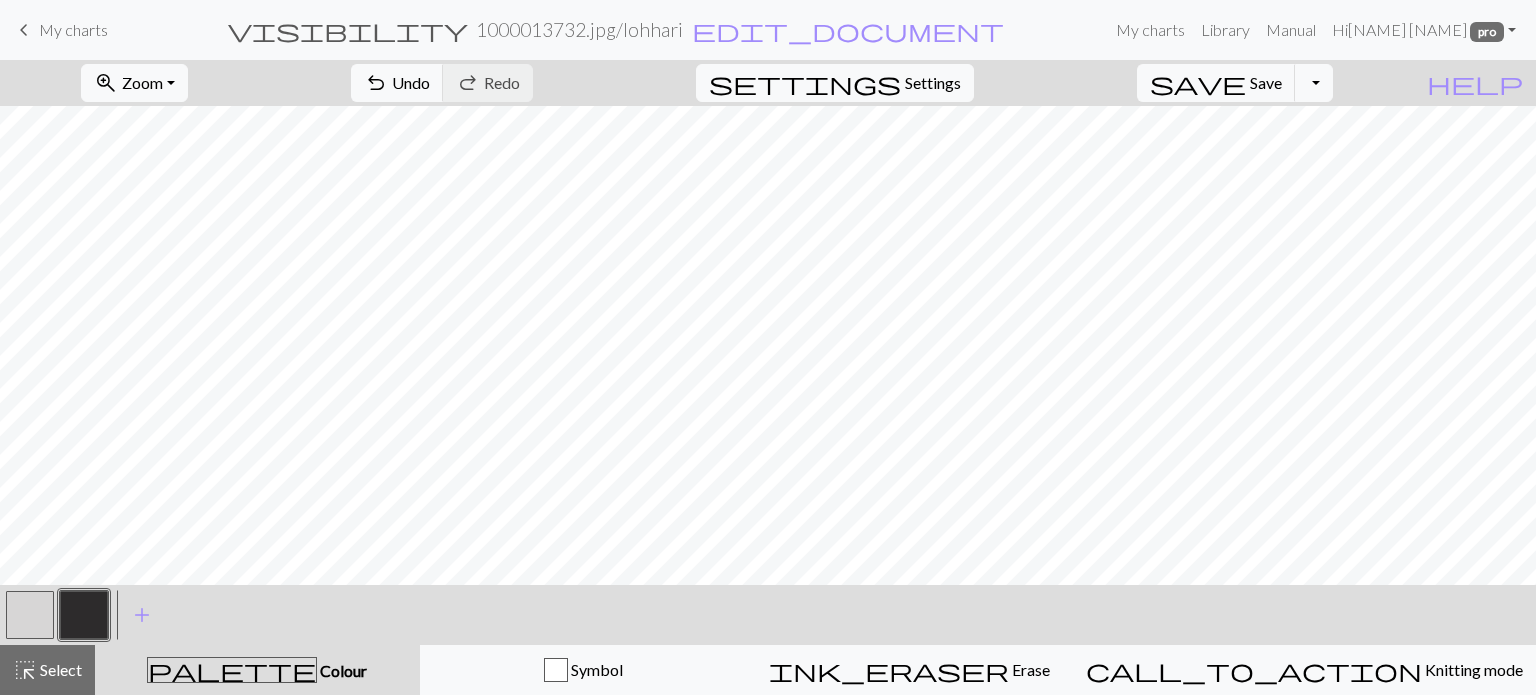 drag, startPoint x: 24, startPoint y: 615, endPoint x: 80, endPoint y: 583, distance: 64.49806 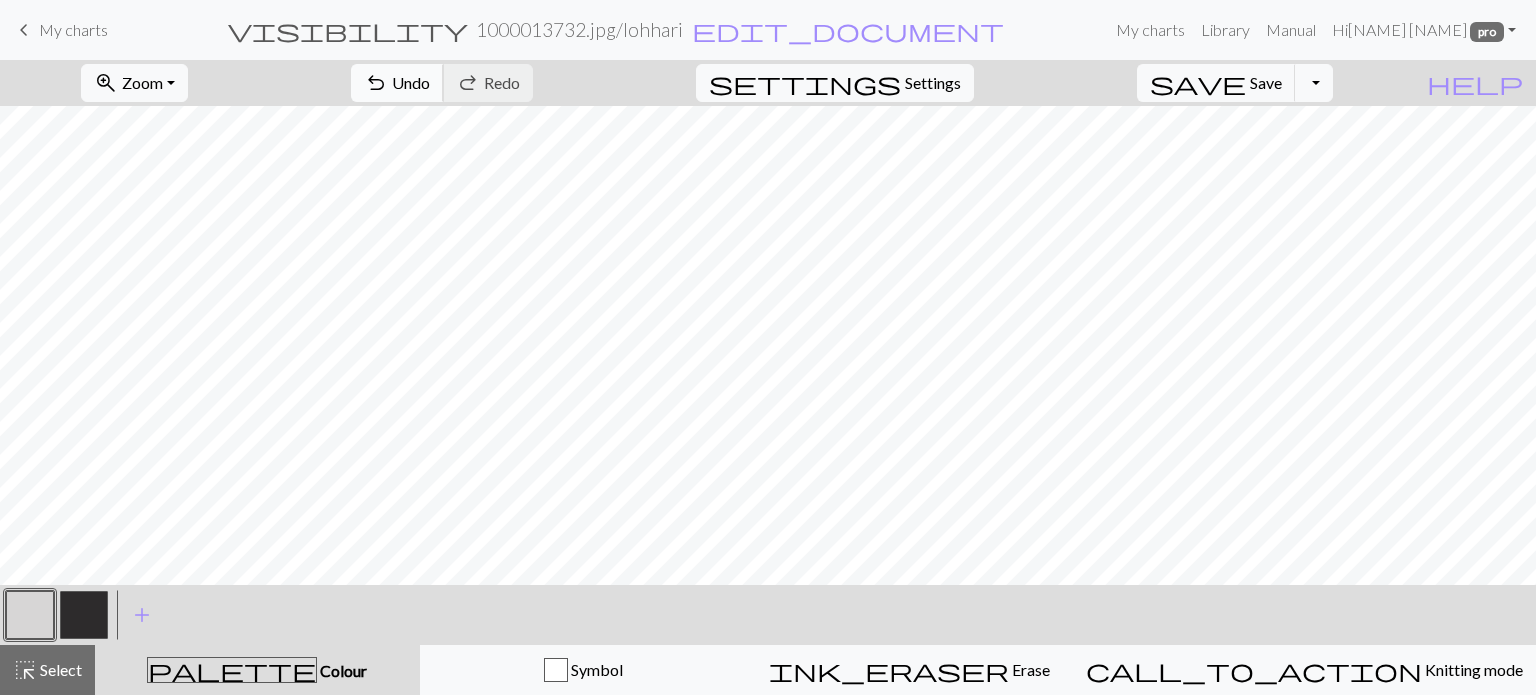 click on "undo" at bounding box center [376, 83] 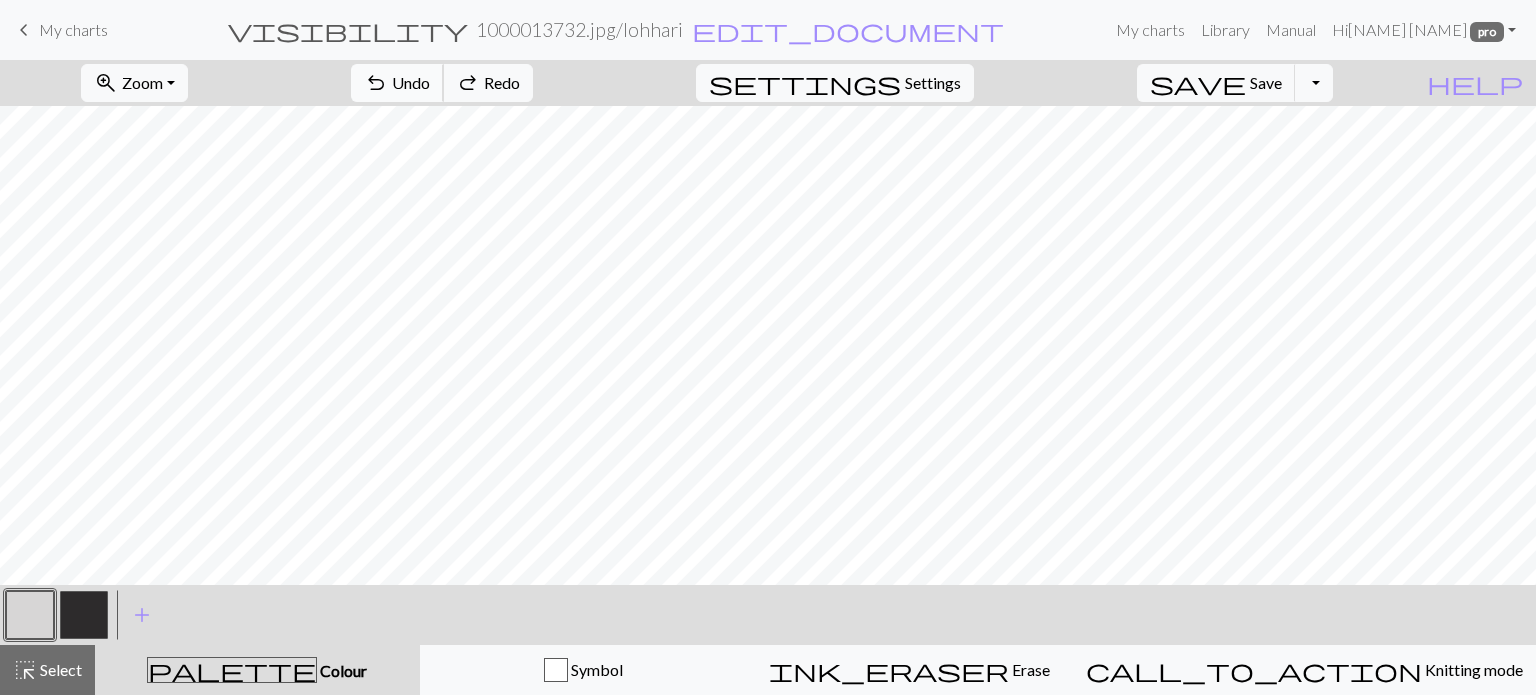 click on "undo Undo Undo" at bounding box center [397, 83] 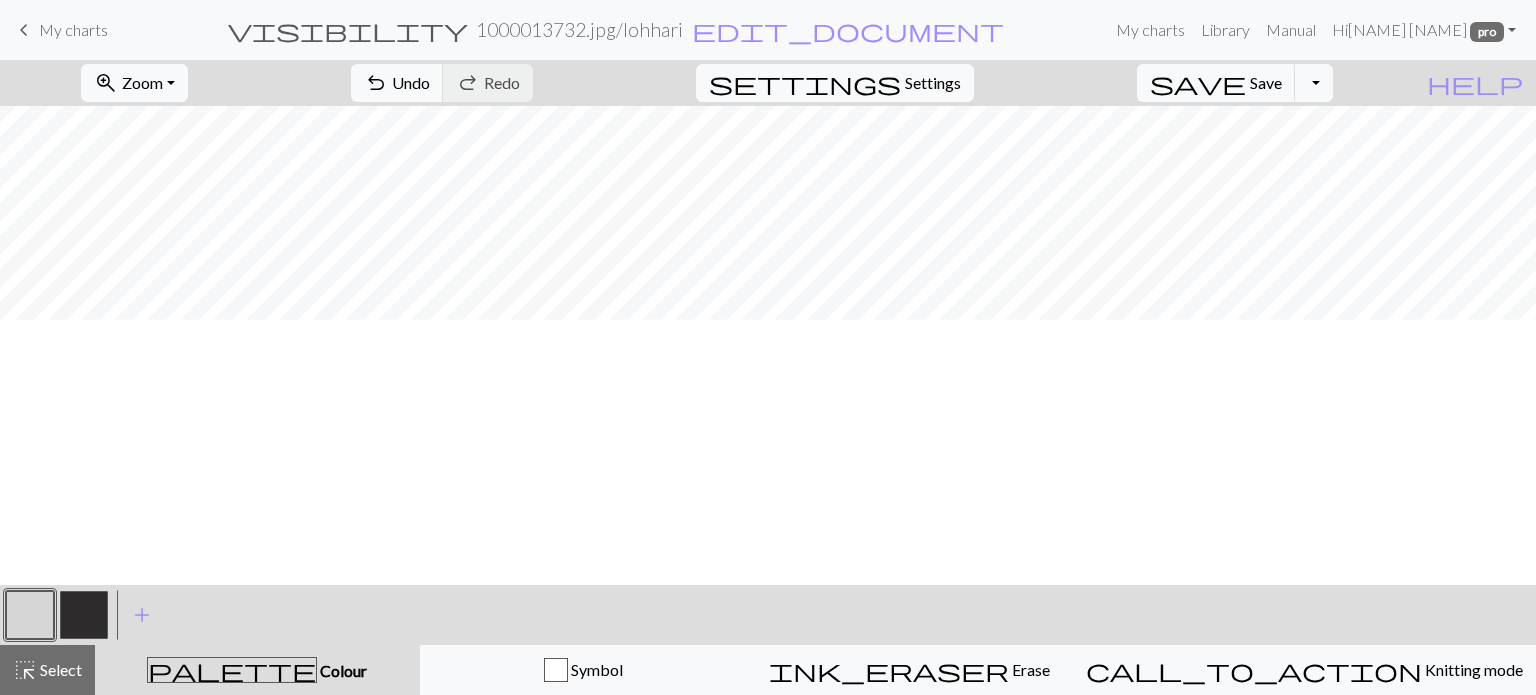 scroll, scrollTop: 200, scrollLeft: 0, axis: vertical 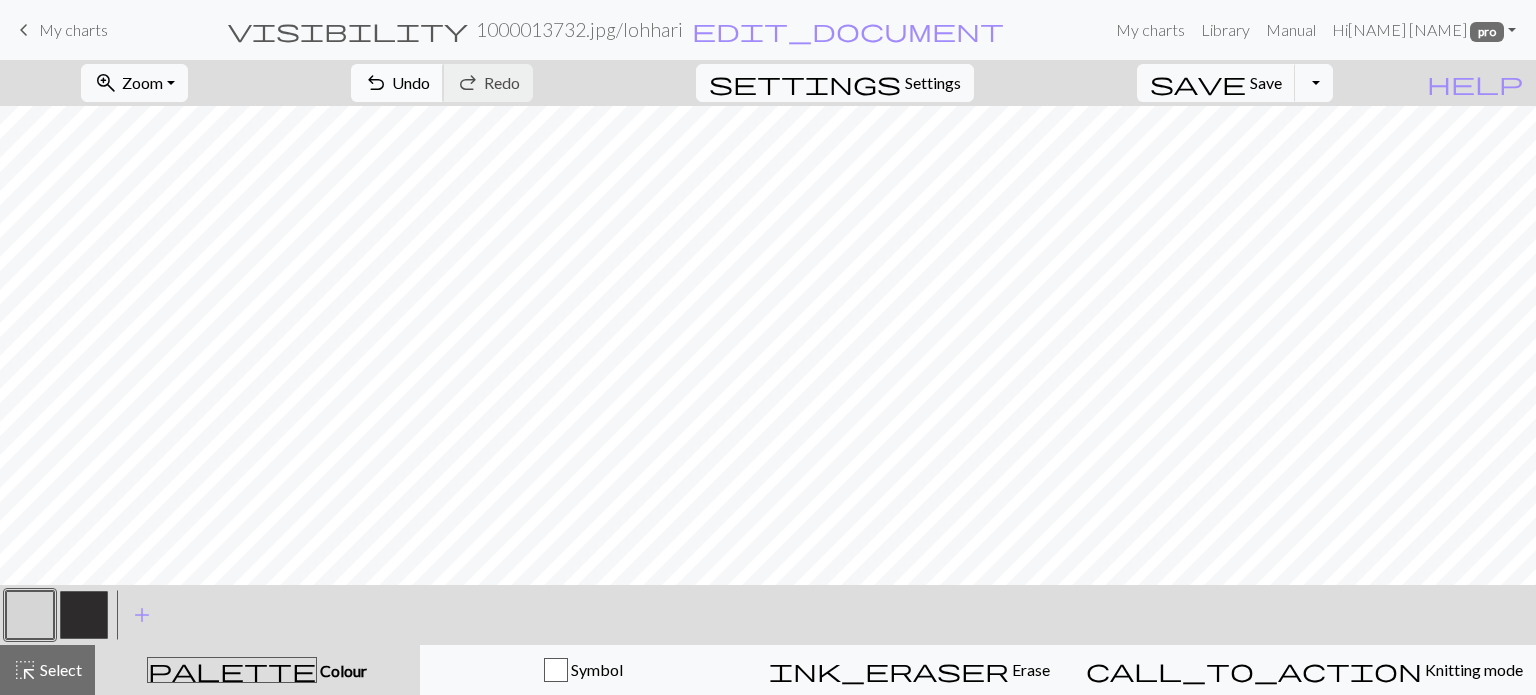 click on "Undo" at bounding box center (411, 82) 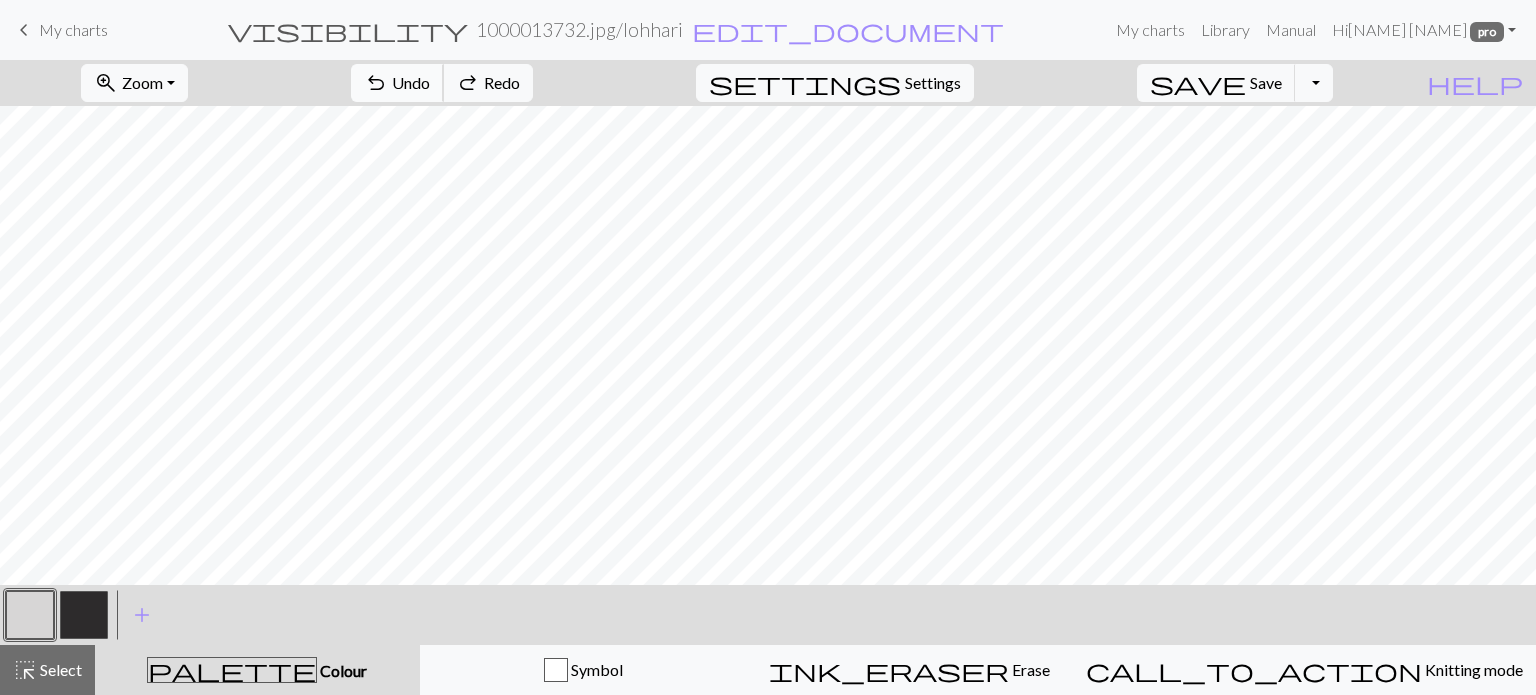 click on "Undo" at bounding box center (411, 82) 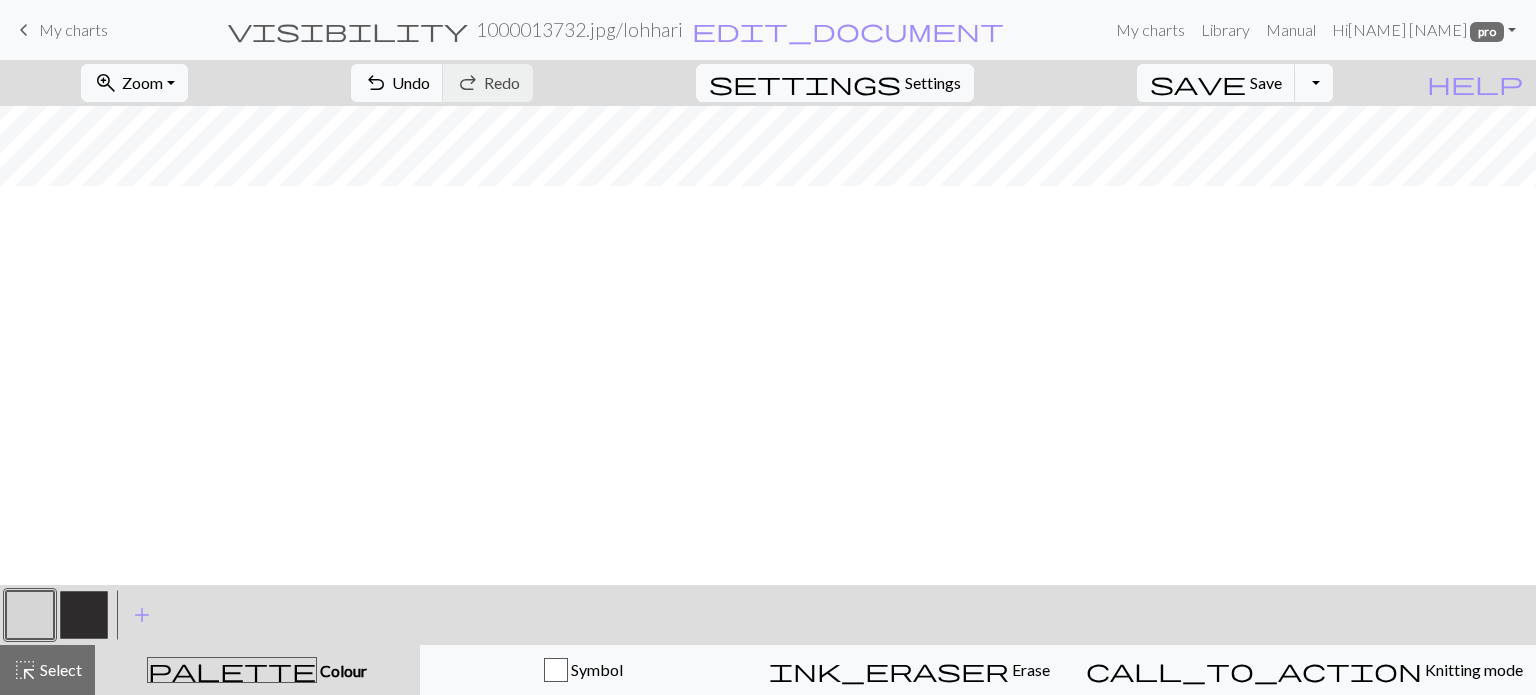 scroll, scrollTop: 0, scrollLeft: 0, axis: both 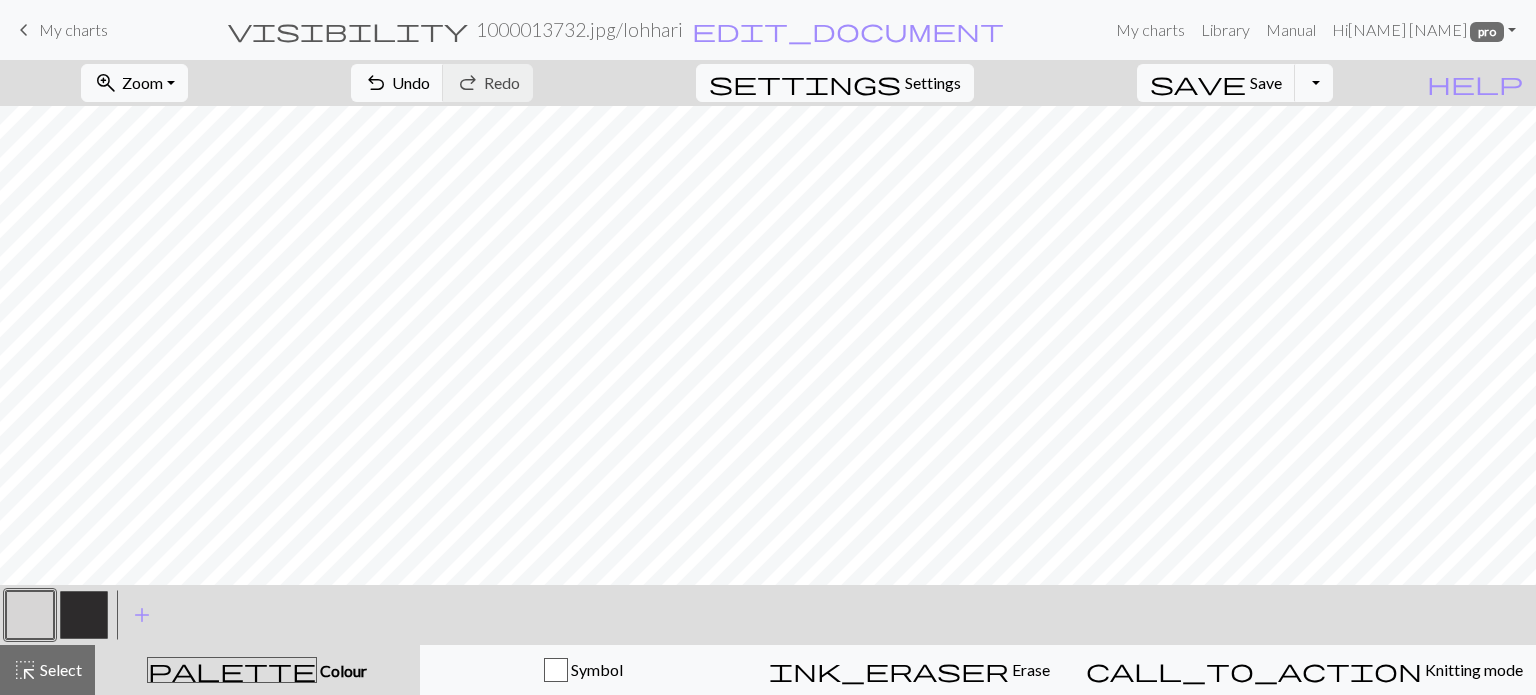 drag, startPoint x: 90, startPoint y: 624, endPoint x: 193, endPoint y: 577, distance: 113.216606 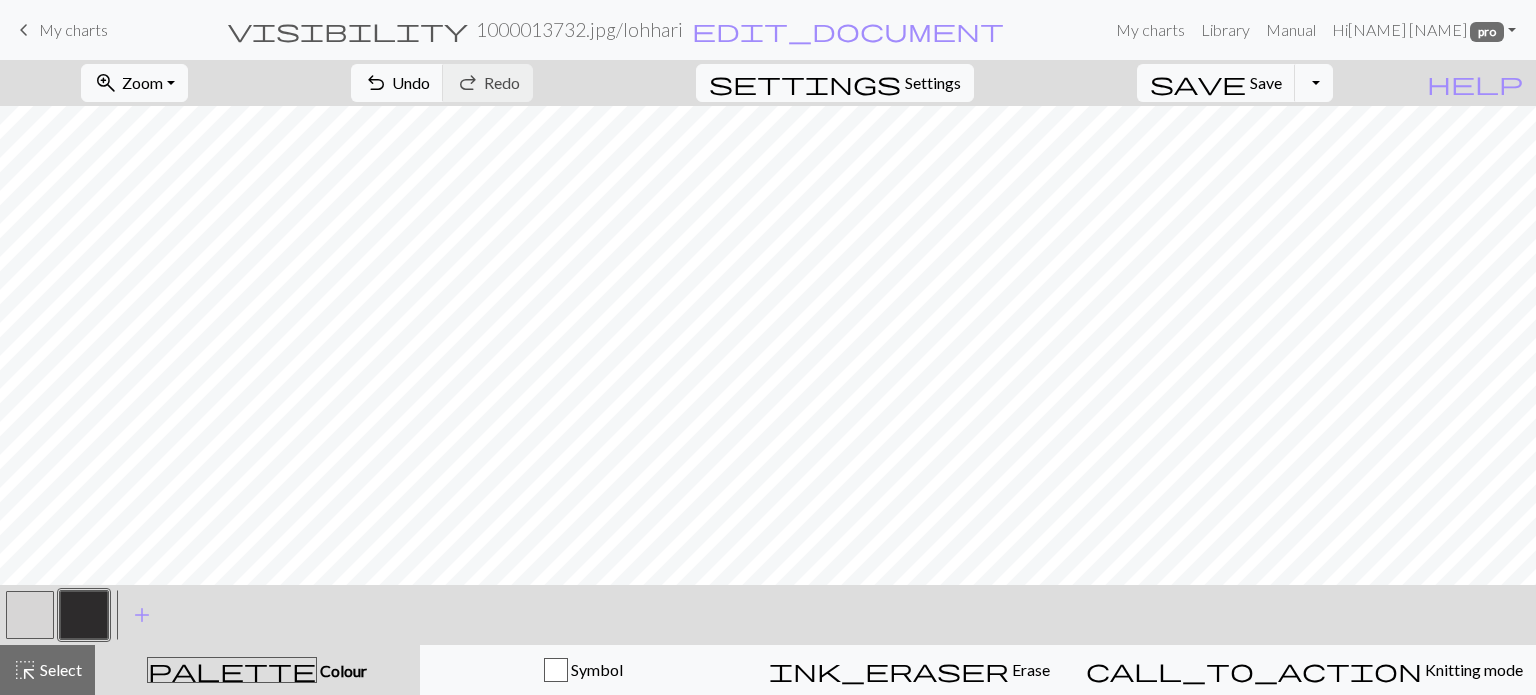 scroll, scrollTop: 100, scrollLeft: 0, axis: vertical 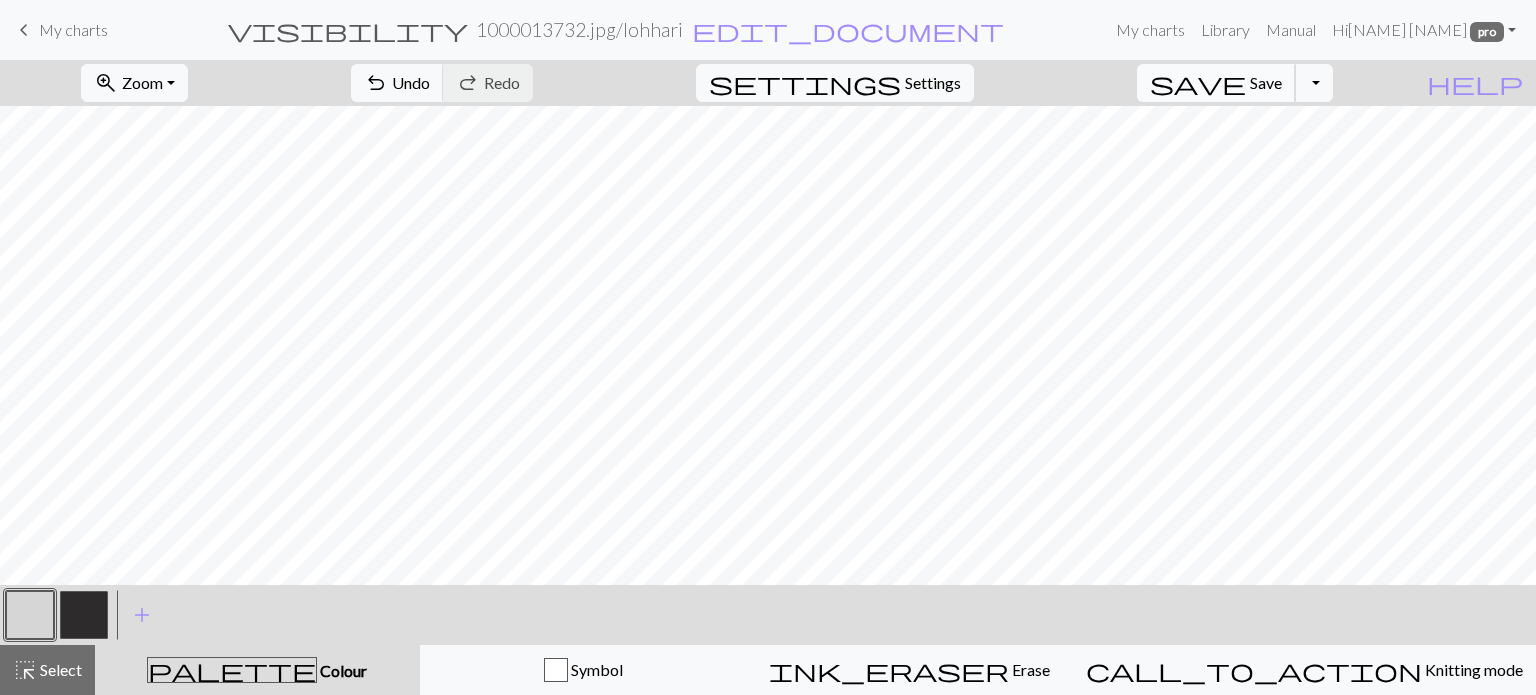 click on "Save" at bounding box center [1266, 82] 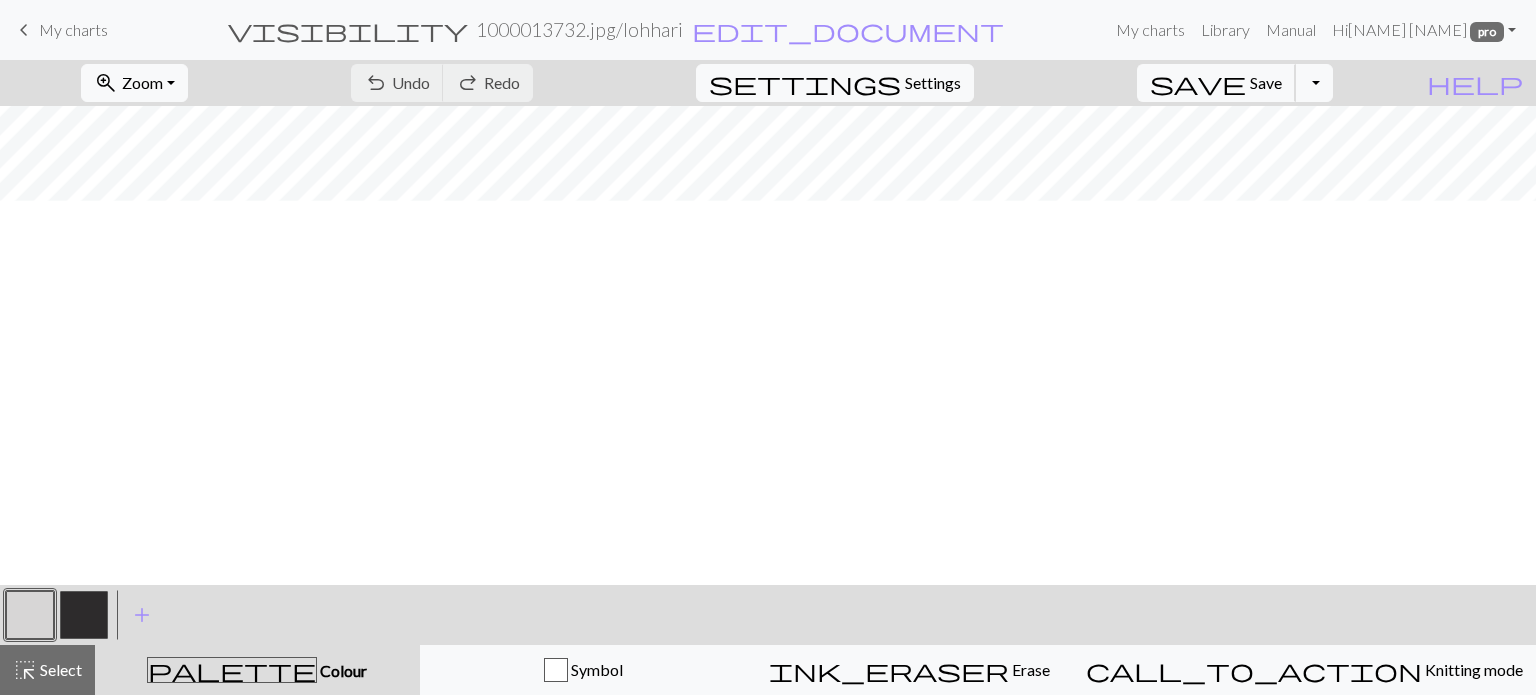 scroll, scrollTop: 185, scrollLeft: 0, axis: vertical 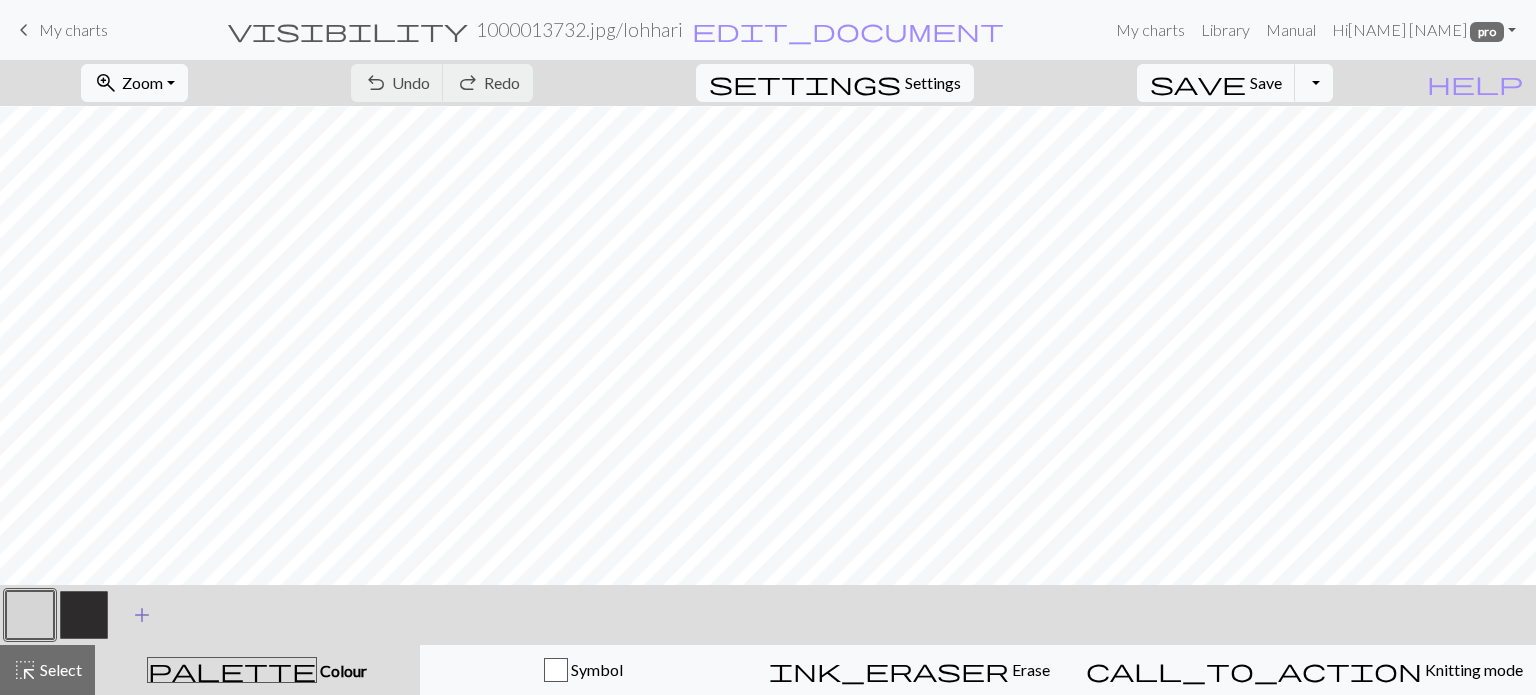 drag, startPoint x: 76, startPoint y: 616, endPoint x: 144, endPoint y: 595, distance: 71.168816 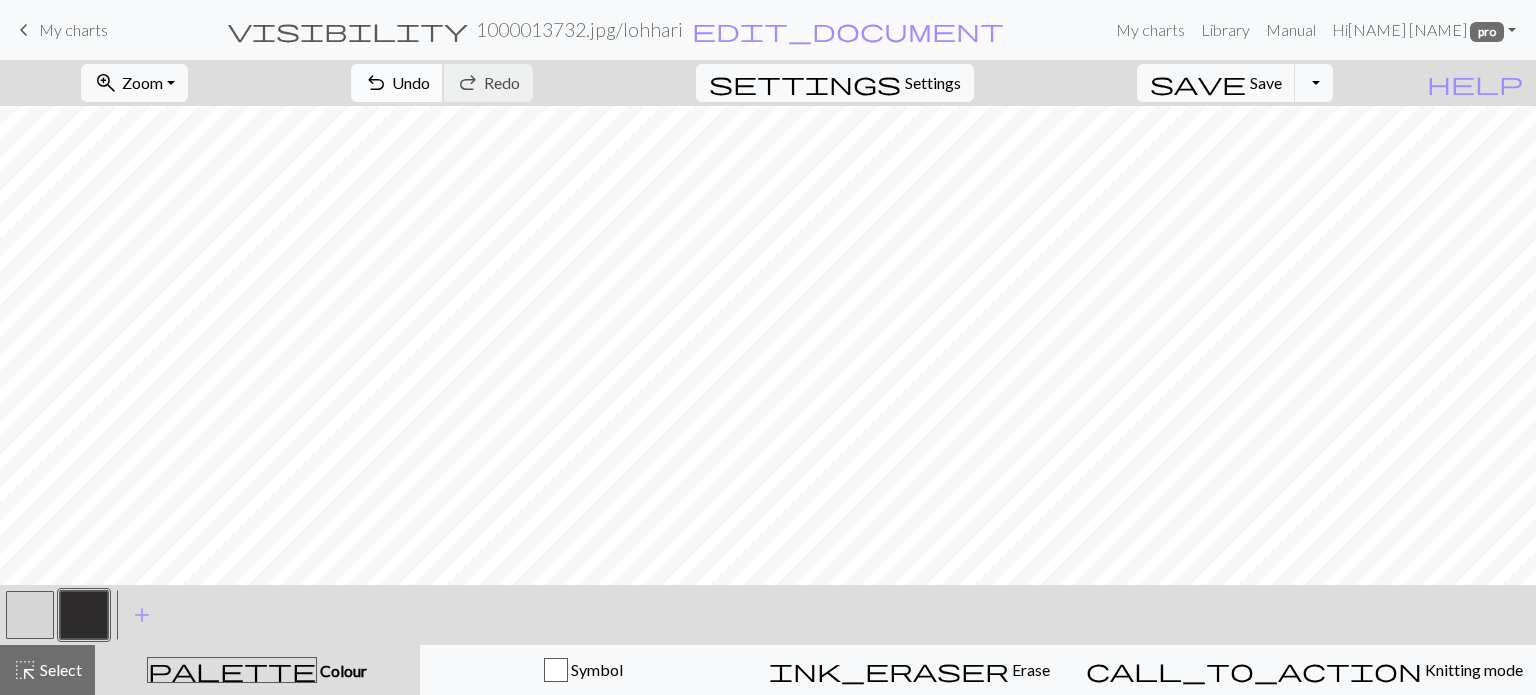 click on "undo Undo Undo" at bounding box center (397, 83) 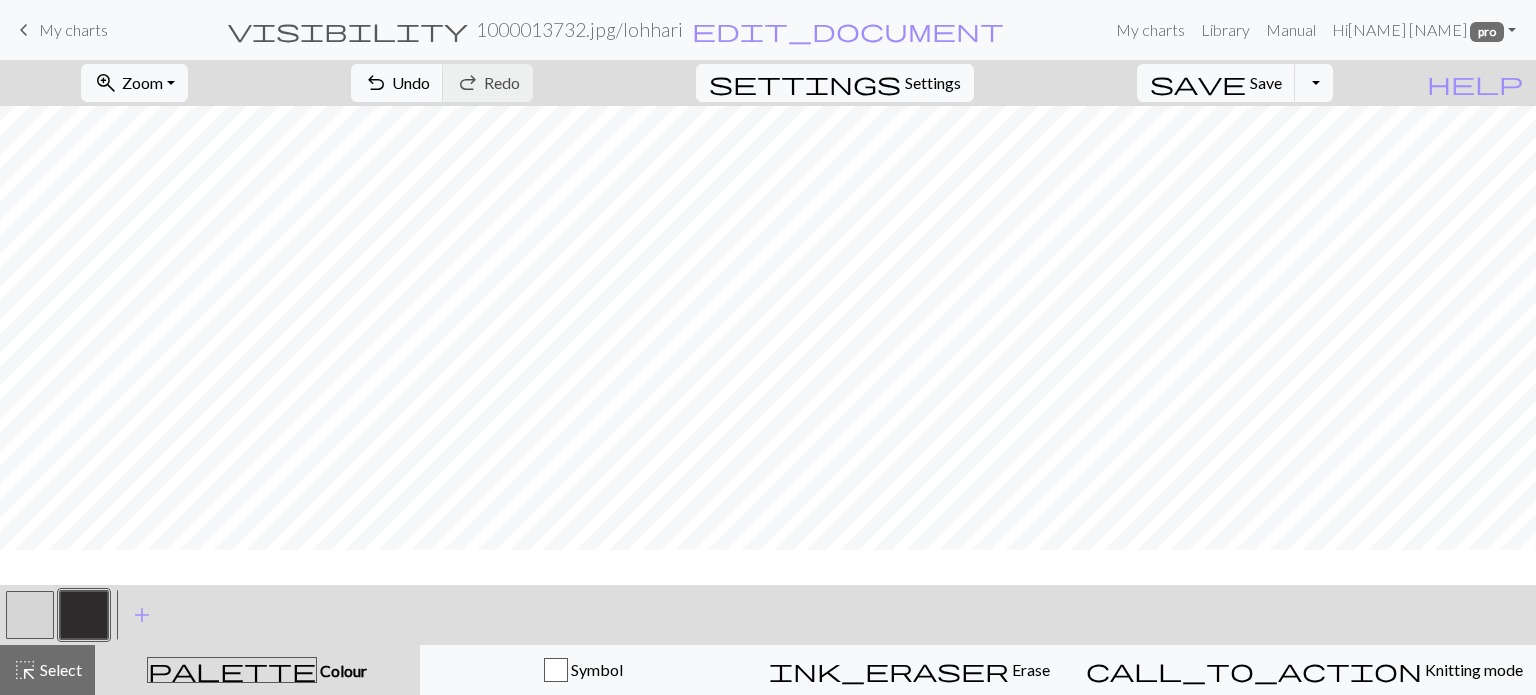 scroll, scrollTop: 0, scrollLeft: 0, axis: both 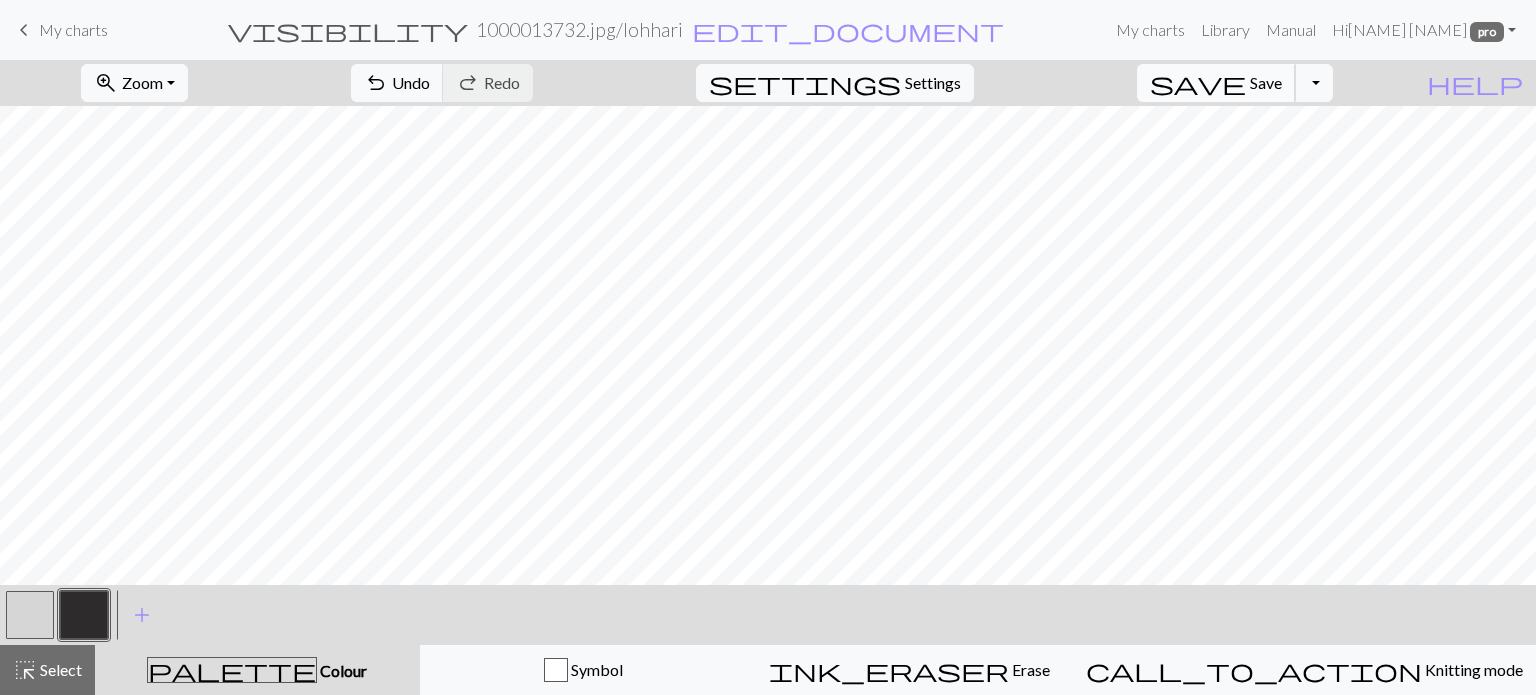 click on "Save" at bounding box center [1266, 82] 